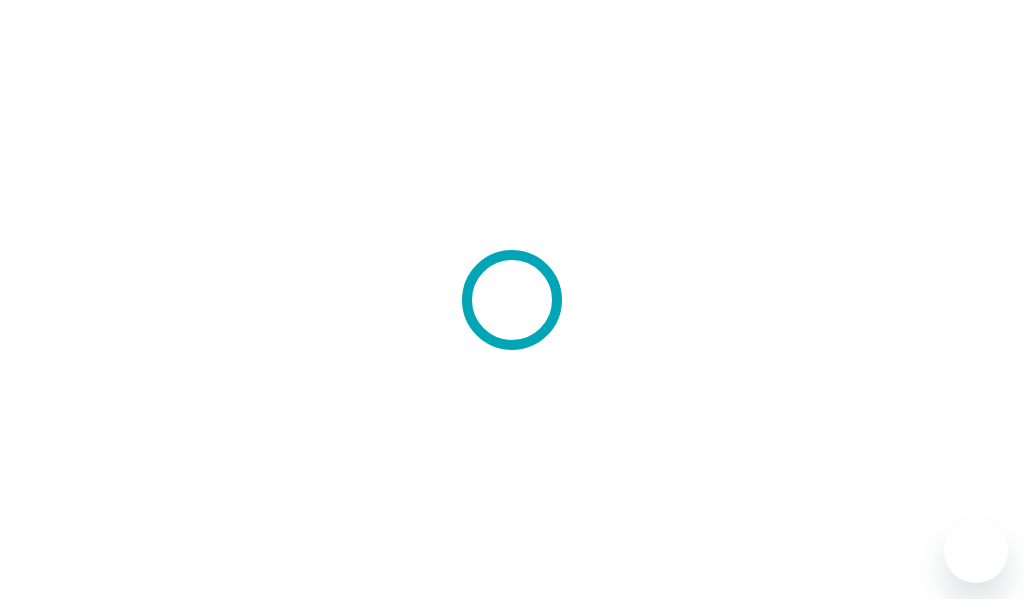 scroll, scrollTop: 0, scrollLeft: 0, axis: both 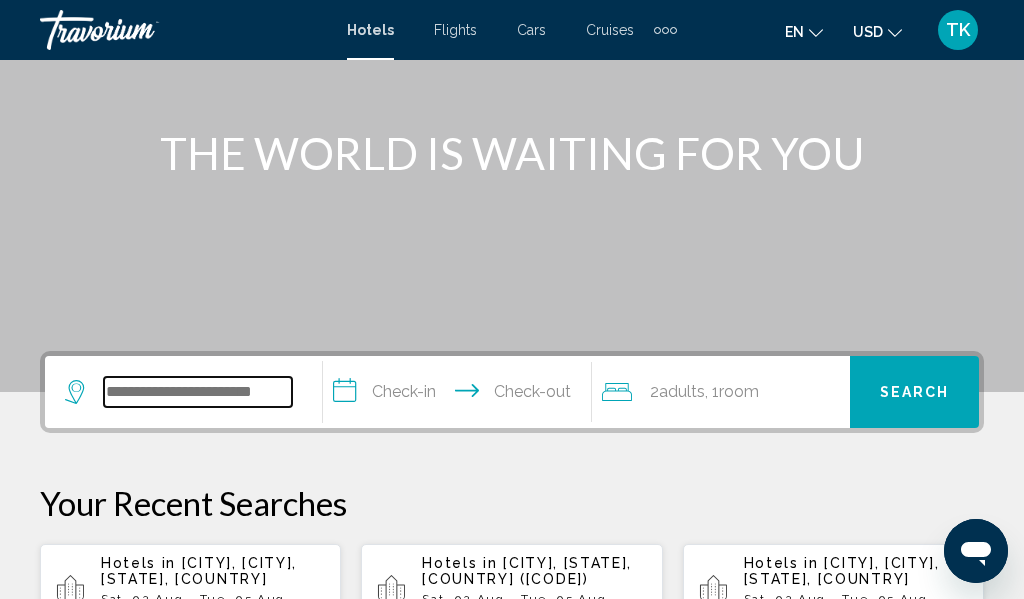 click at bounding box center [198, 392] 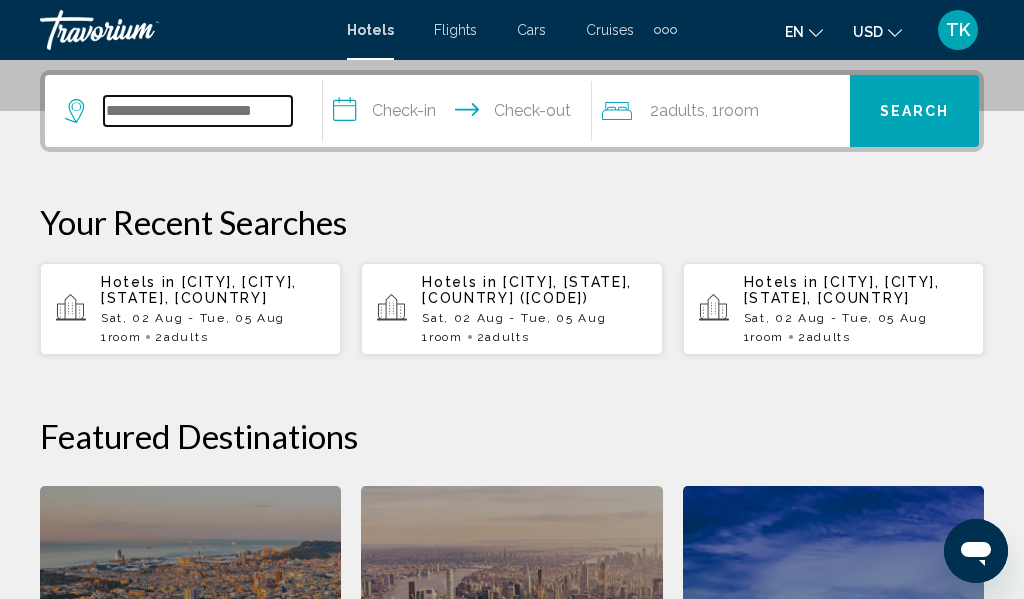 scroll, scrollTop: 494, scrollLeft: 0, axis: vertical 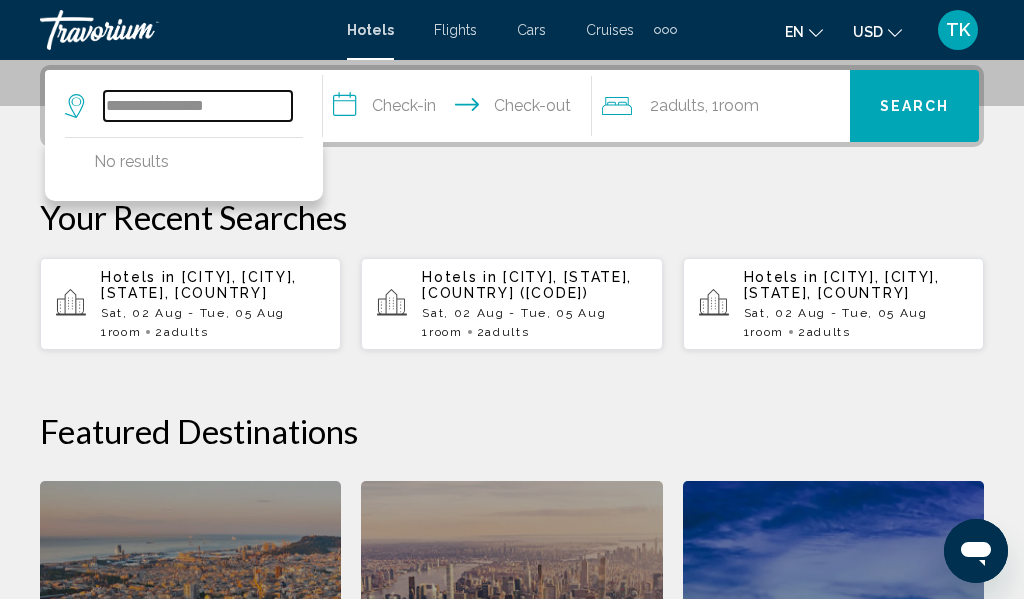 drag, startPoint x: 243, startPoint y: 103, endPoint x: 95, endPoint y: 102, distance: 148.00337 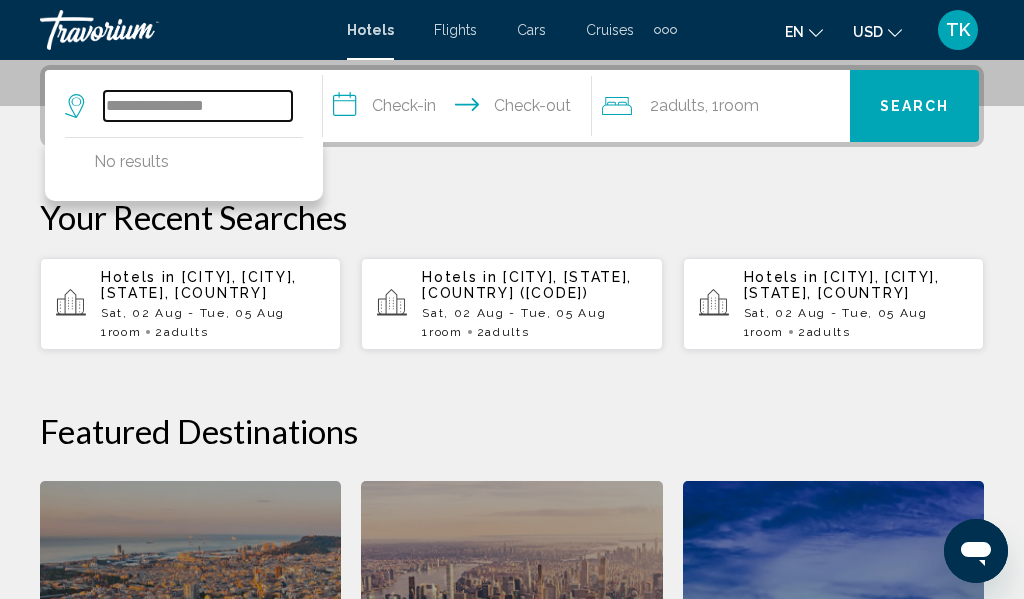 click on "**********" at bounding box center (178, 106) 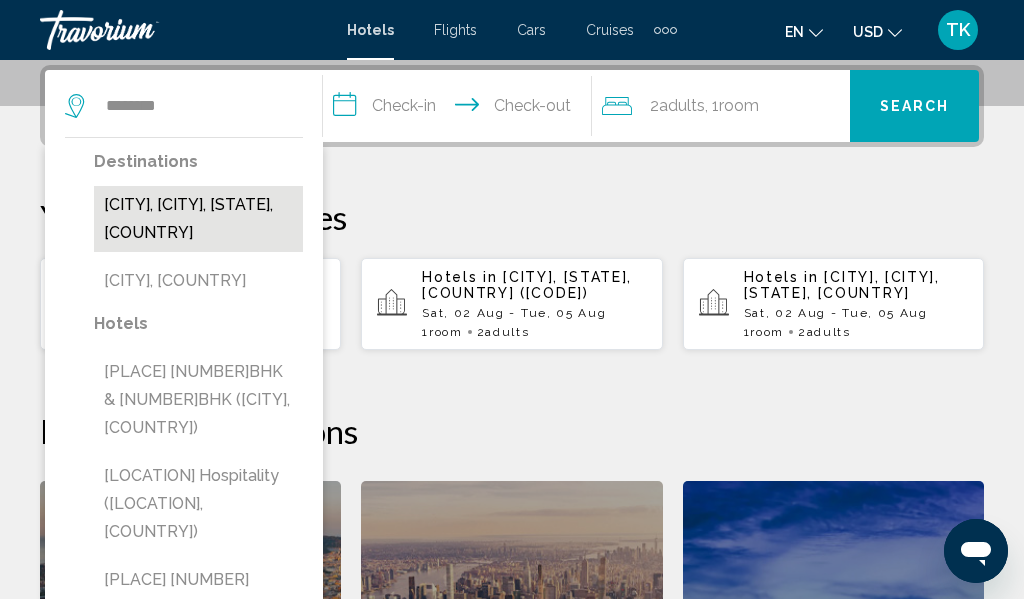 click on "[CITY], [CITY], [STATE], [COUNTRY]" at bounding box center [198, 219] 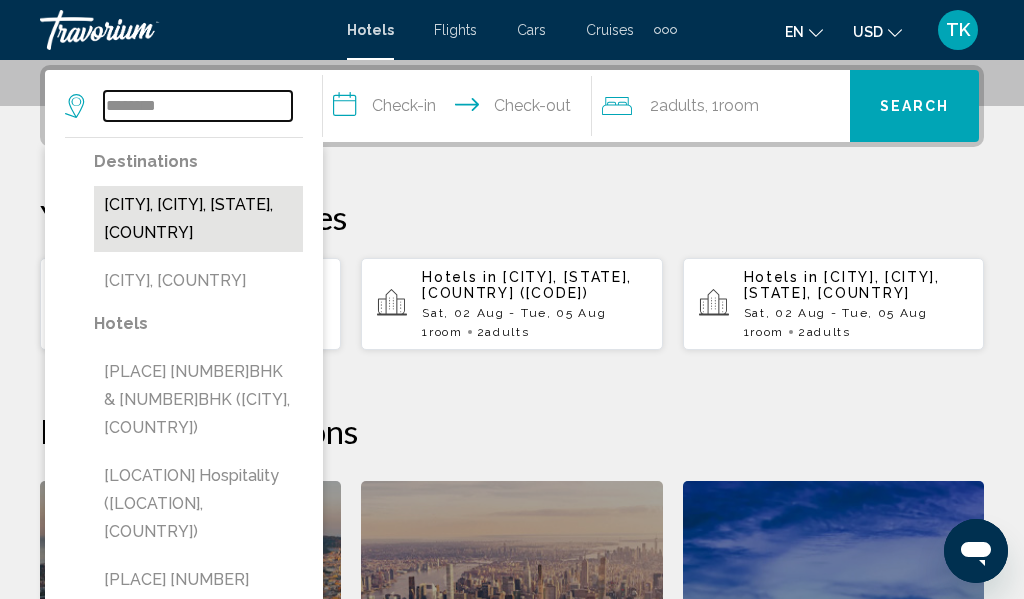 type on "**********" 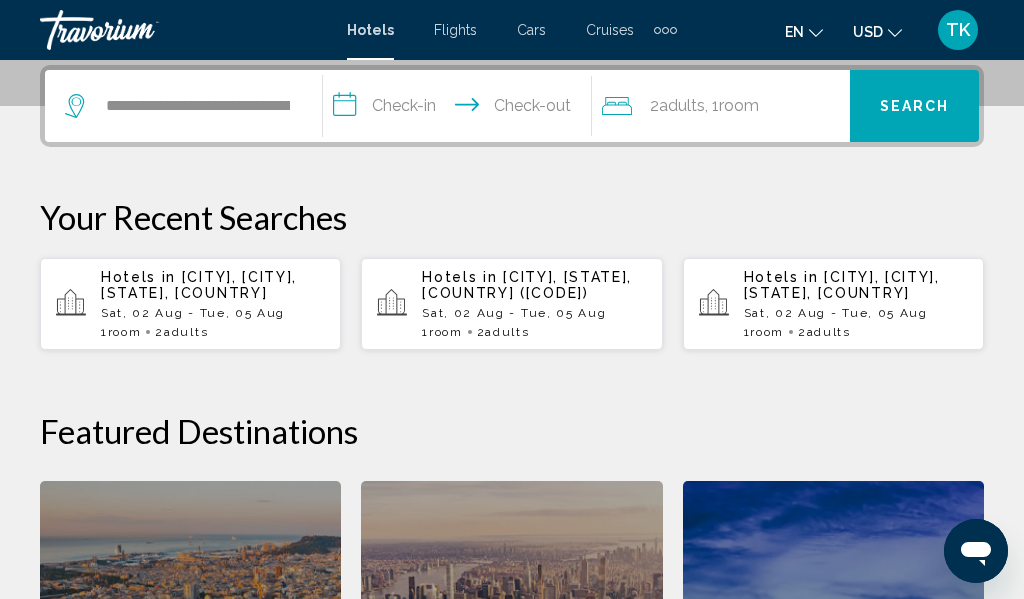 click on "**********" at bounding box center (461, 109) 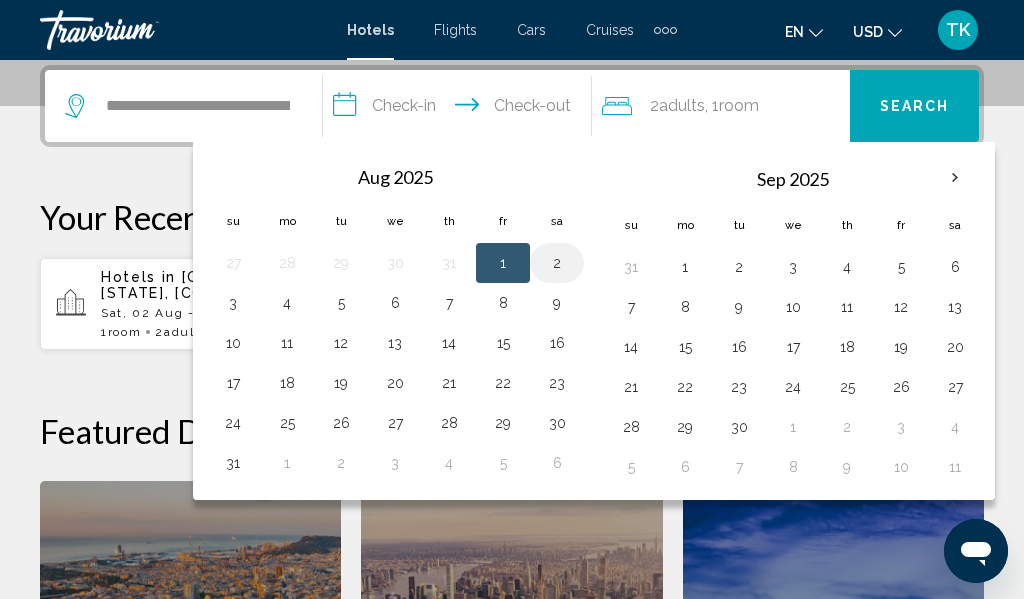 click on "2" at bounding box center [557, 263] 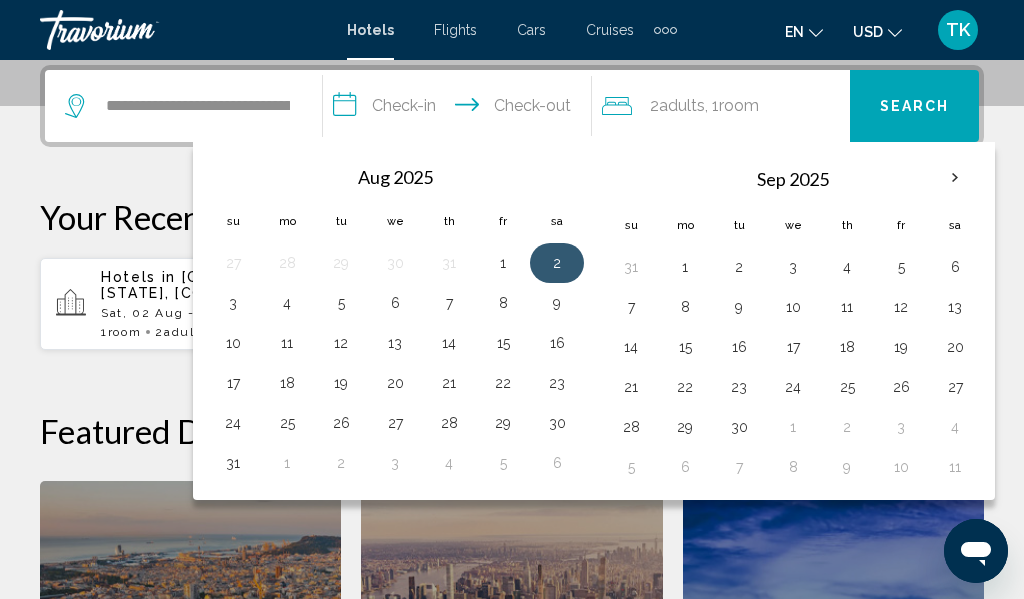click on "2" at bounding box center (557, 263) 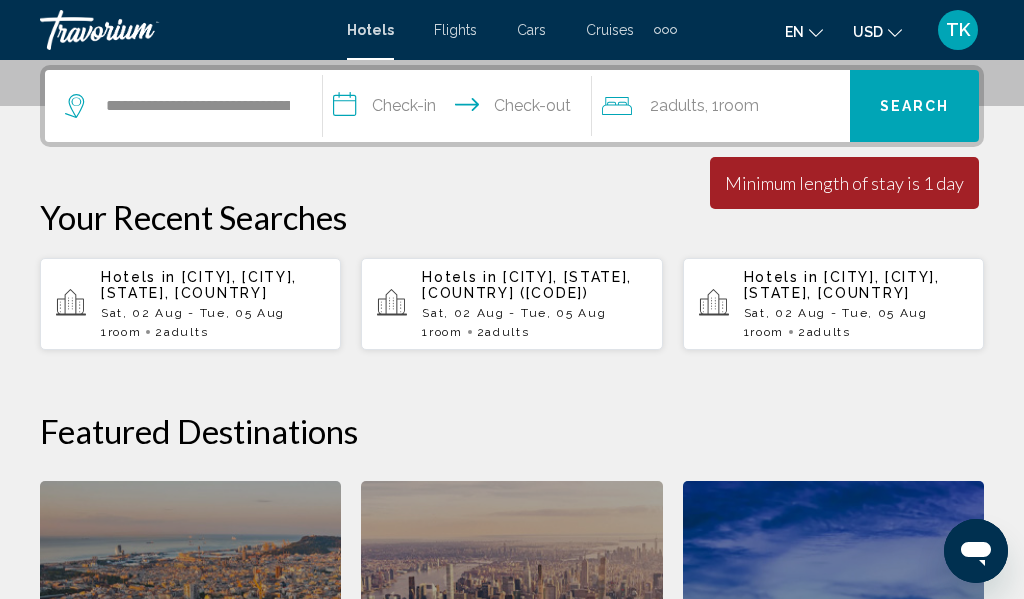 click on "**********" at bounding box center (461, 109) 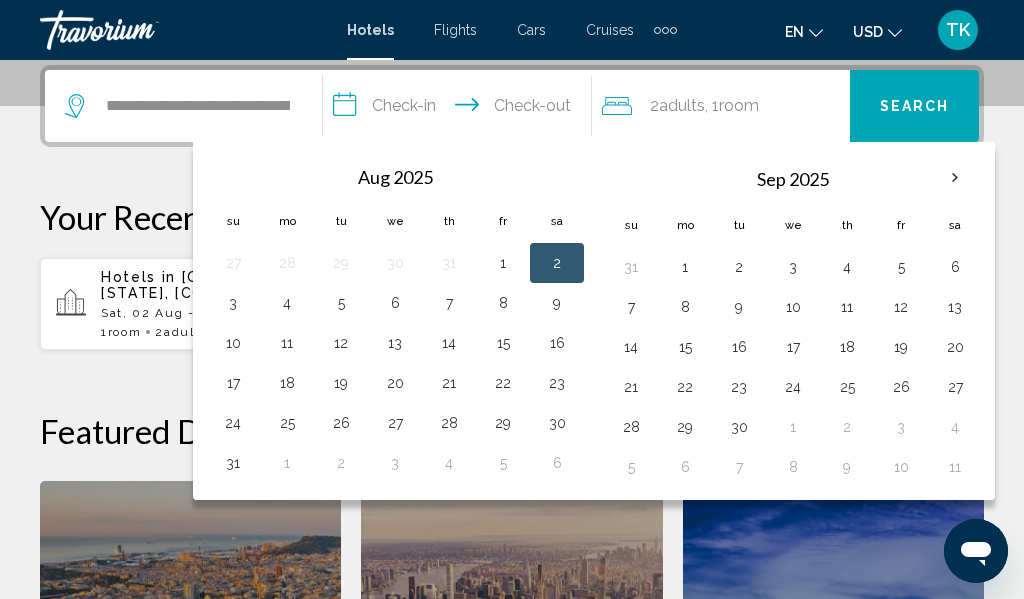 click on "2" at bounding box center [557, 263] 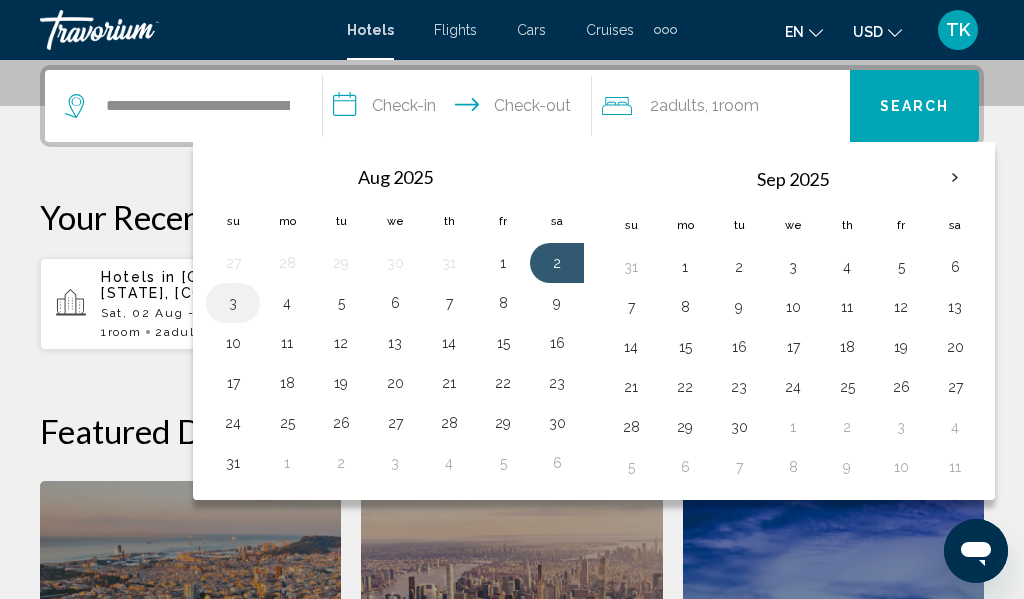 click on "3" at bounding box center (233, 303) 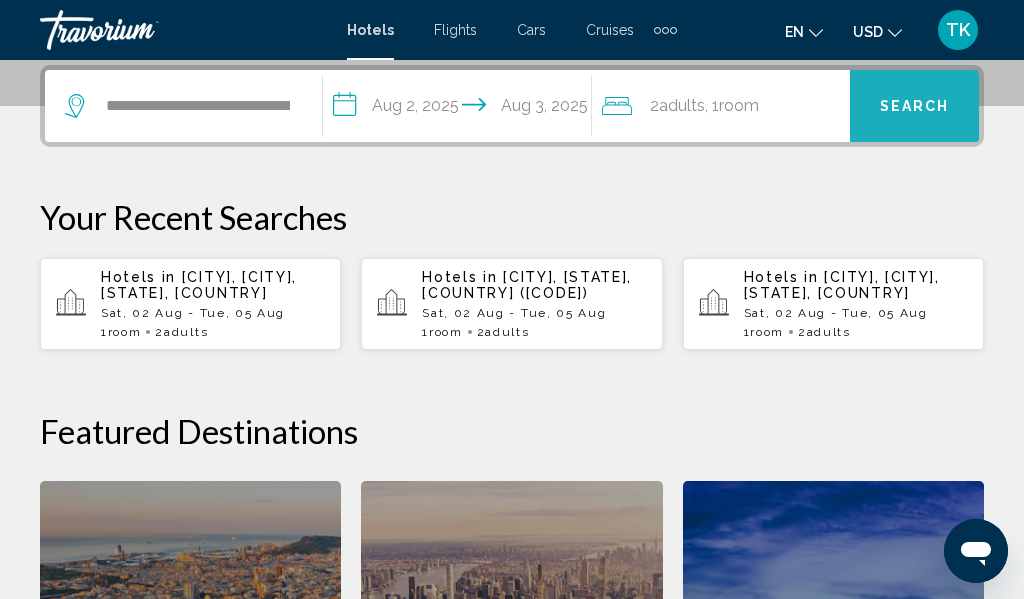 click on "Search" at bounding box center (915, 107) 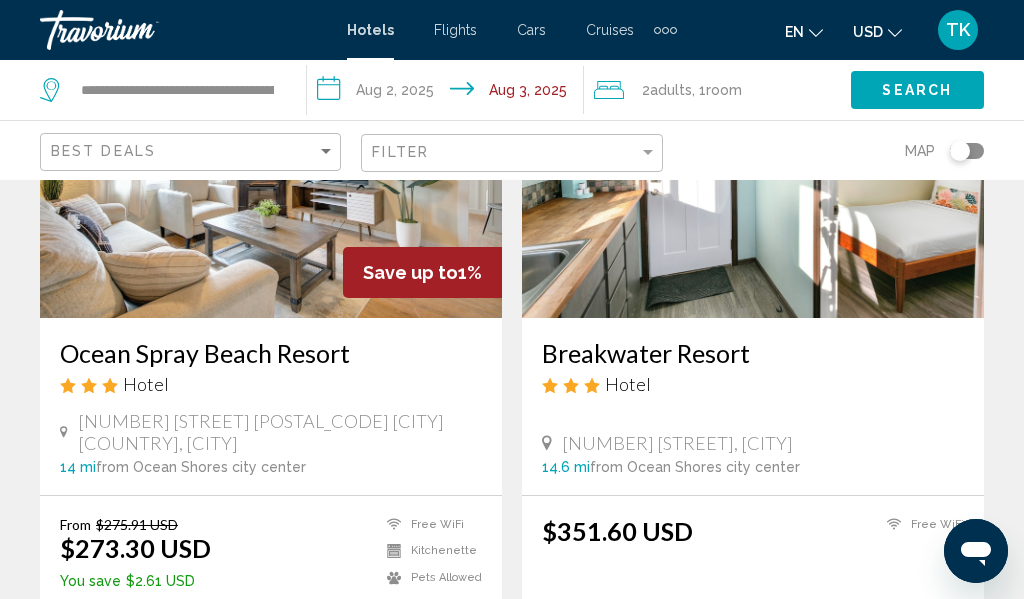 scroll, scrollTop: 0, scrollLeft: 0, axis: both 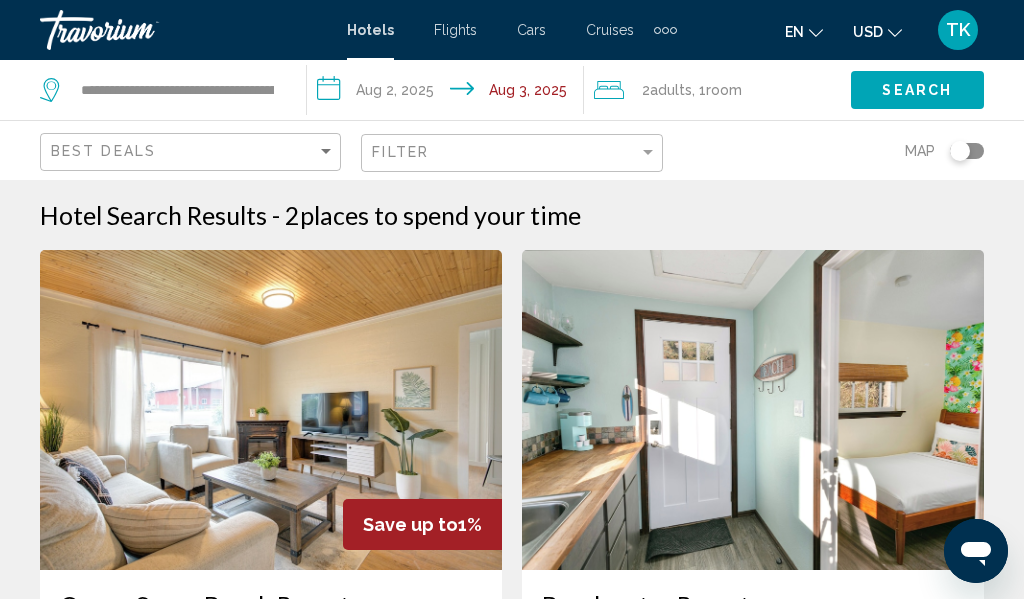 click 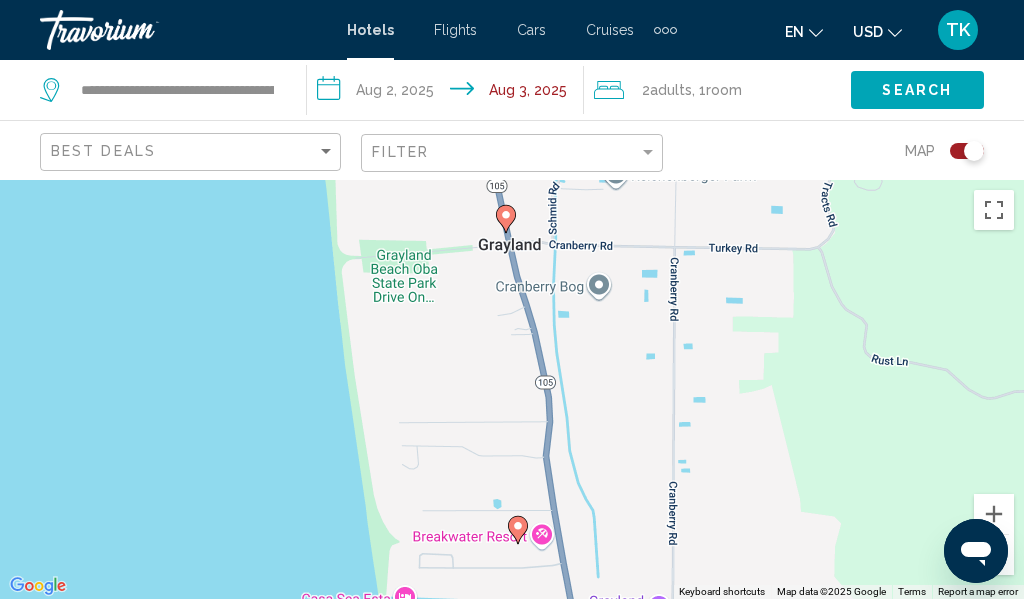 click at bounding box center (994, 555) 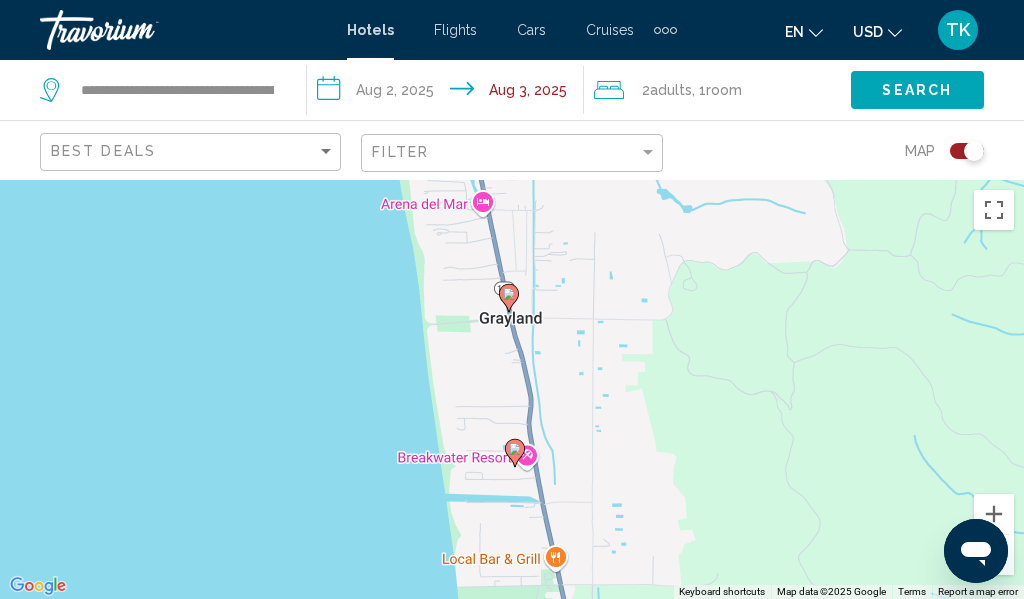 click at bounding box center [994, 555] 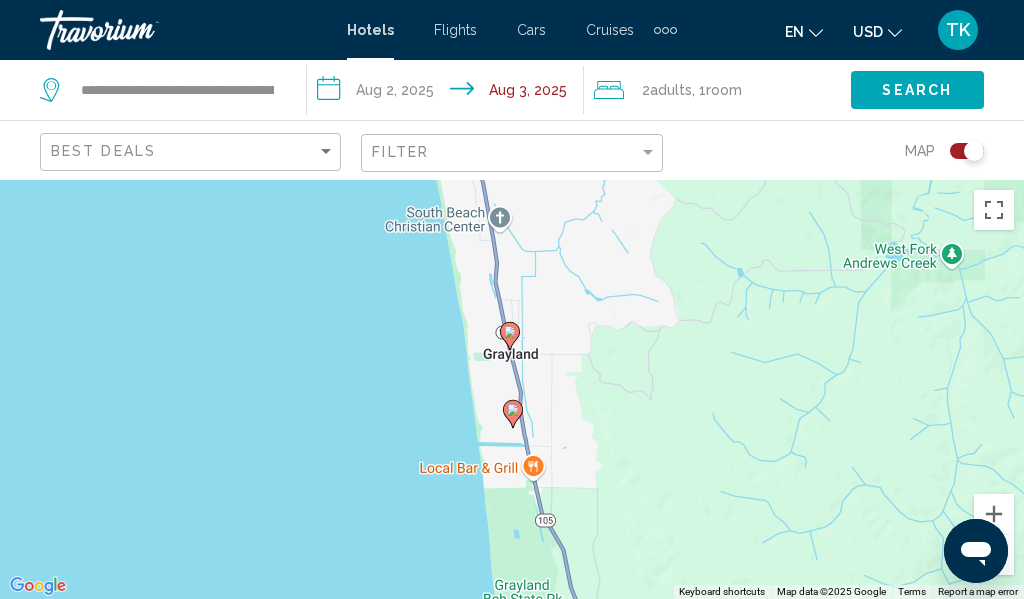 click at bounding box center (994, 555) 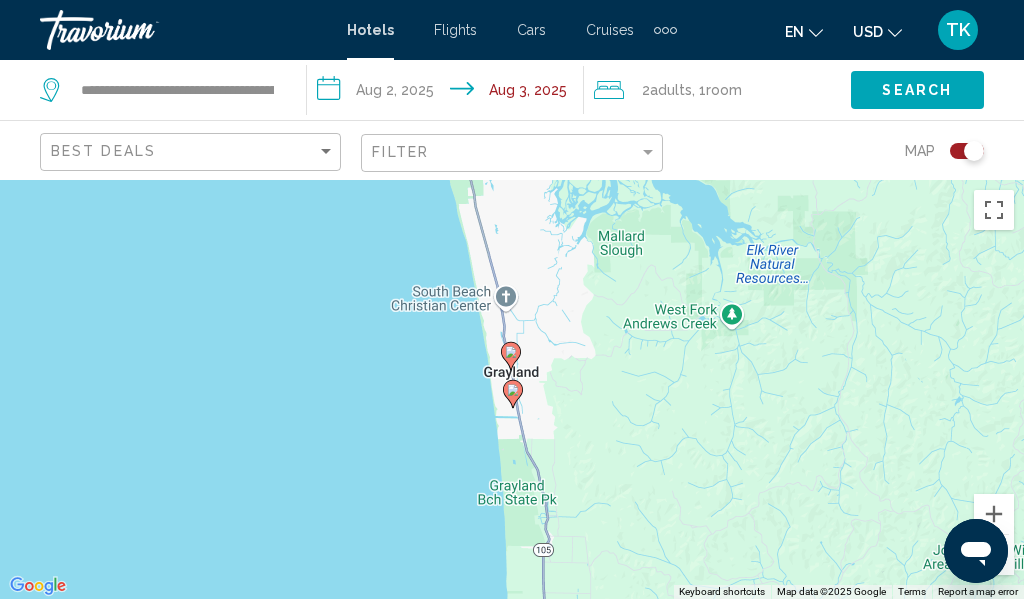 click at bounding box center (994, 555) 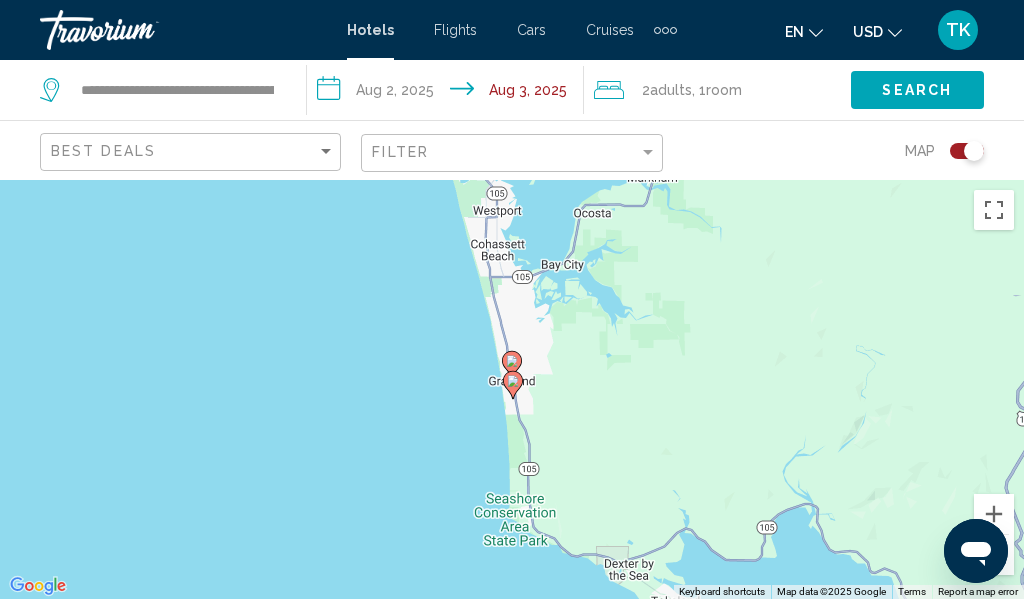 click at bounding box center [994, 555] 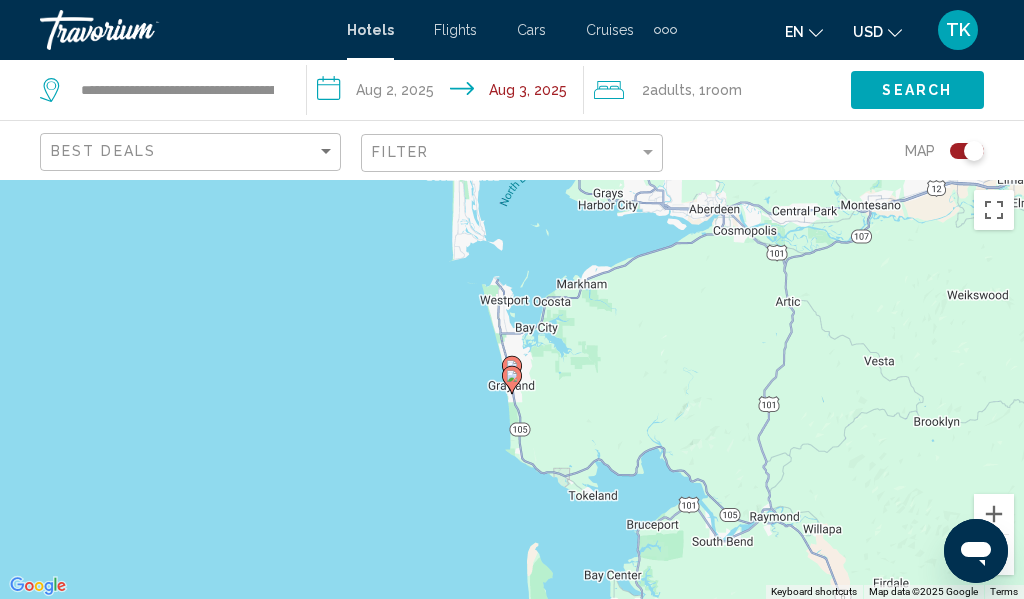 click at bounding box center (994, 555) 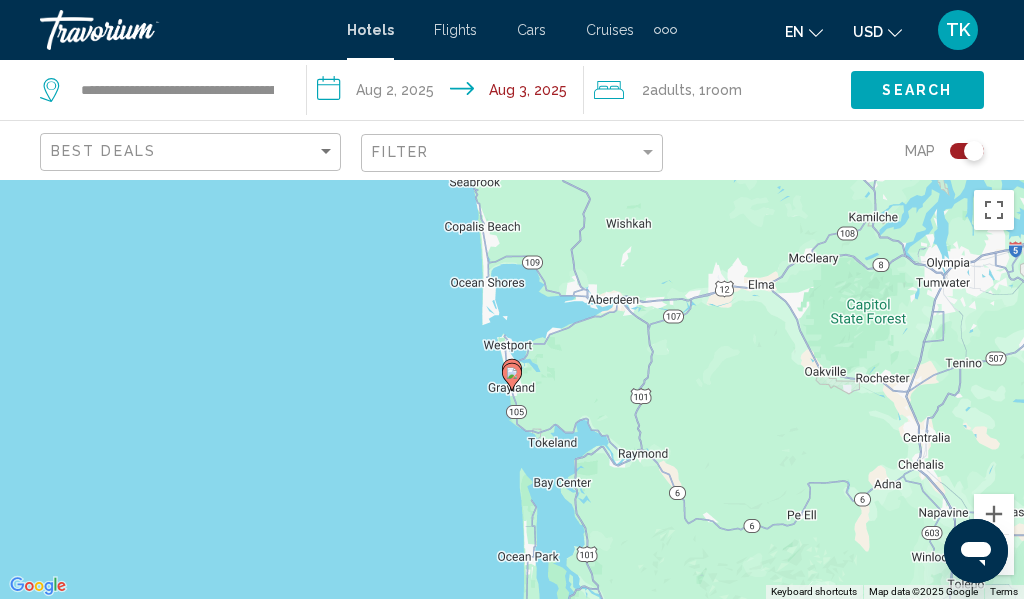 click on "**********" at bounding box center [449, 93] 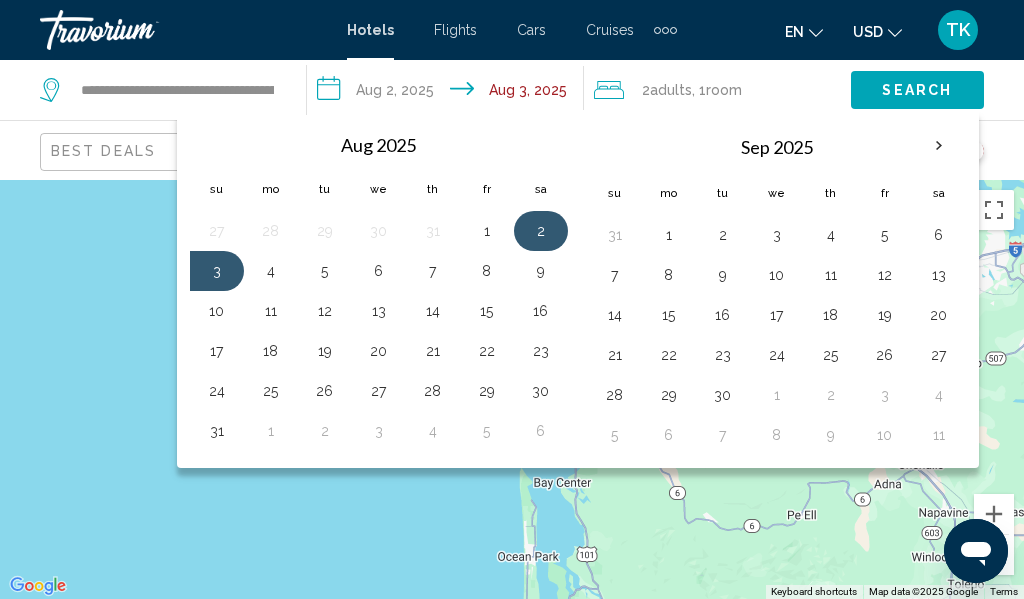 click on "2" at bounding box center (541, 231) 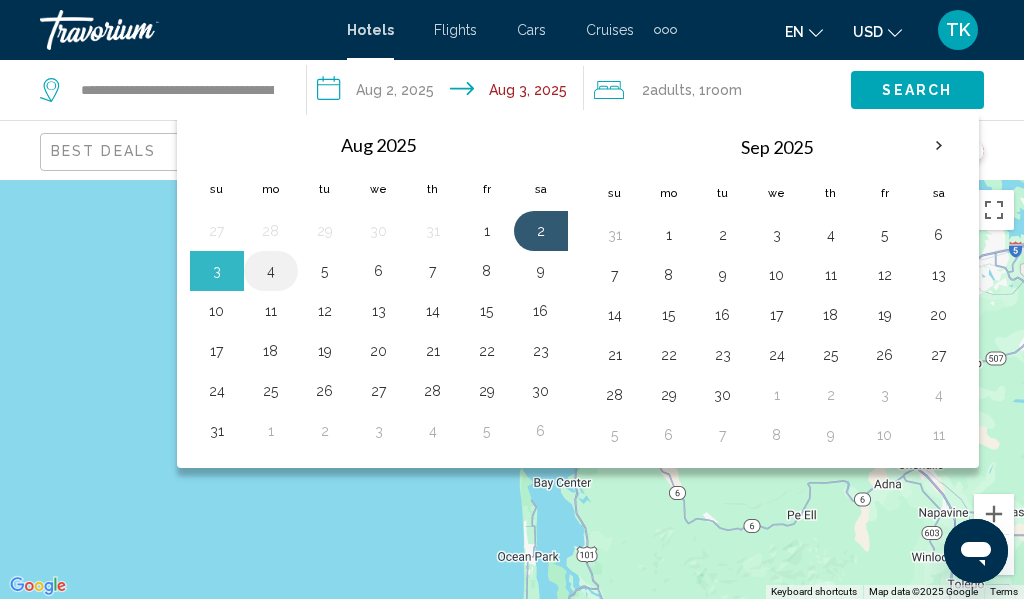 click on "4" at bounding box center (271, 271) 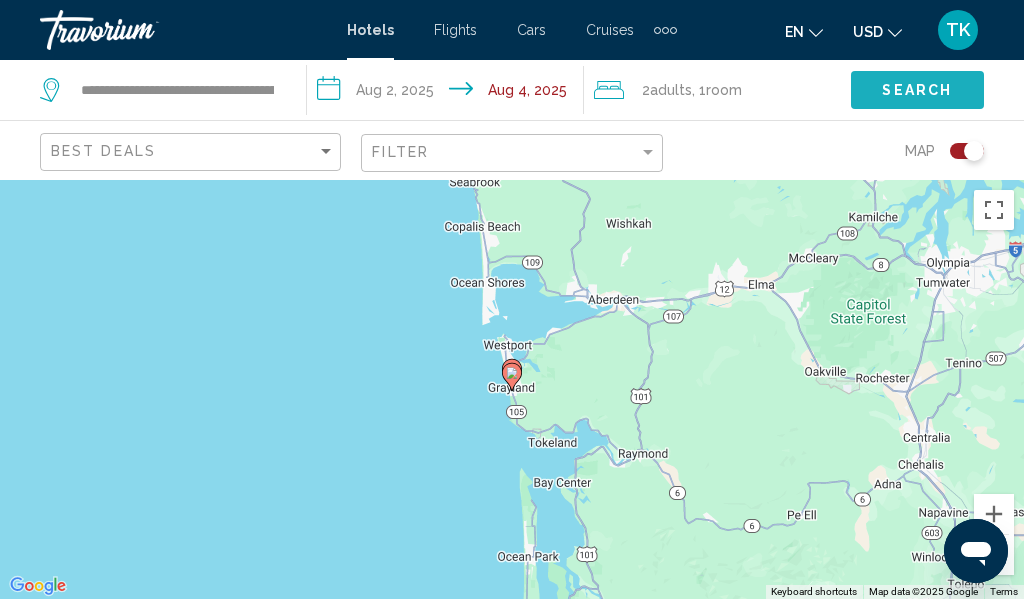click on "Search" 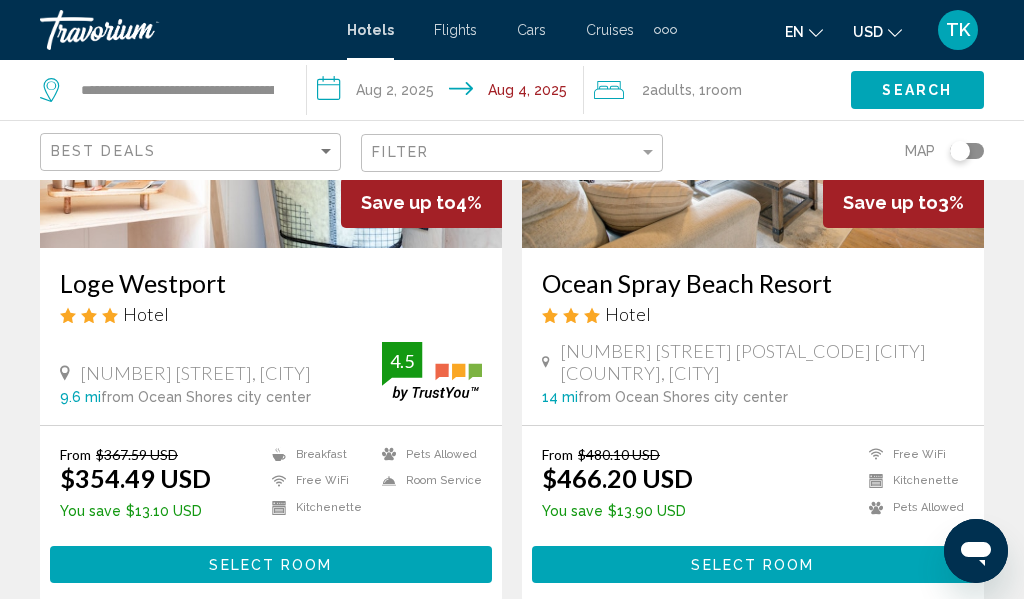scroll, scrollTop: 328, scrollLeft: 0, axis: vertical 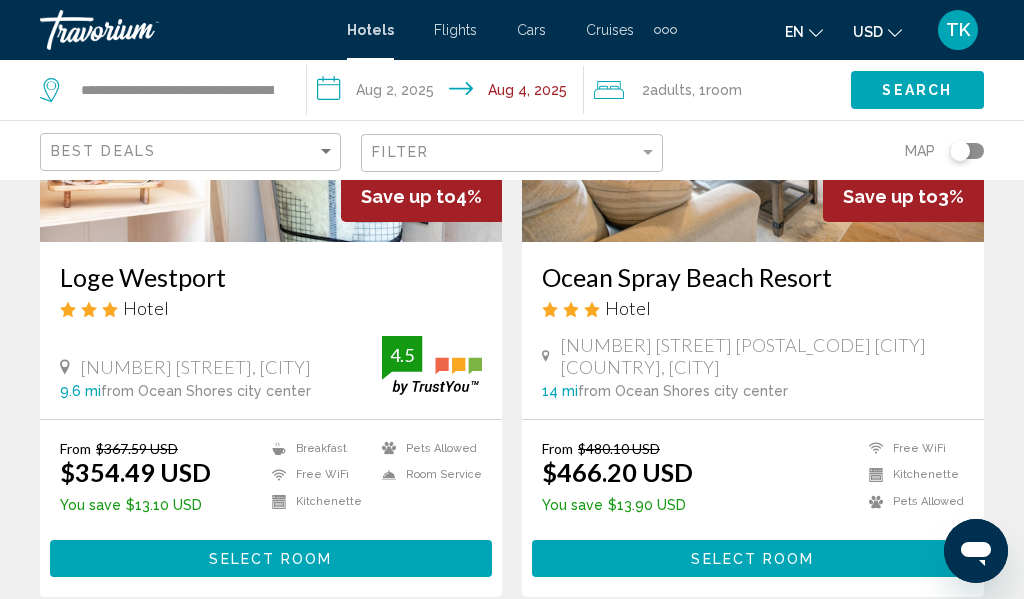 click 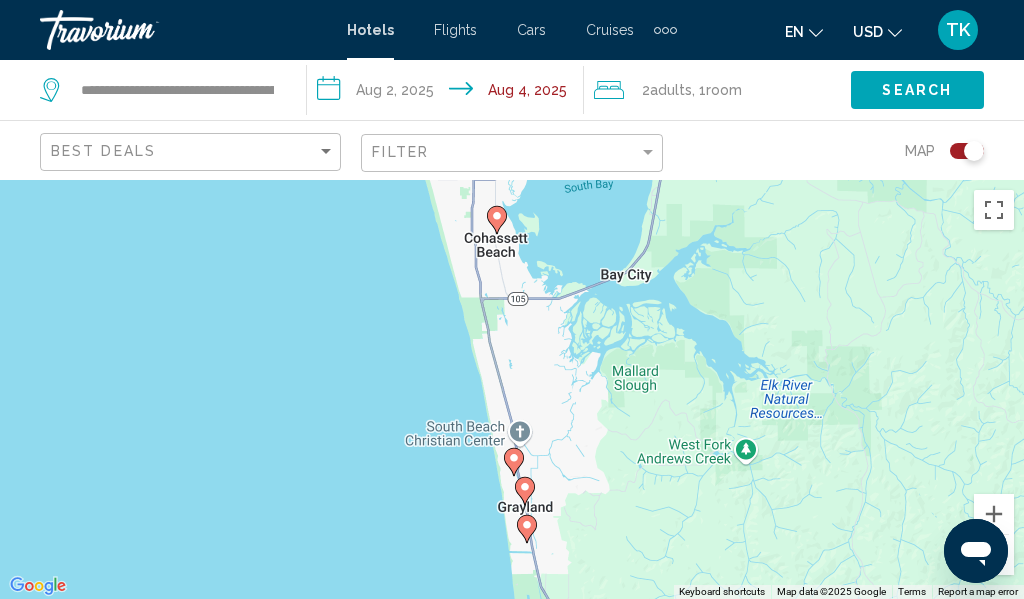 scroll, scrollTop: 1, scrollLeft: 0, axis: vertical 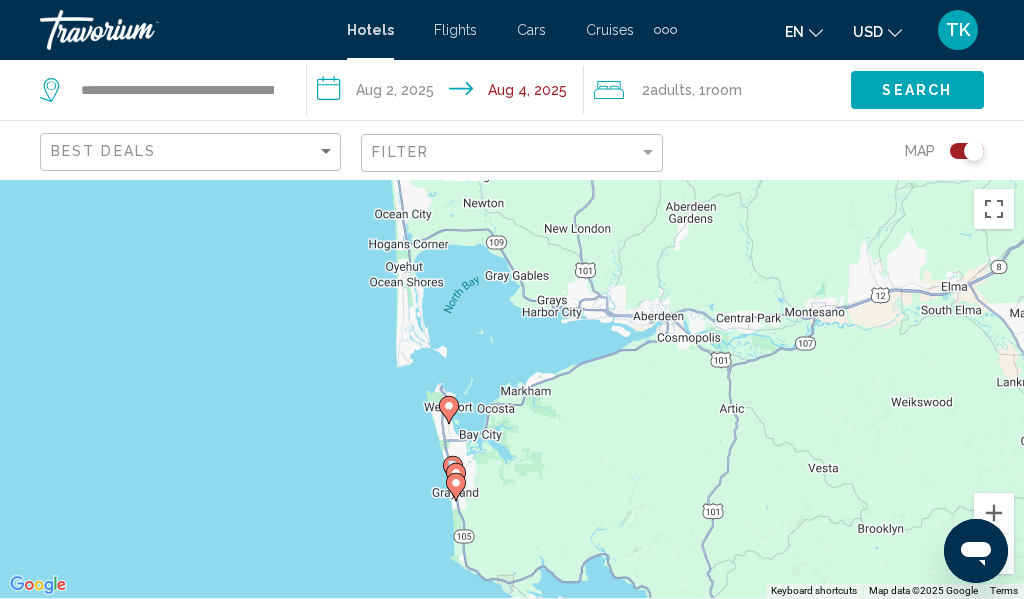 drag, startPoint x: 415, startPoint y: 259, endPoint x: 305, endPoint y: 432, distance: 205.00975 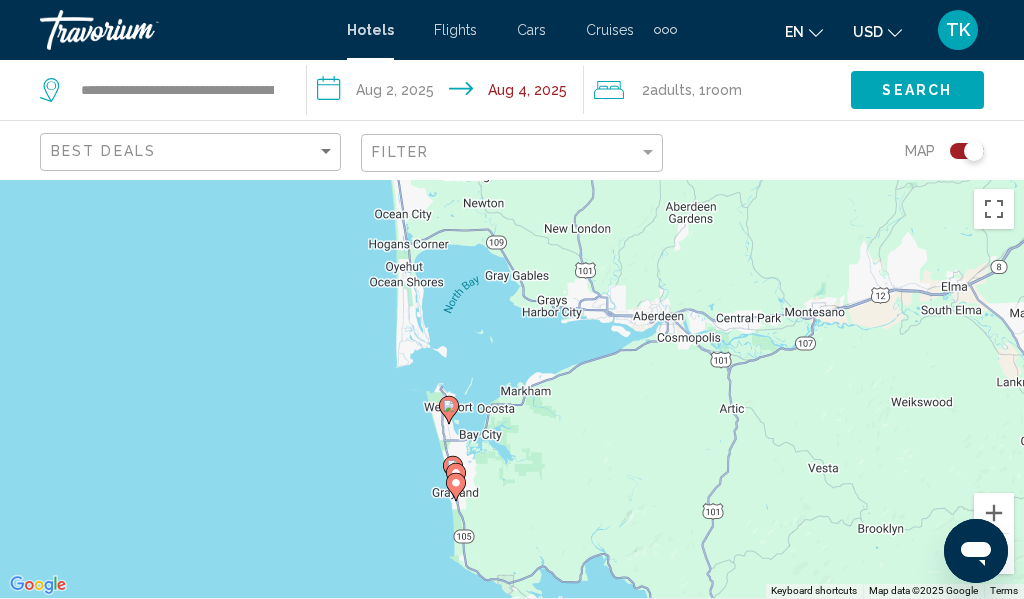 click on "To activate drag with keyboard, press Alt + Enter. Once in keyboard drag state, use the arrow keys to move the marker. To complete the drag, press the Enter key. To cancel, press Escape." at bounding box center [512, 388] 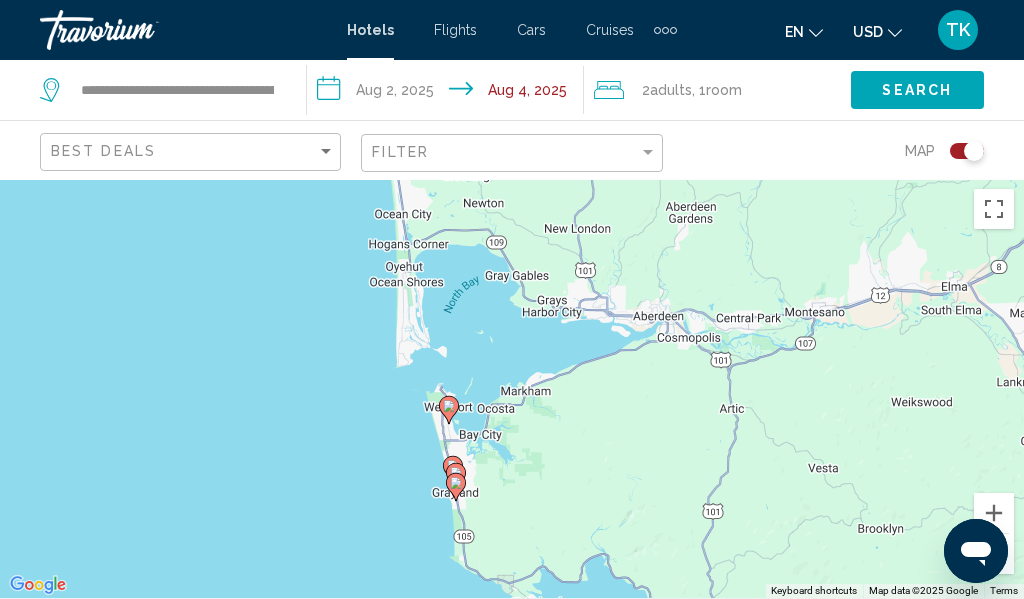 click 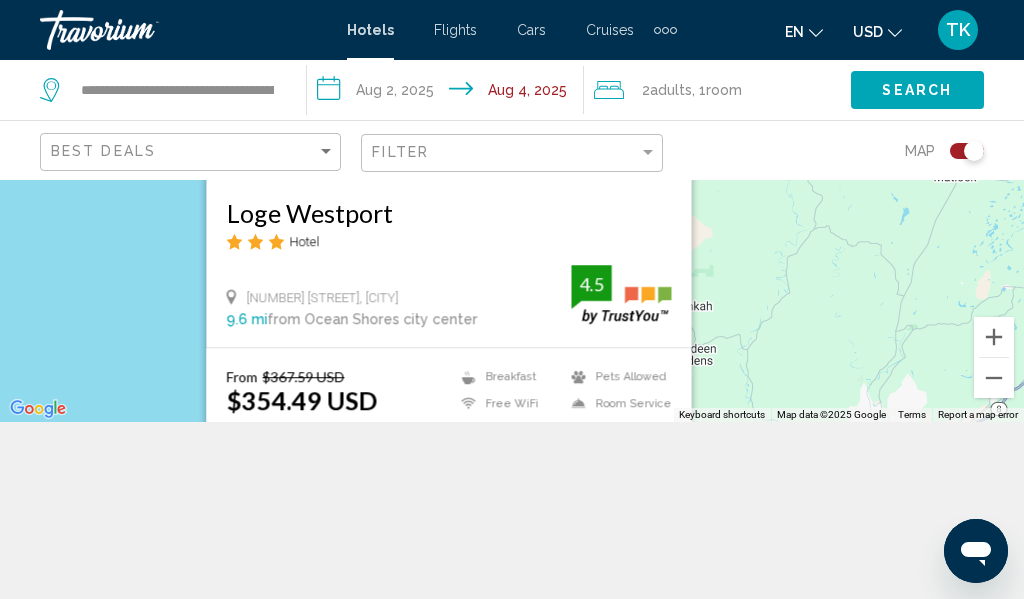 scroll, scrollTop: 180, scrollLeft: 0, axis: vertical 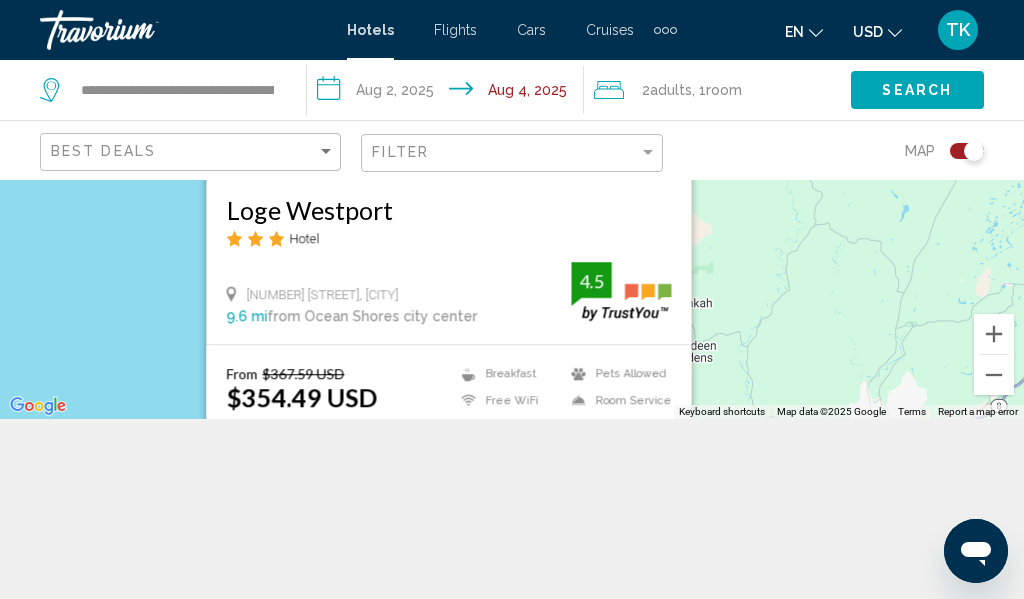 click on "Save up to  4%   [CITY] [STATE]
Hotel
[NUMBER] [STREET], [CITY] 9.6 mi  from [CITY] city center from hotel 4.5 From $367.59 USD $354.49 USD  You save  $13.10 USD
Breakfast
Free WiFi
Kitchenette
Pets Allowed
Room Service  4.5 Select Room" at bounding box center [512, 209] 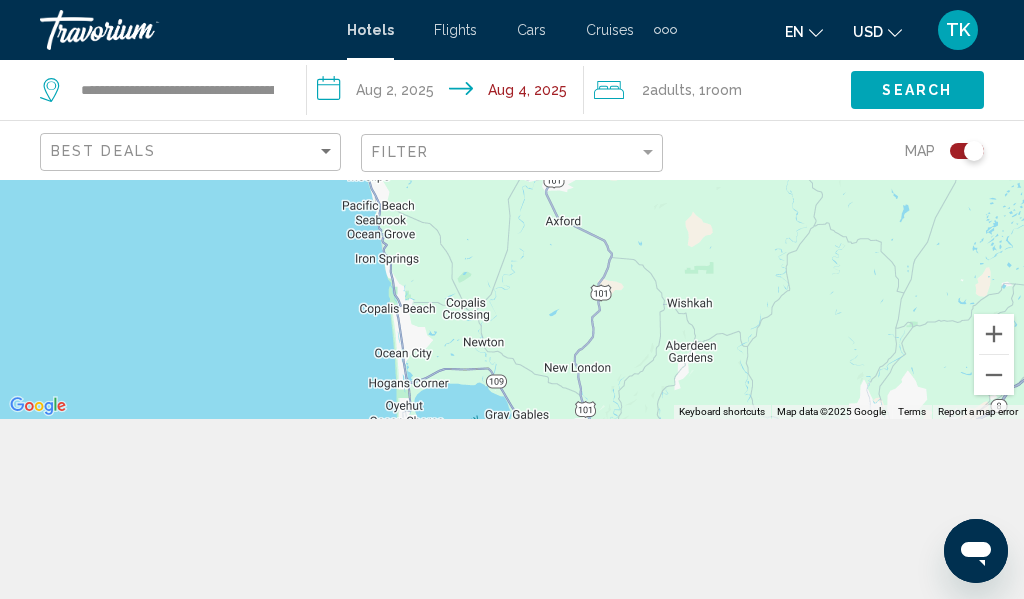 click on "To activate drag with keyboard, press Alt + Enter. Once in keyboard drag state, use the arrow keys to move the marker. To complete the drag, press the Enter key. To cancel, press Escape." at bounding box center (512, 209) 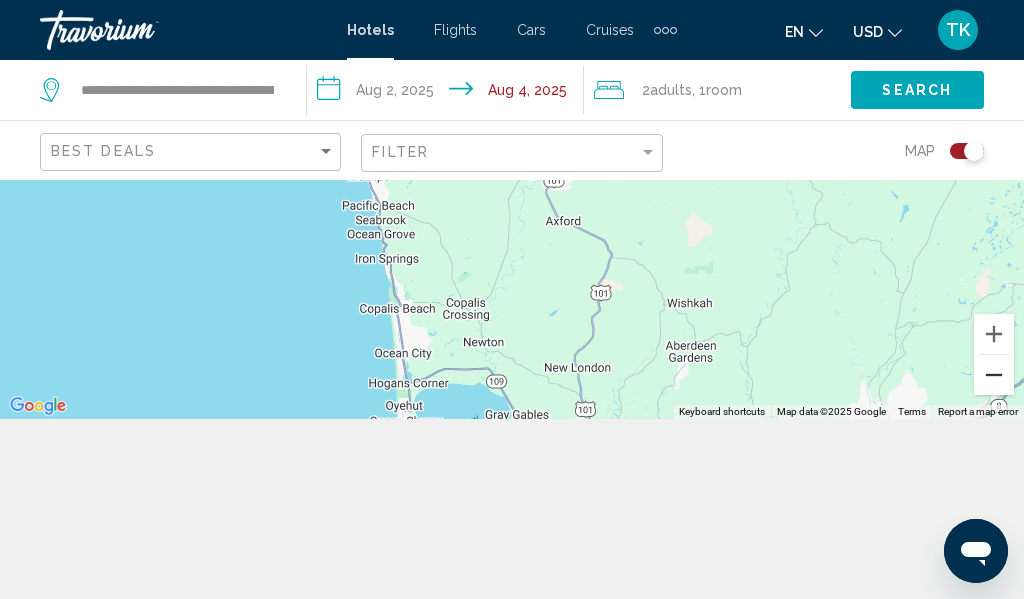 click at bounding box center [994, 375] 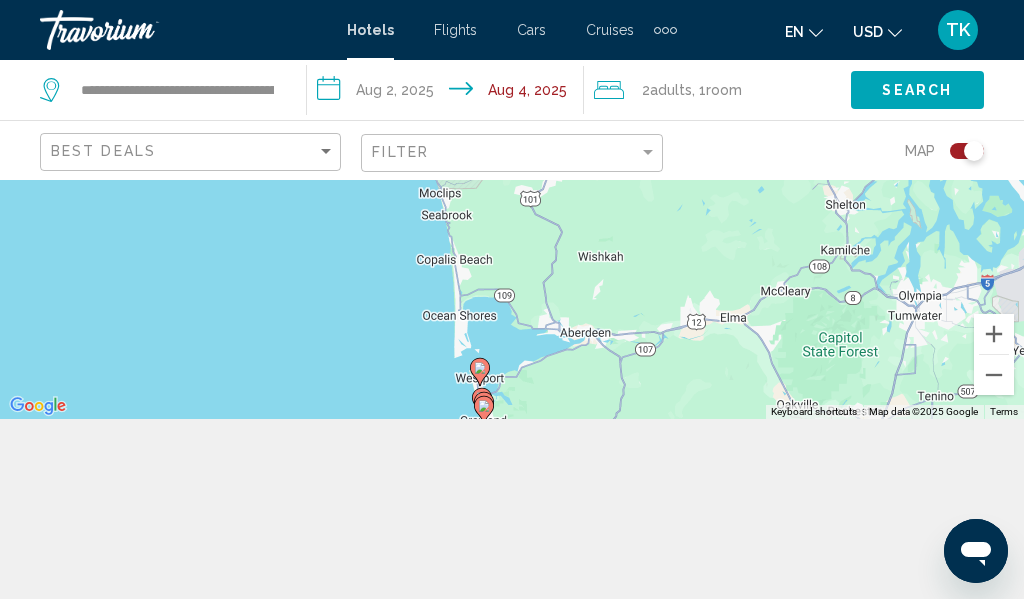click 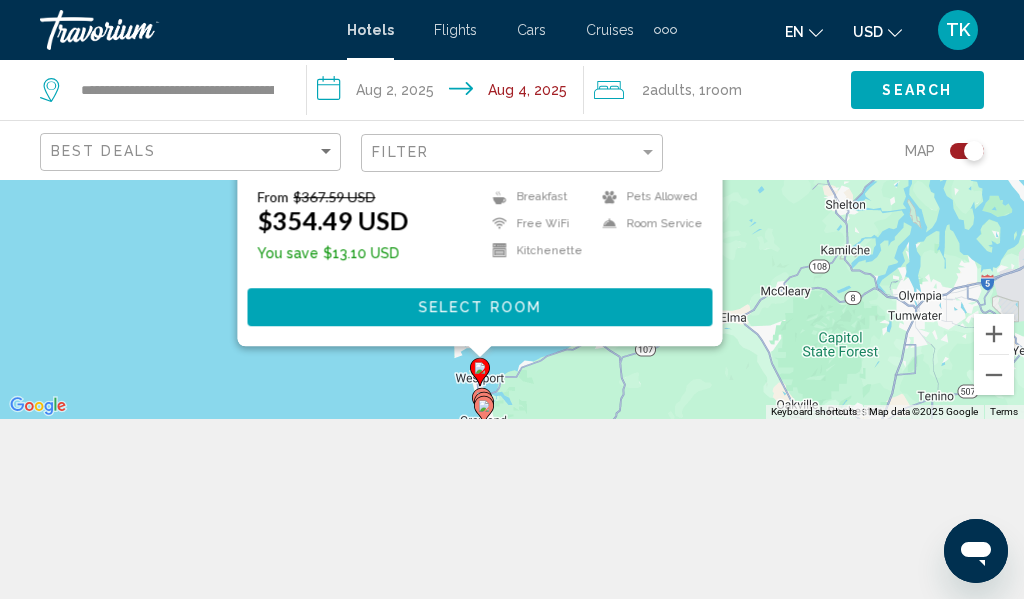 click 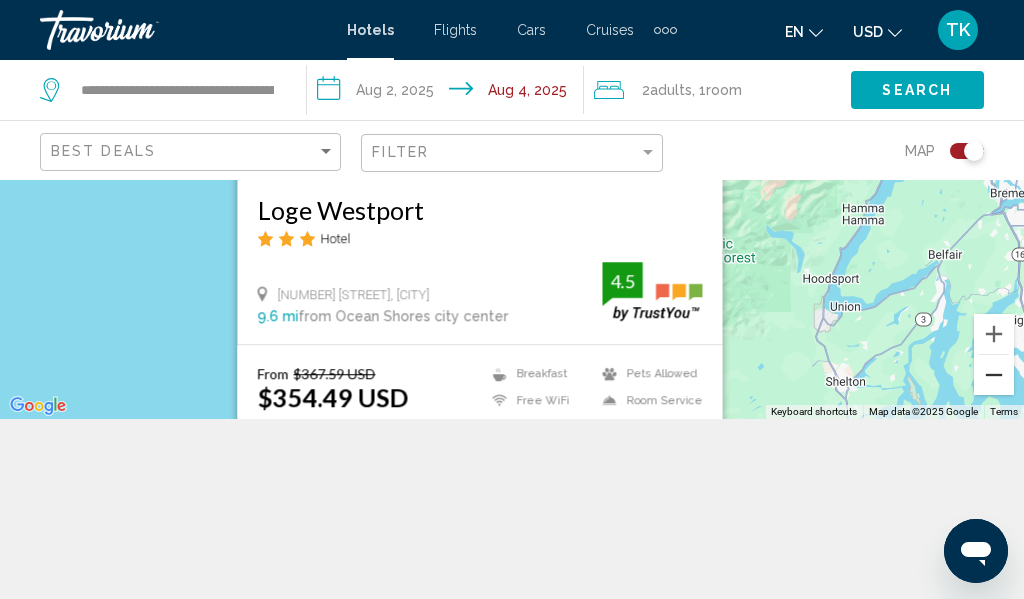 click at bounding box center [994, 375] 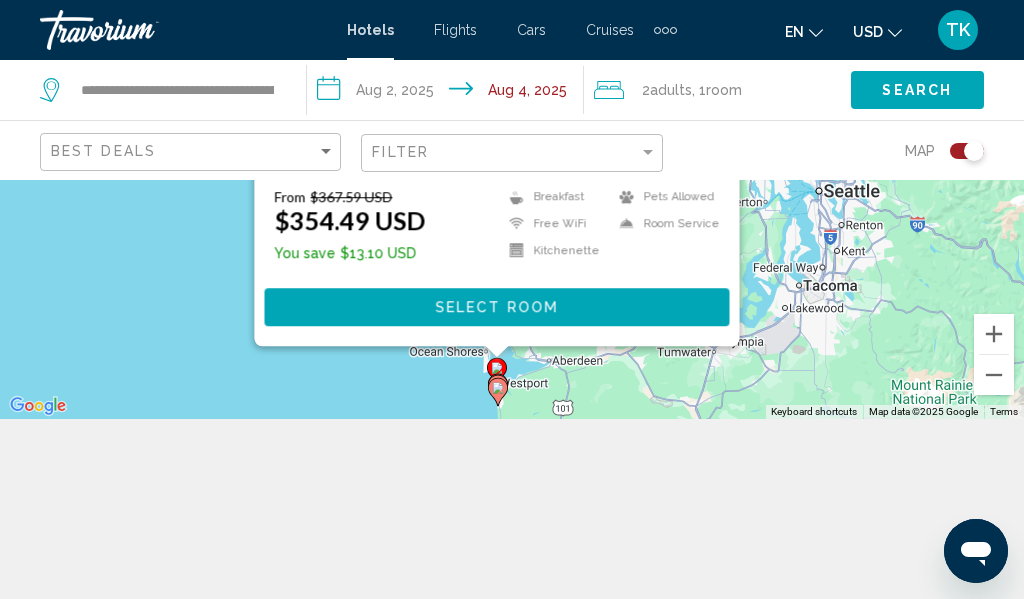 click on "Select Room" at bounding box center (496, 308) 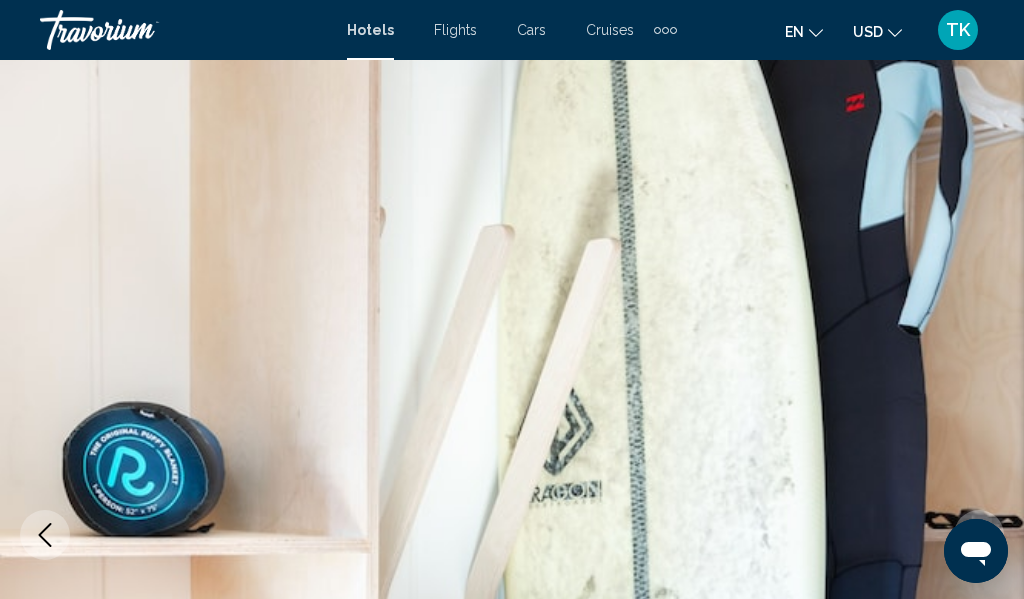 scroll, scrollTop: 0, scrollLeft: 0, axis: both 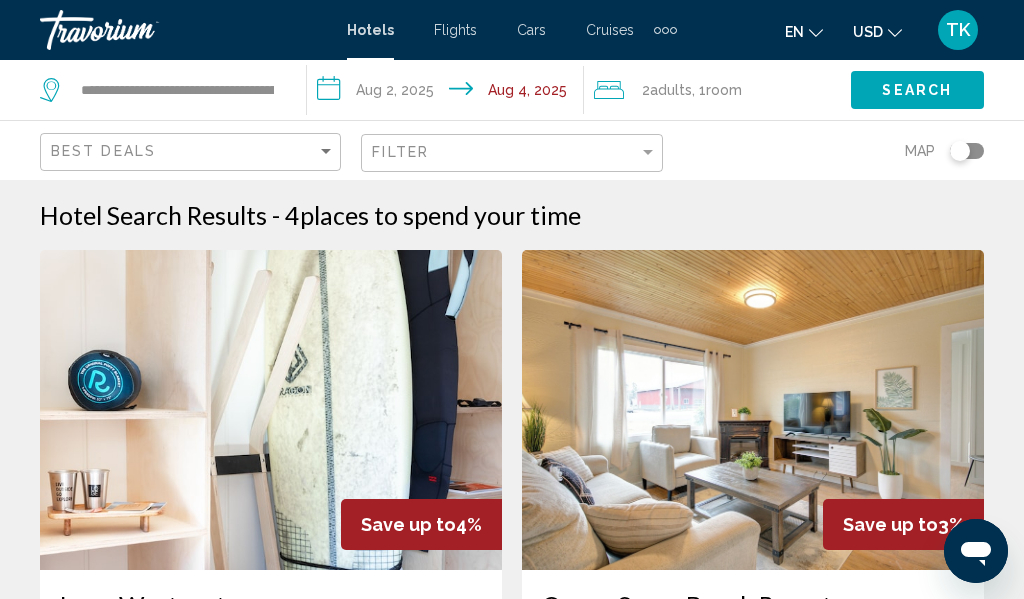 click at bounding box center [271, 410] 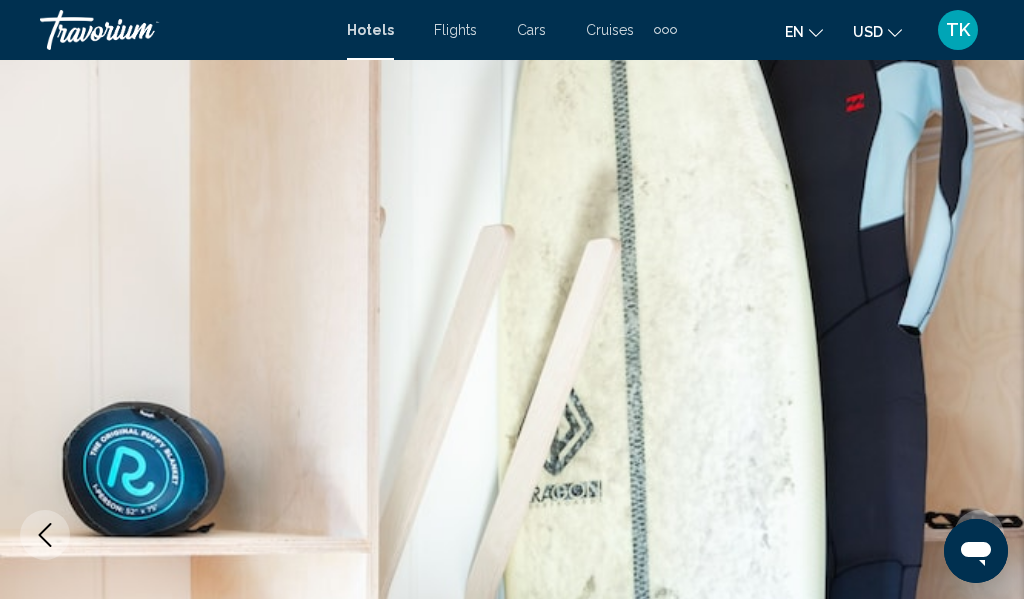 click at bounding box center (512, 535) 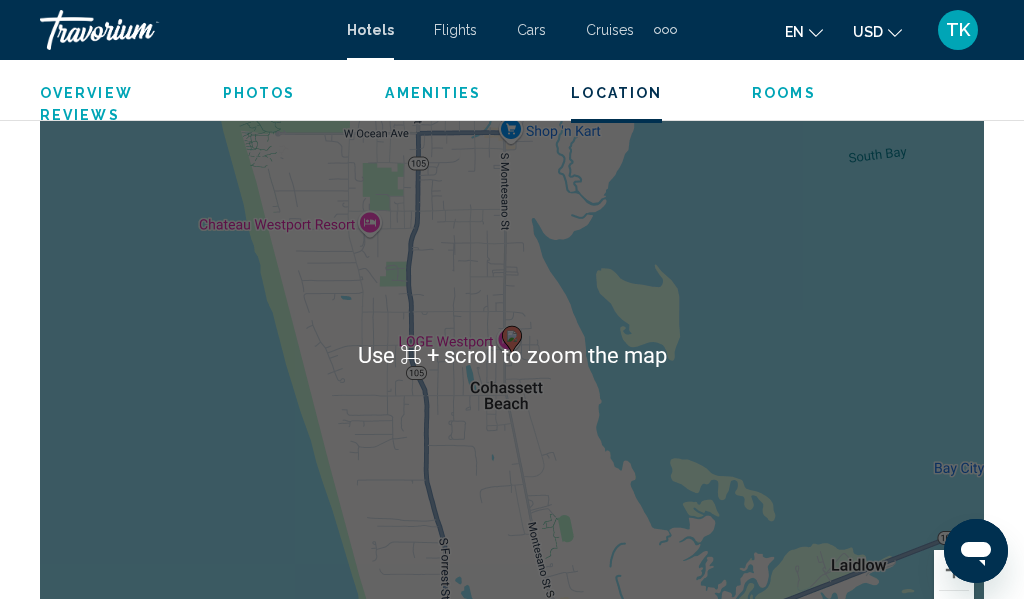scroll, scrollTop: 2578, scrollLeft: 0, axis: vertical 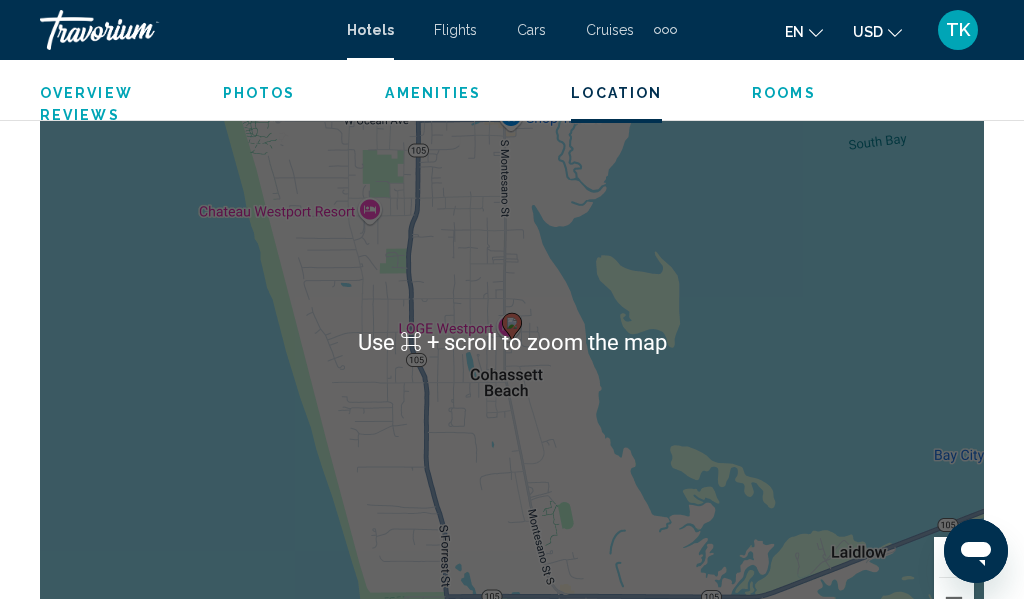 click on "To activate drag with keyboard, press Alt + Enter. Once in keyboard drag state, use the arrow keys to move the marker. To complete the drag, press the Enter key. To cancel, press Escape." at bounding box center (512, 342) 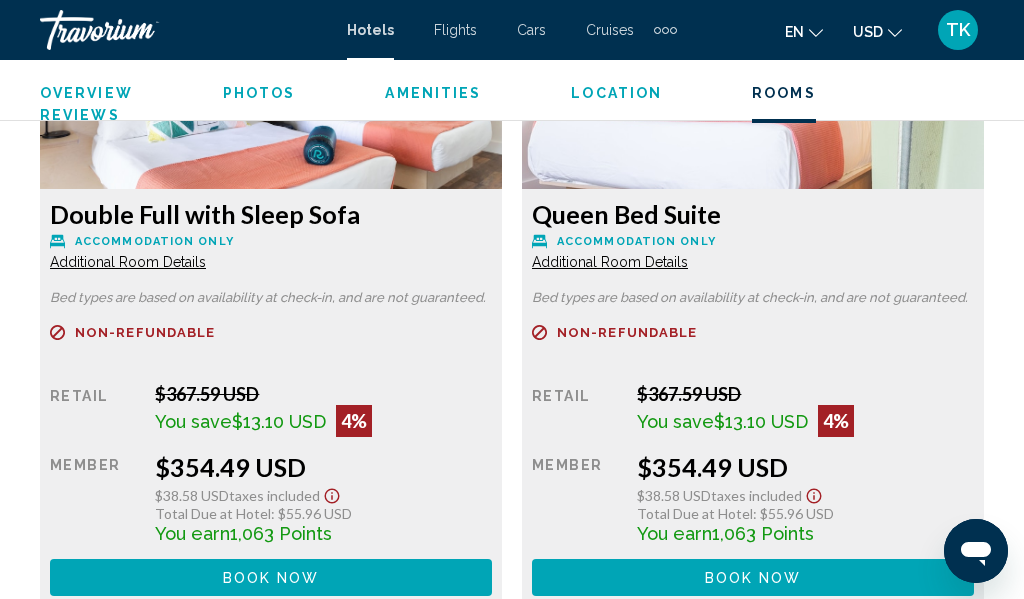 scroll, scrollTop: 3502, scrollLeft: 0, axis: vertical 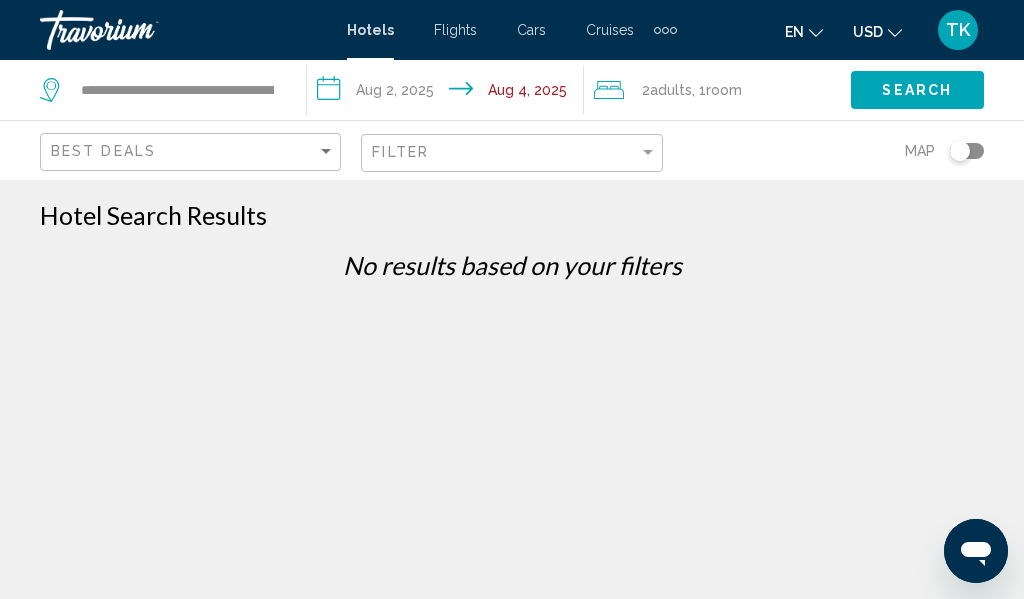 click on "Search" 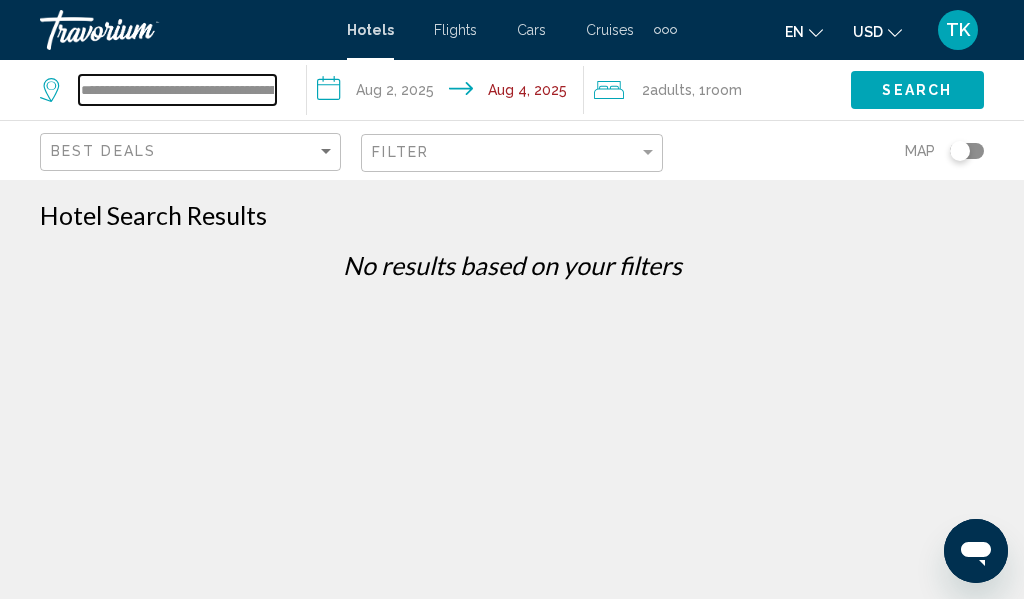 click on "**********" at bounding box center [177, 90] 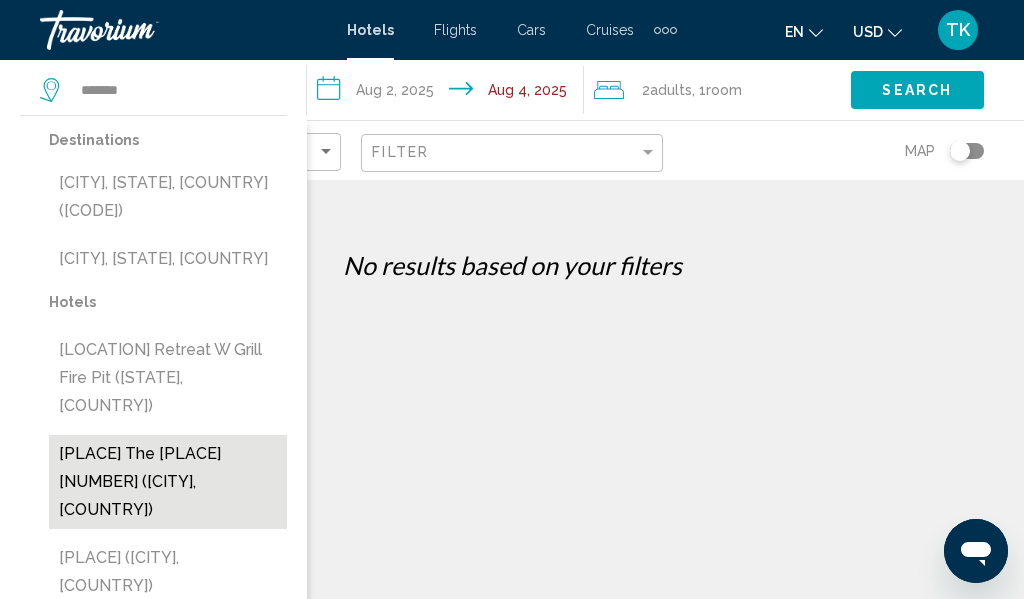 click on "[PLACE] The [PLACE] [NUMBER] ([CITY], [COUNTRY])" at bounding box center (168, 482) 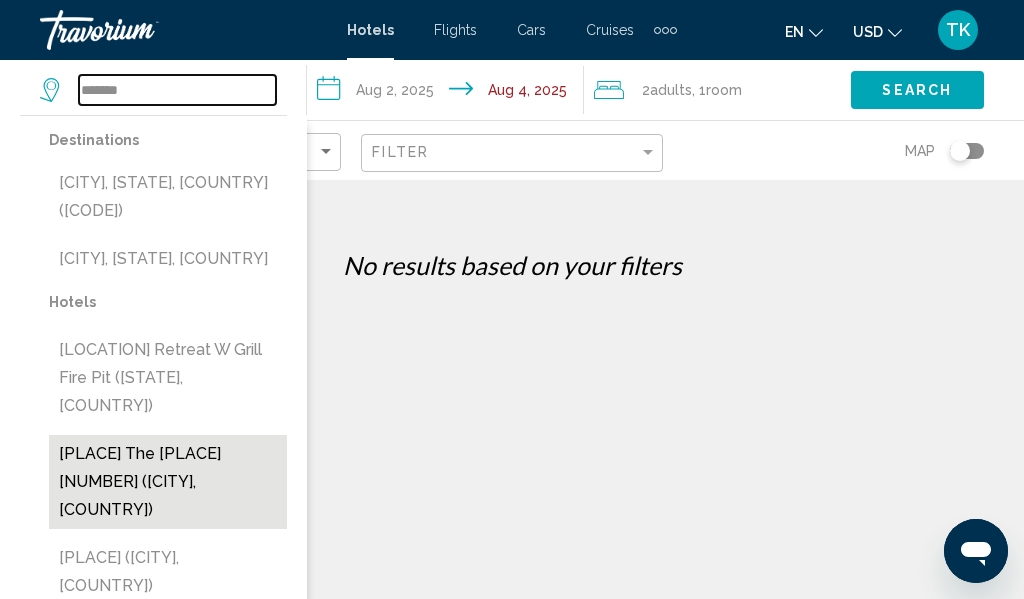 type on "**********" 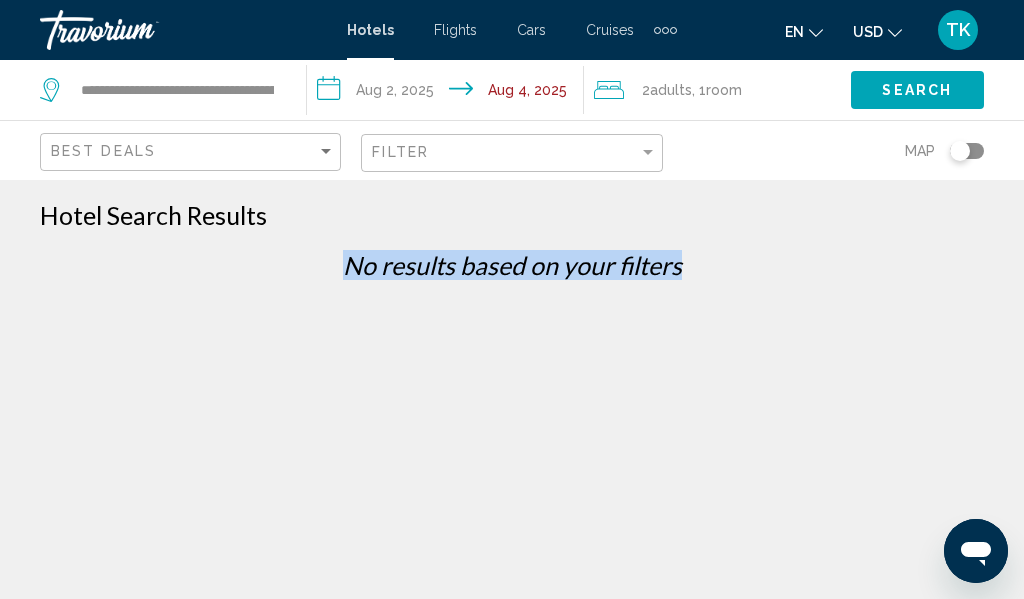 drag, startPoint x: 167, startPoint y: 454, endPoint x: 396, endPoint y: 180, distance: 357.0952 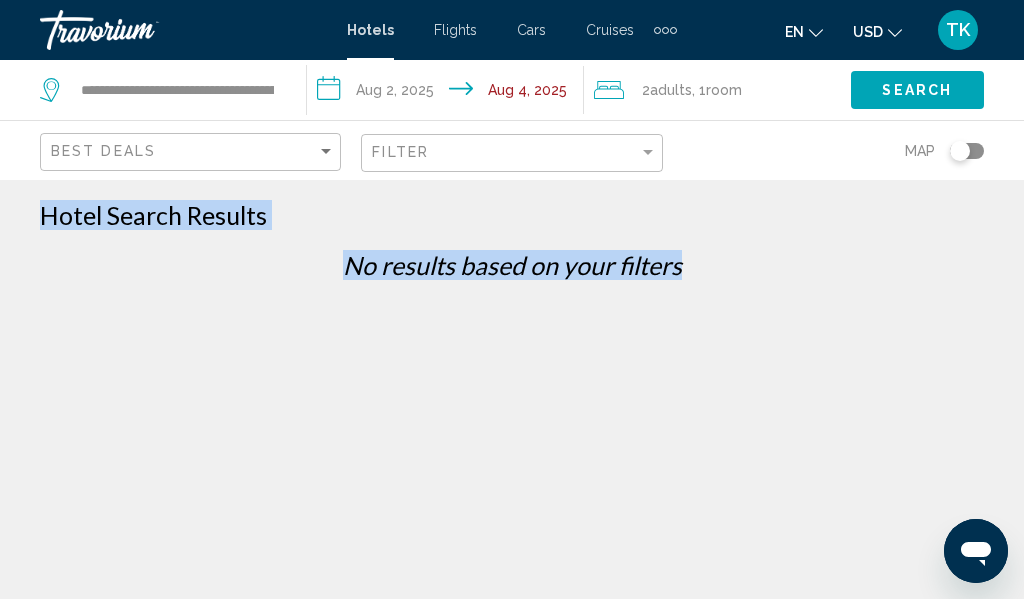 click on "**********" at bounding box center (449, 93) 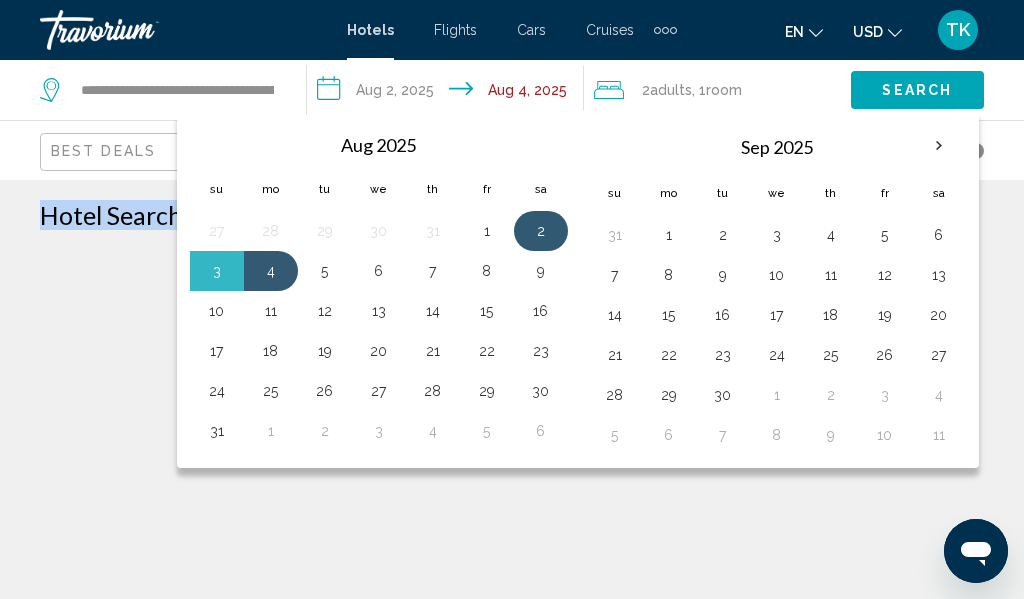 click on "2" at bounding box center (541, 231) 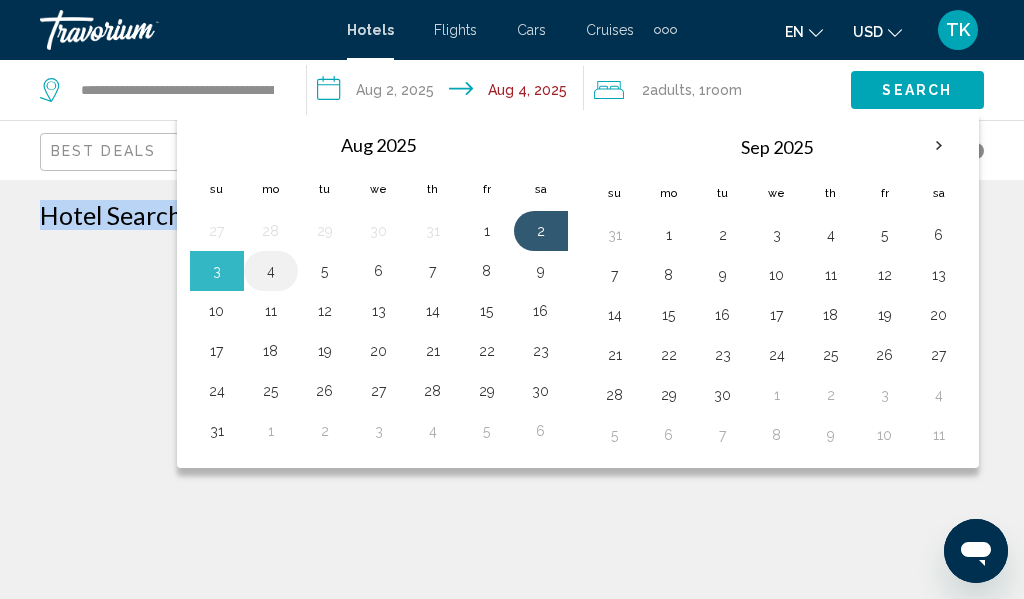 click on "4" at bounding box center (271, 271) 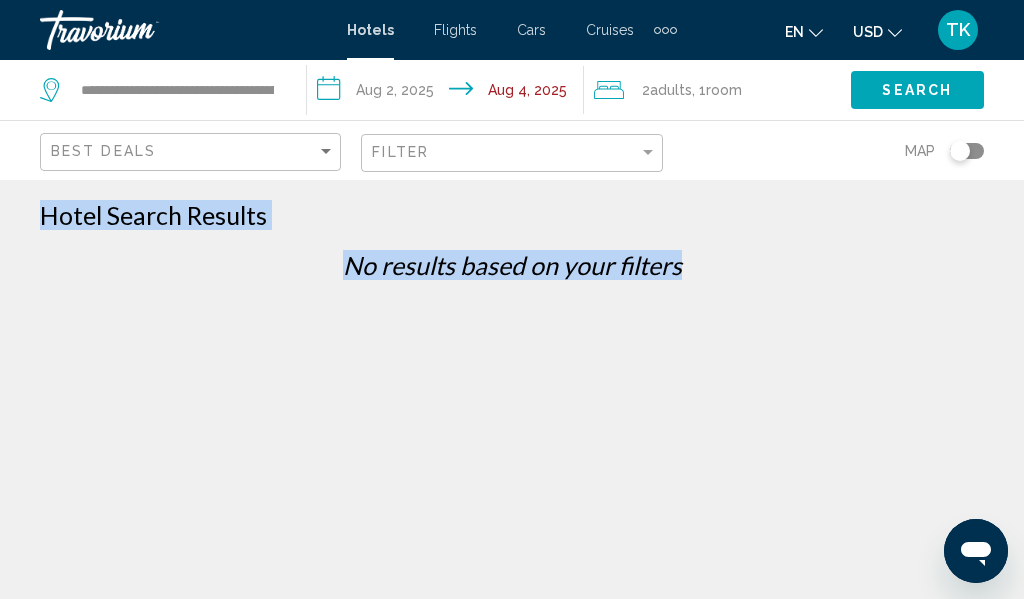 click on "Search" 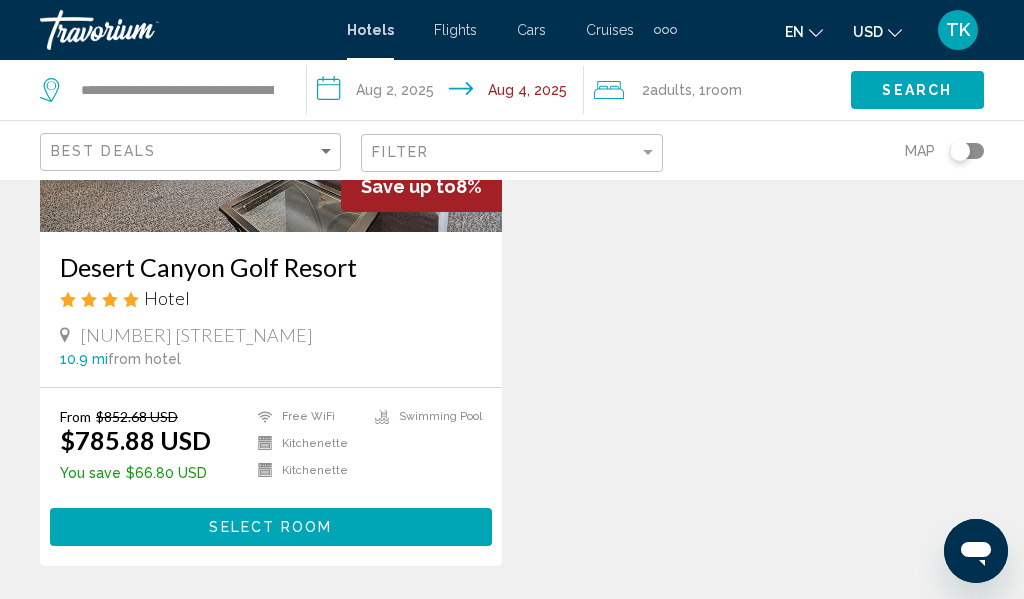 scroll, scrollTop: 1069, scrollLeft: 0, axis: vertical 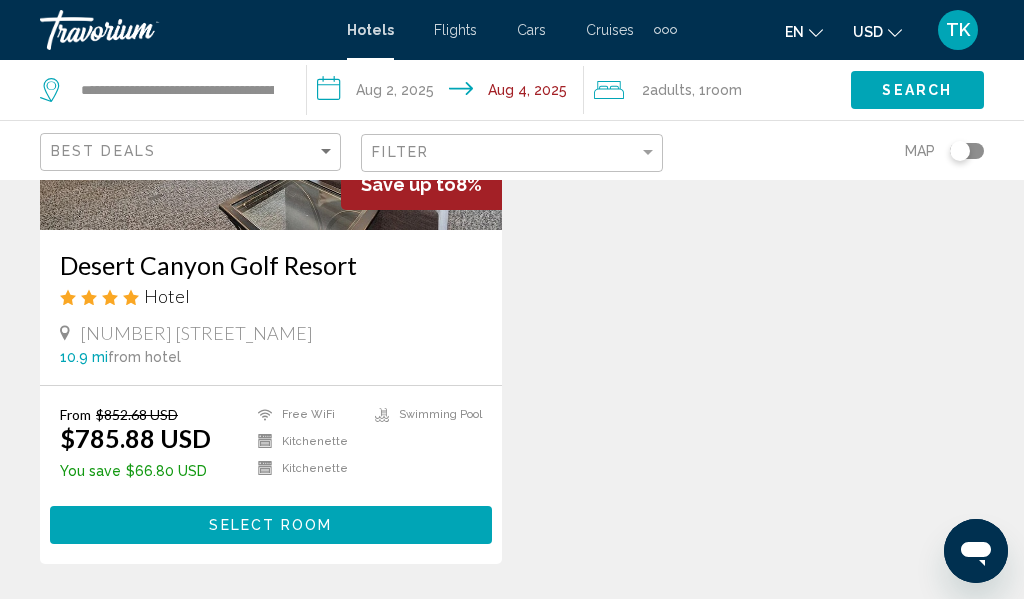 click on "Select Room" at bounding box center (270, 526) 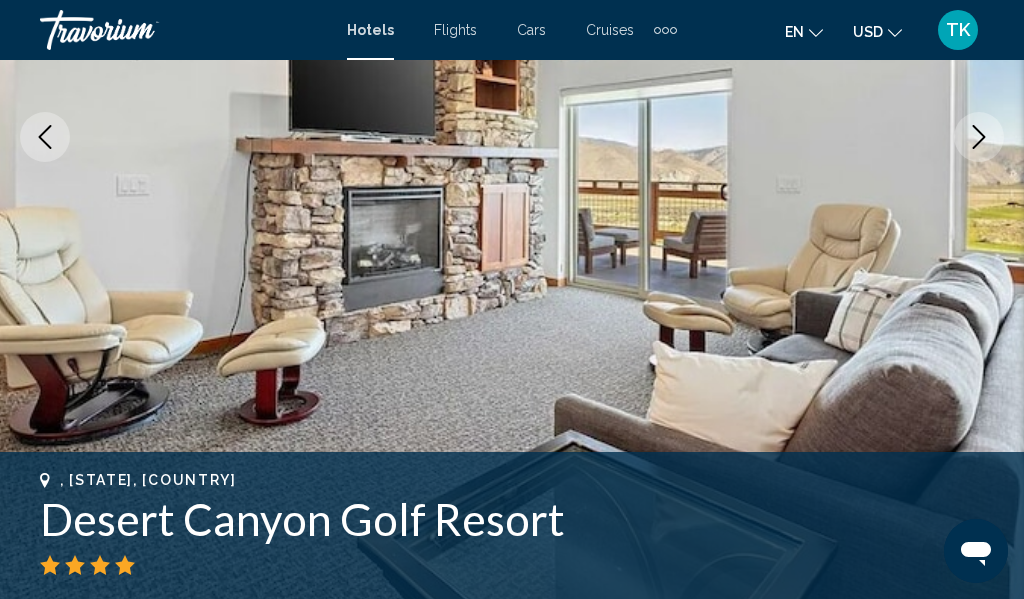 scroll, scrollTop: 0, scrollLeft: 0, axis: both 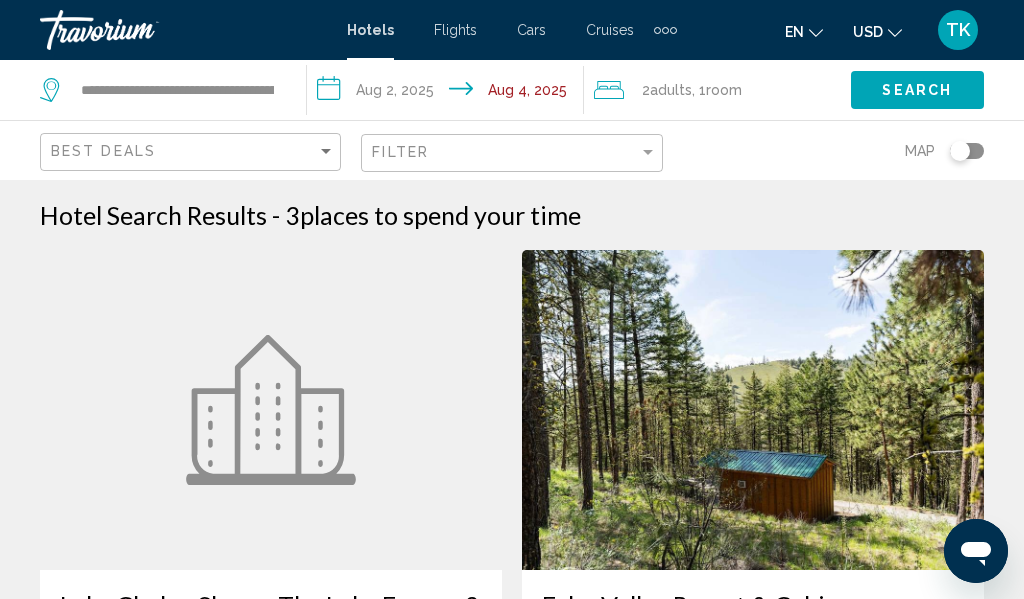 click on "**********" at bounding box center [449, 93] 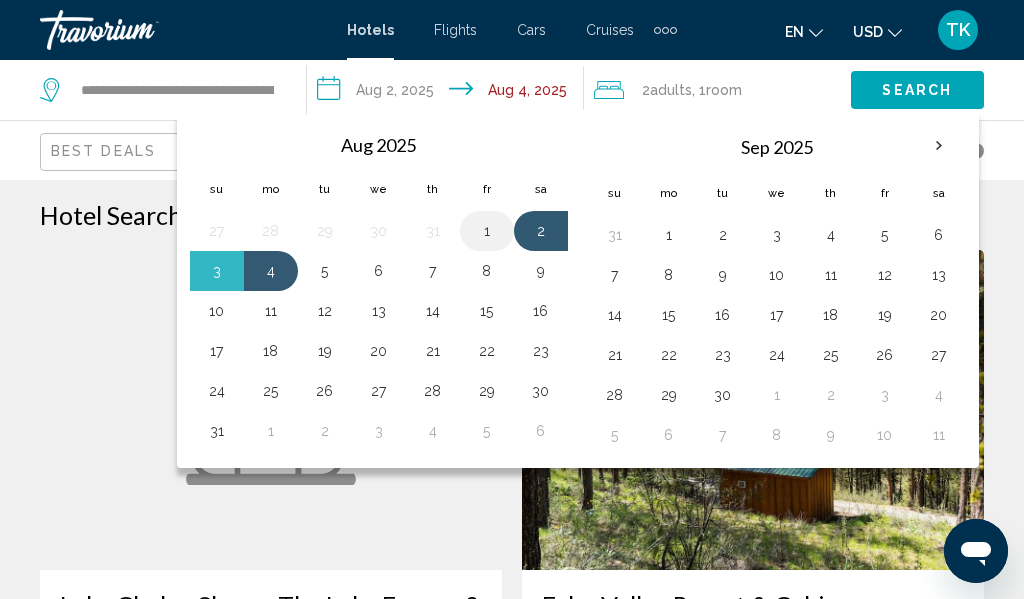 click on "1" at bounding box center [487, 231] 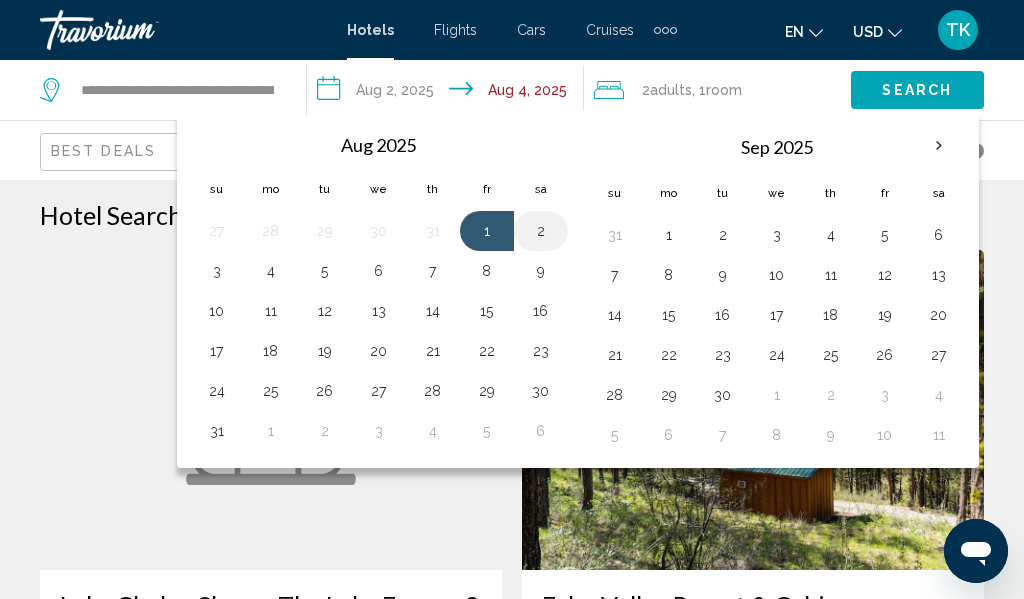 click on "2" at bounding box center [541, 231] 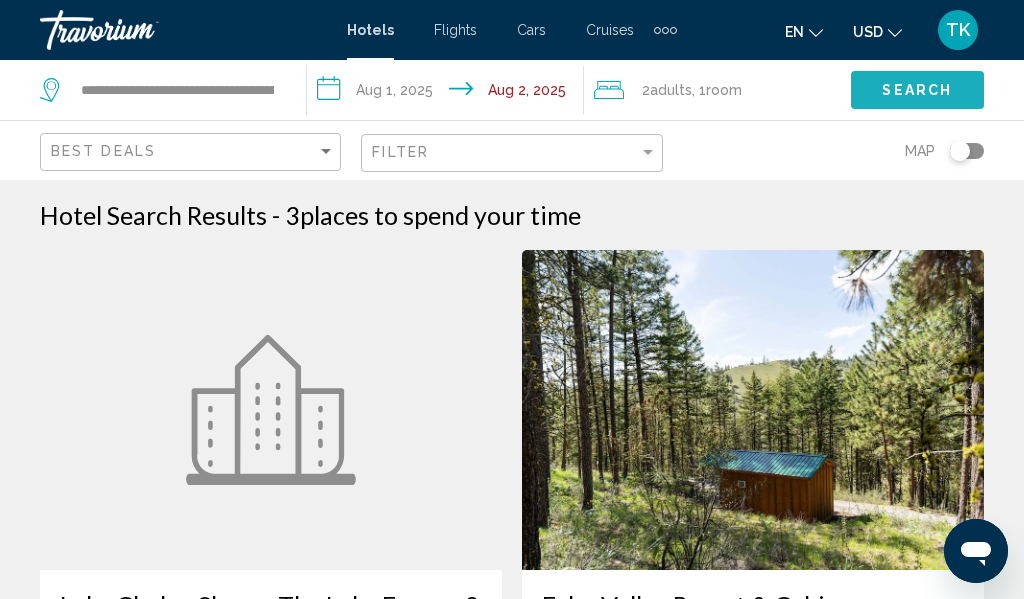 click on "Search" 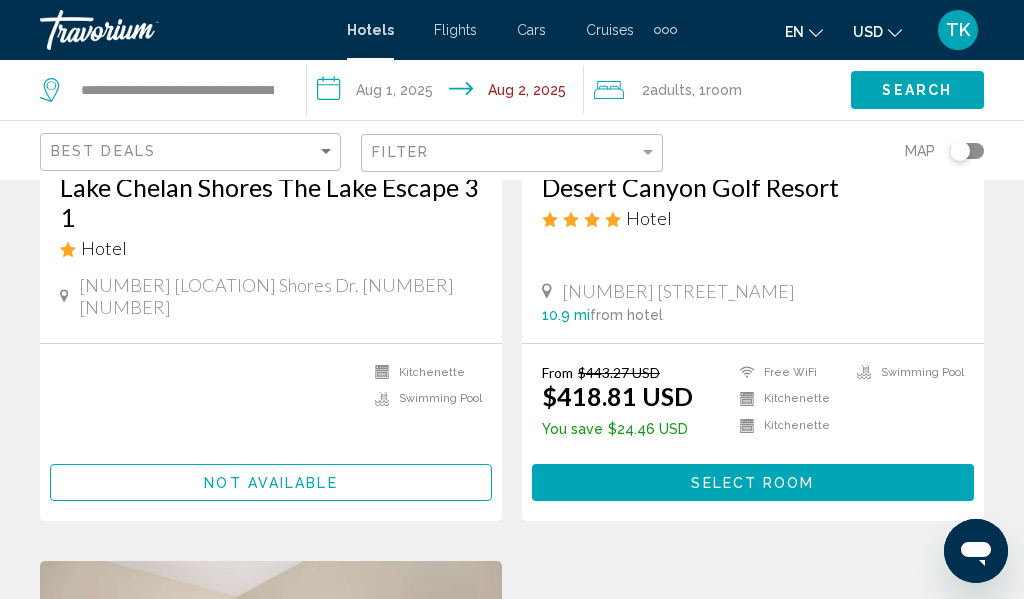 scroll, scrollTop: 430, scrollLeft: 0, axis: vertical 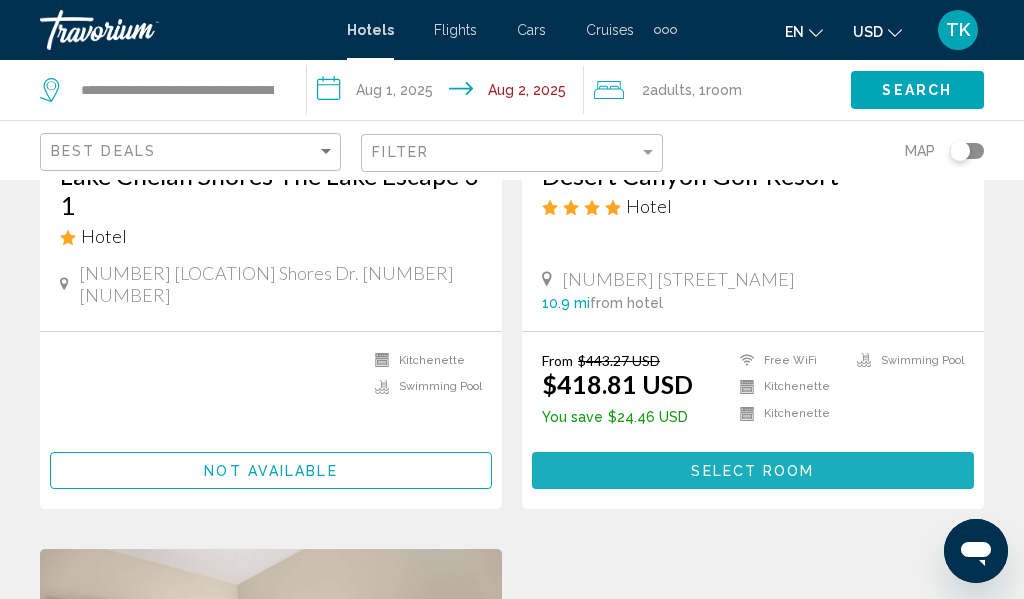 click on "Select Room" at bounding box center (753, 470) 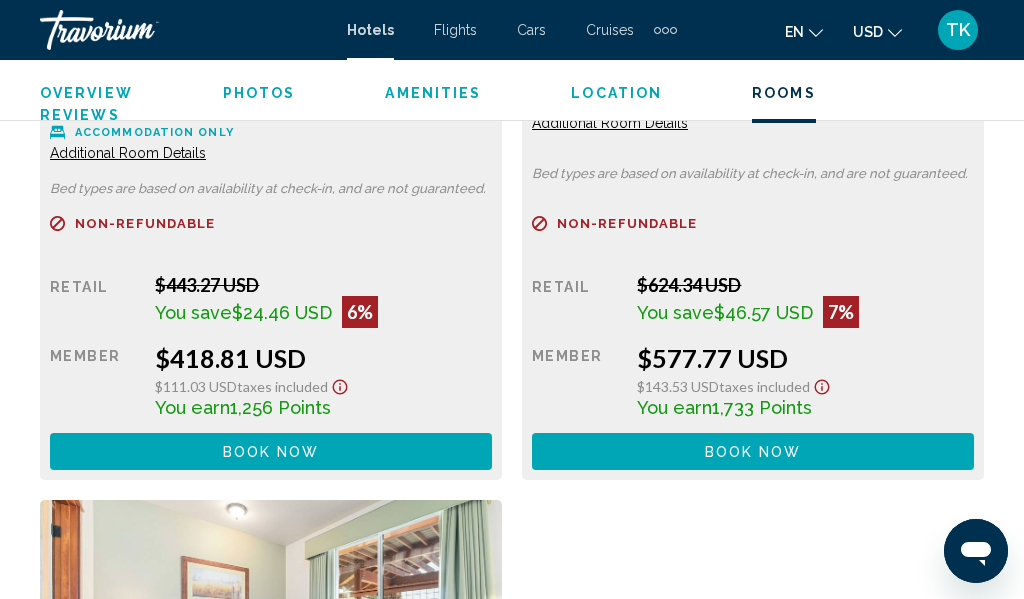 scroll, scrollTop: 3643, scrollLeft: 0, axis: vertical 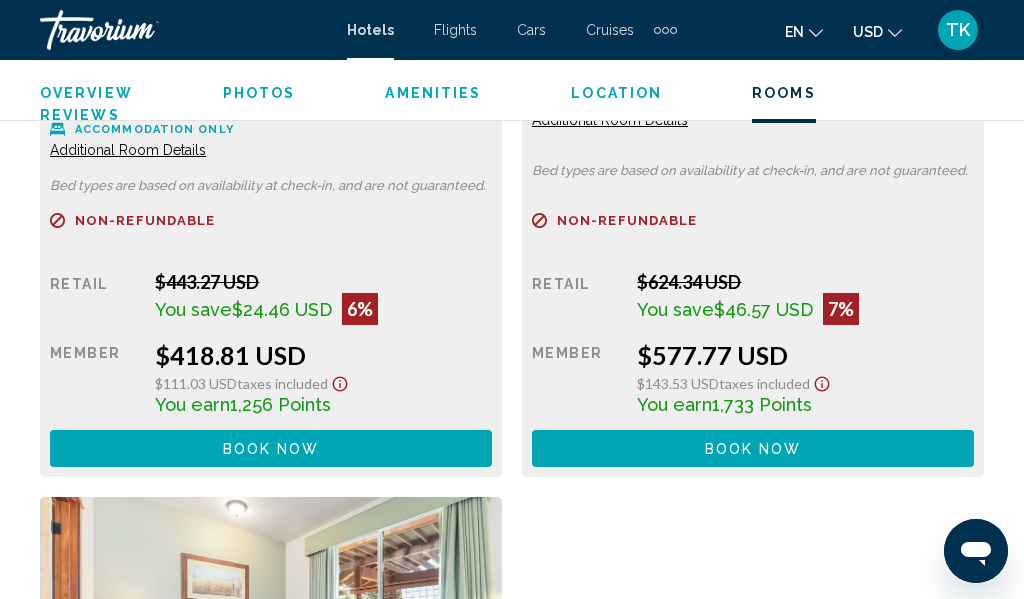 click on "Book now" at bounding box center [271, 449] 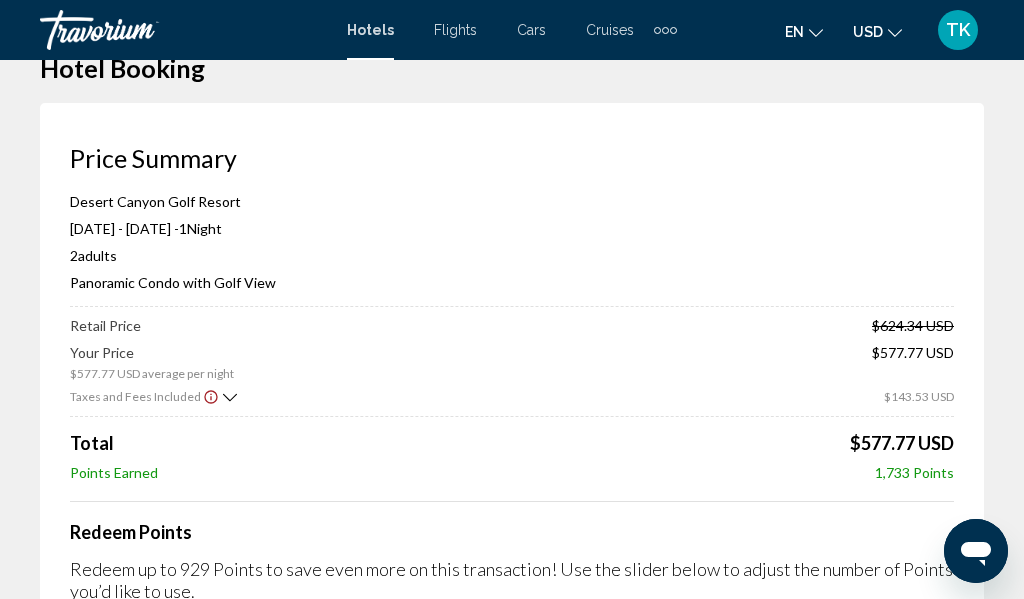 scroll, scrollTop: 0, scrollLeft: 0, axis: both 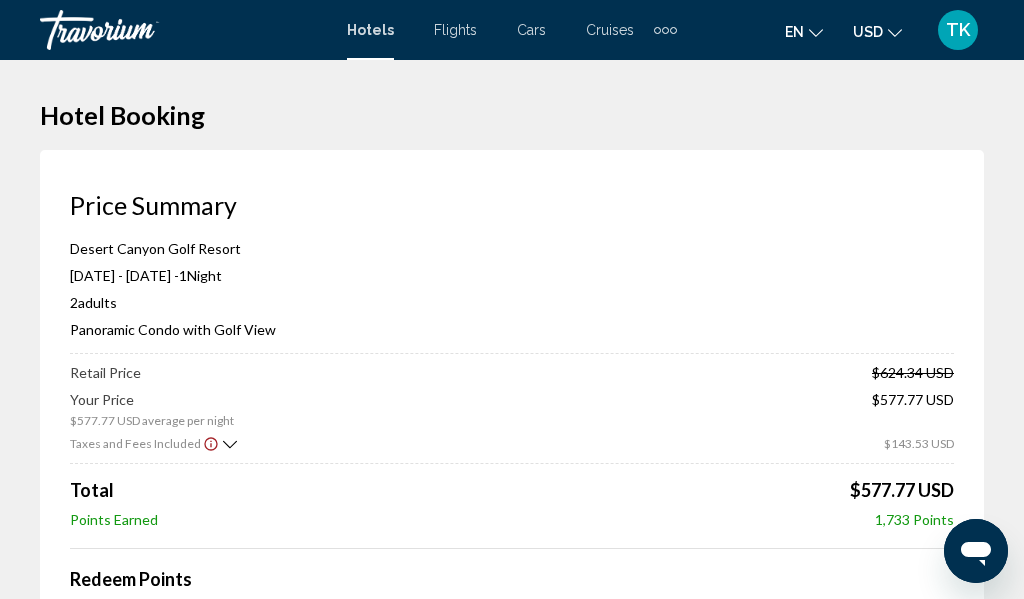 click on "Taxes and Fees Included
$143.53 USD" at bounding box center (512, 443) 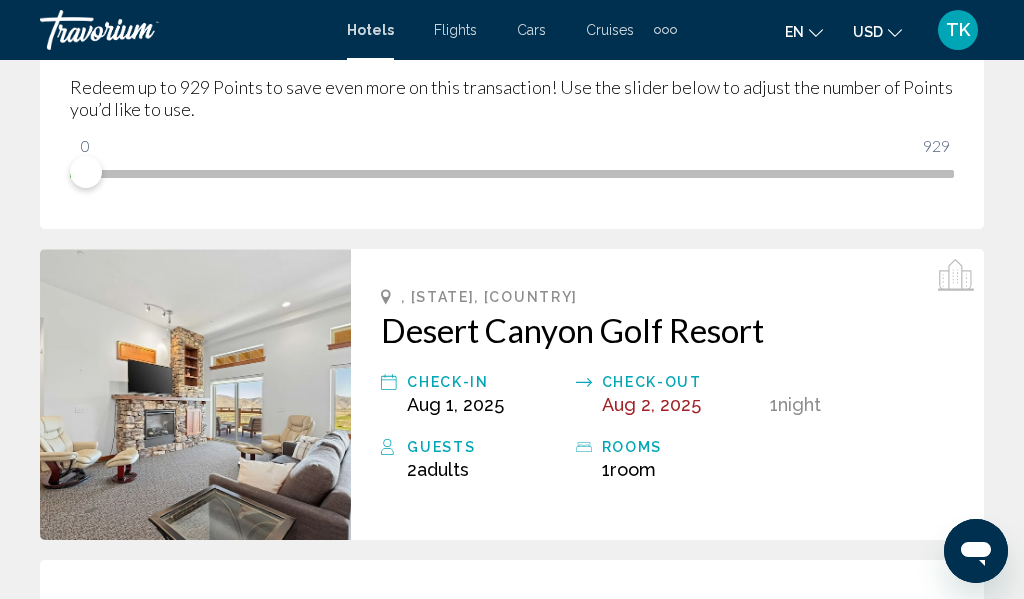 scroll, scrollTop: 0, scrollLeft: 0, axis: both 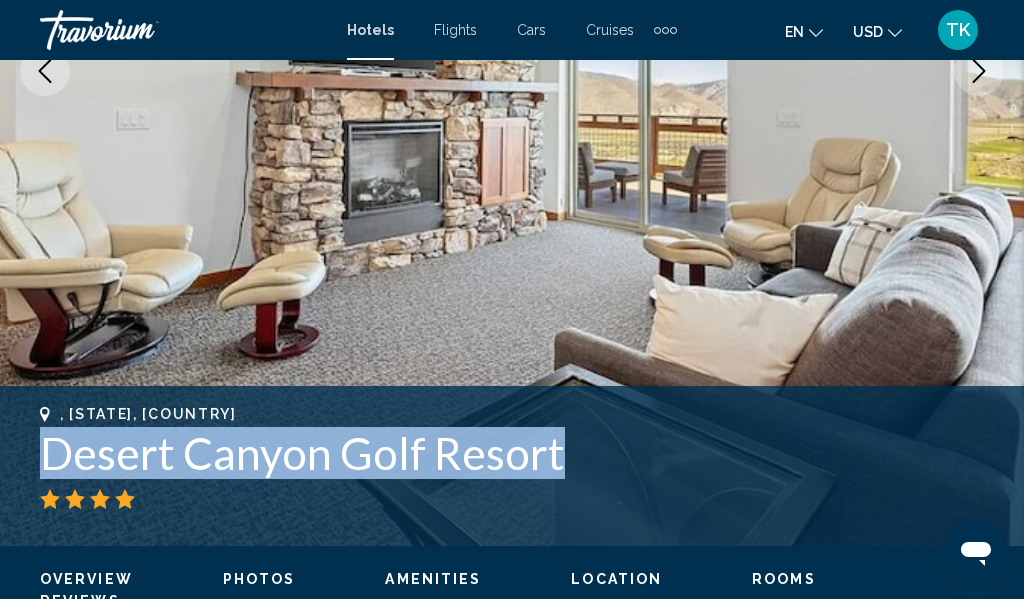 drag, startPoint x: 551, startPoint y: 456, endPoint x: 46, endPoint y: 467, distance: 505.11978 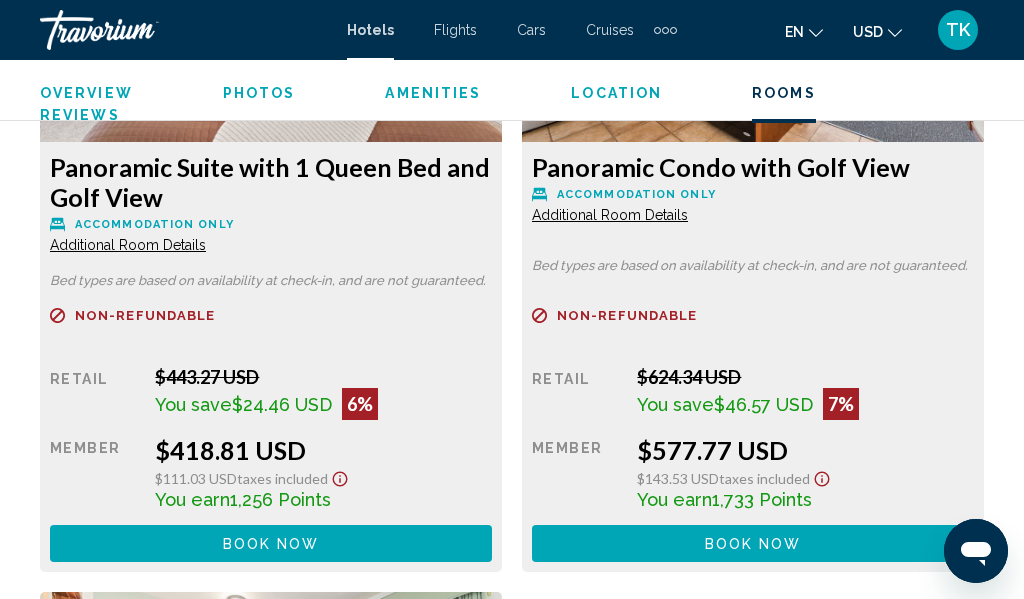 scroll, scrollTop: 3604, scrollLeft: 0, axis: vertical 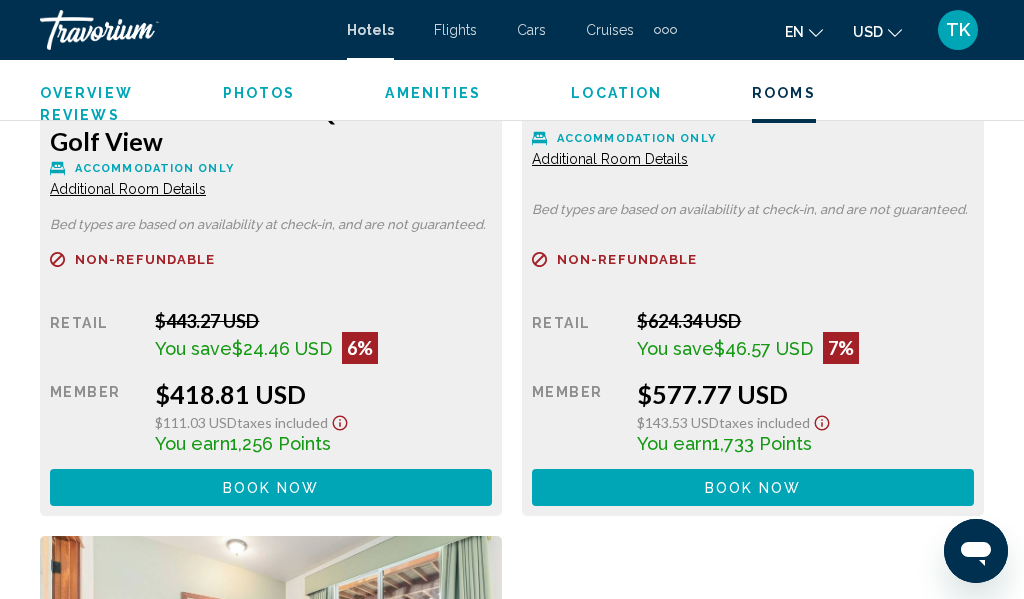 click on "Book now No longer available" at bounding box center (271, 487) 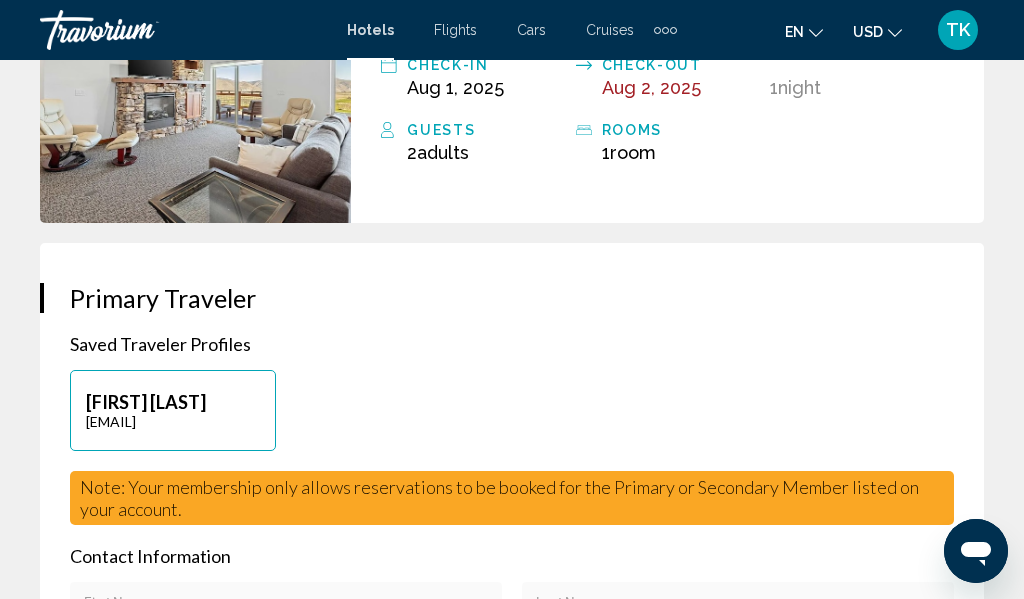 scroll, scrollTop: 0, scrollLeft: 0, axis: both 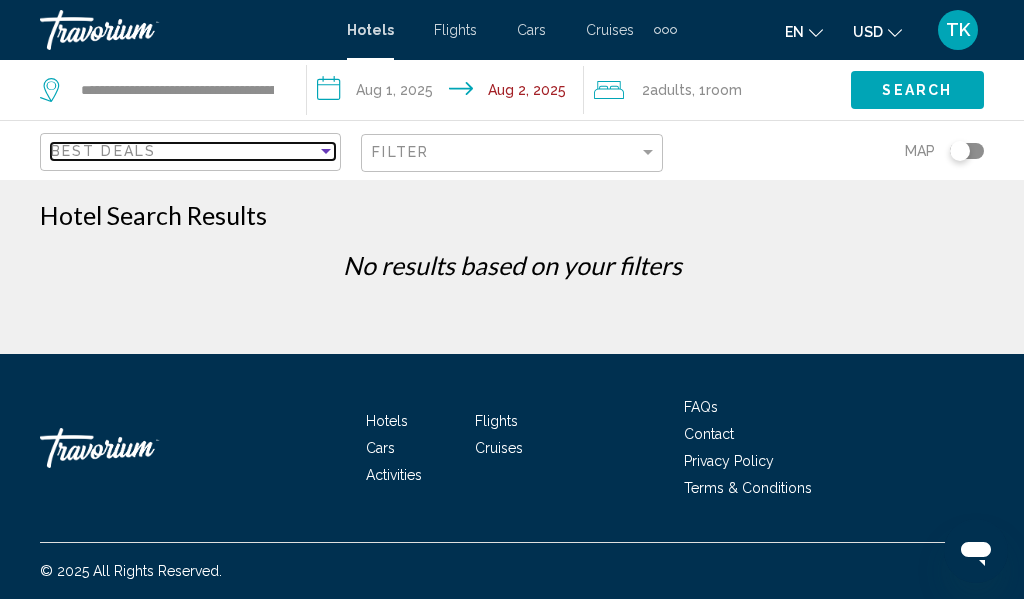 click on "Best Deals" at bounding box center (103, 151) 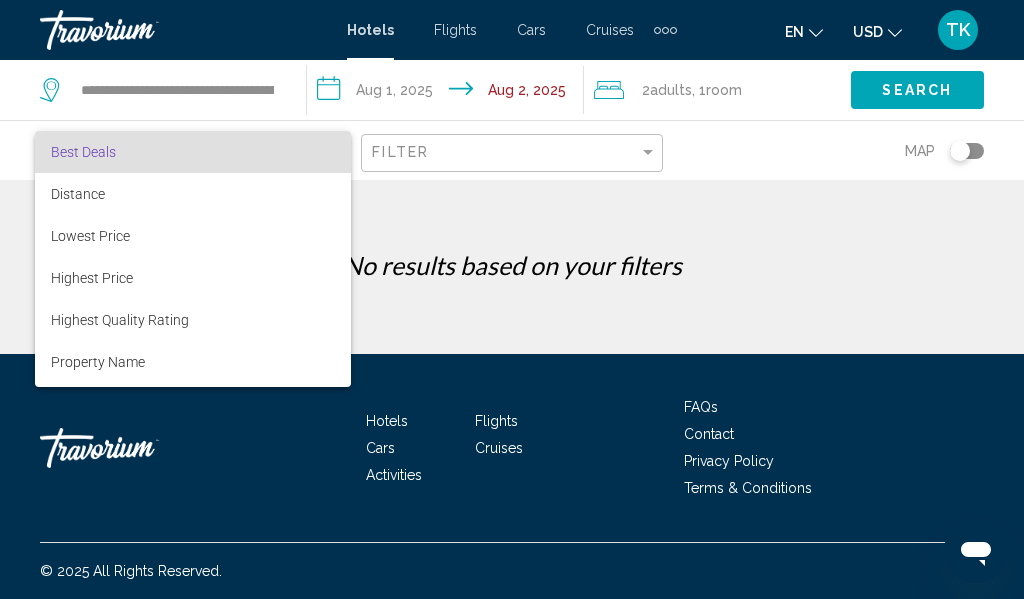 click on "Best Deals" at bounding box center (193, 152) 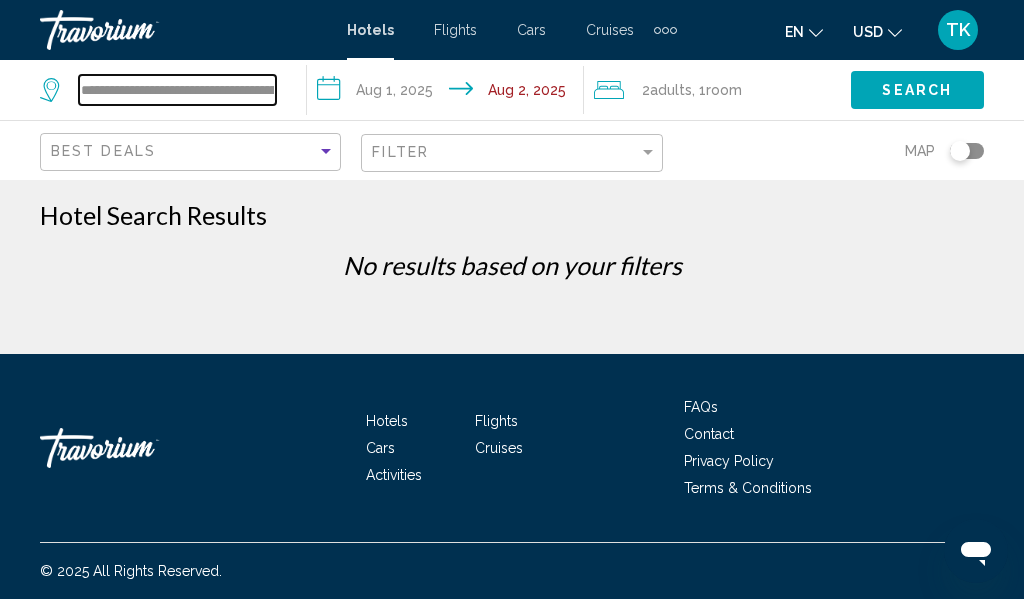 click on "**********" at bounding box center [177, 90] 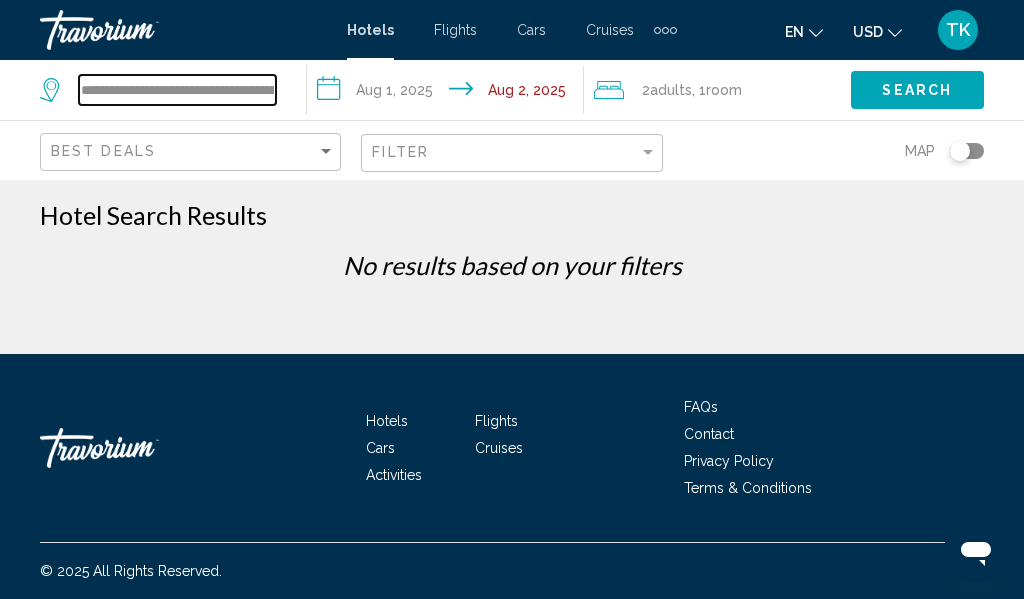 click on "**********" at bounding box center [177, 90] 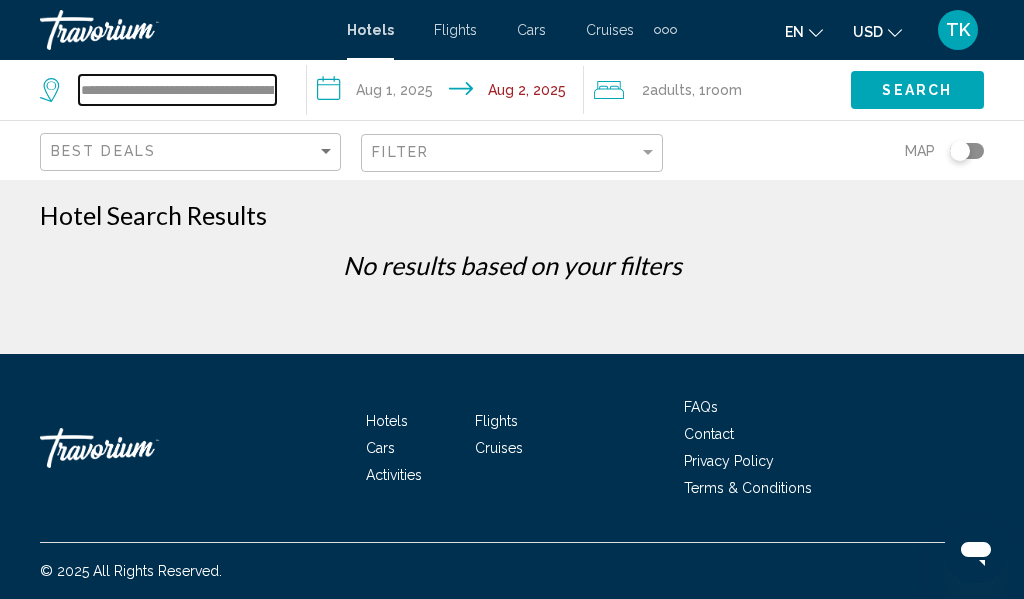 click on "**********" at bounding box center (177, 90) 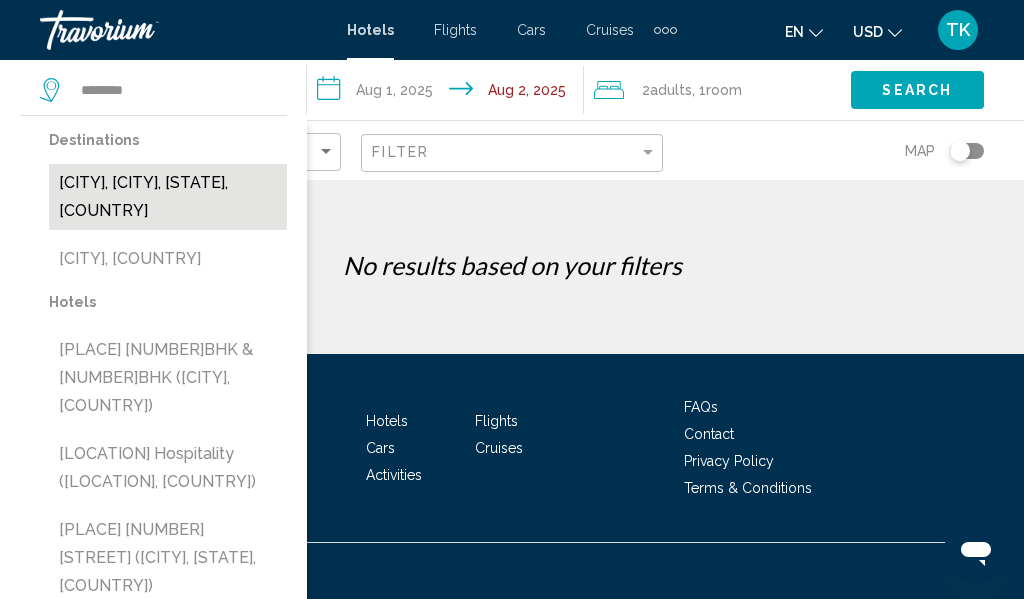 click on "[CITY], [CITY], [STATE], [COUNTRY]" at bounding box center (168, 197) 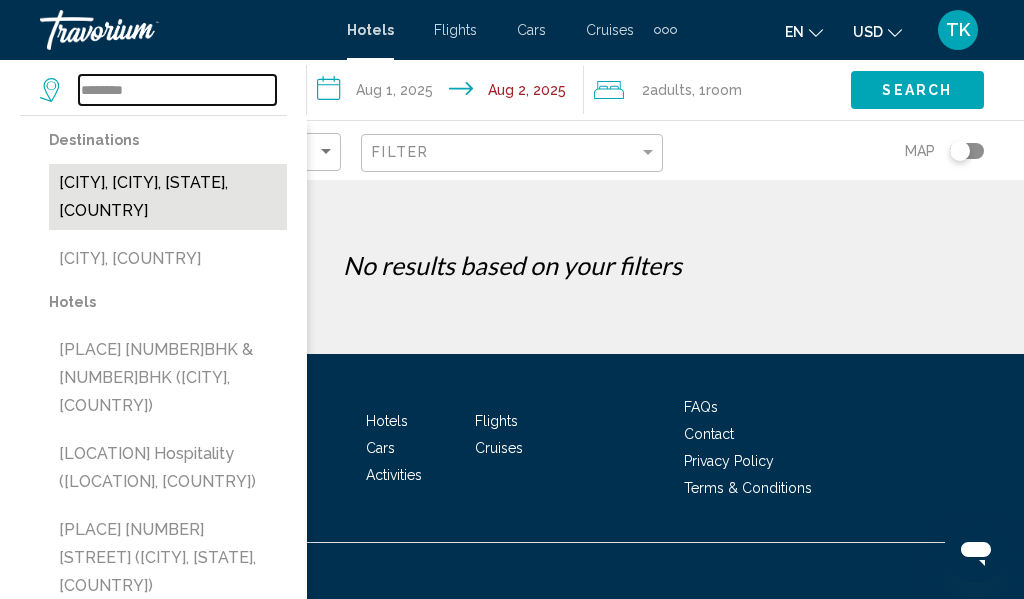 type on "**********" 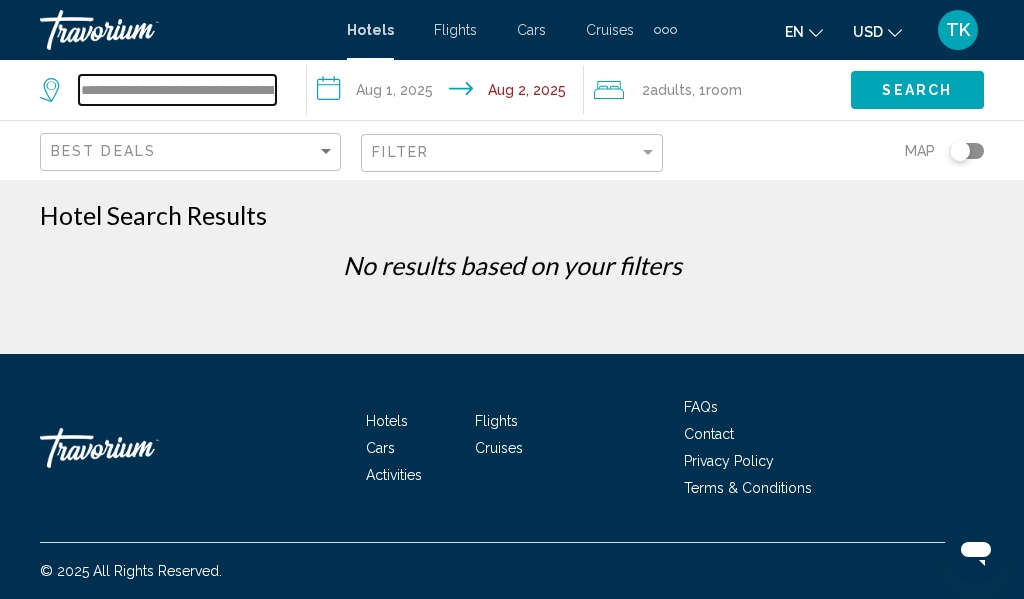 click on "**********" at bounding box center [177, 90] 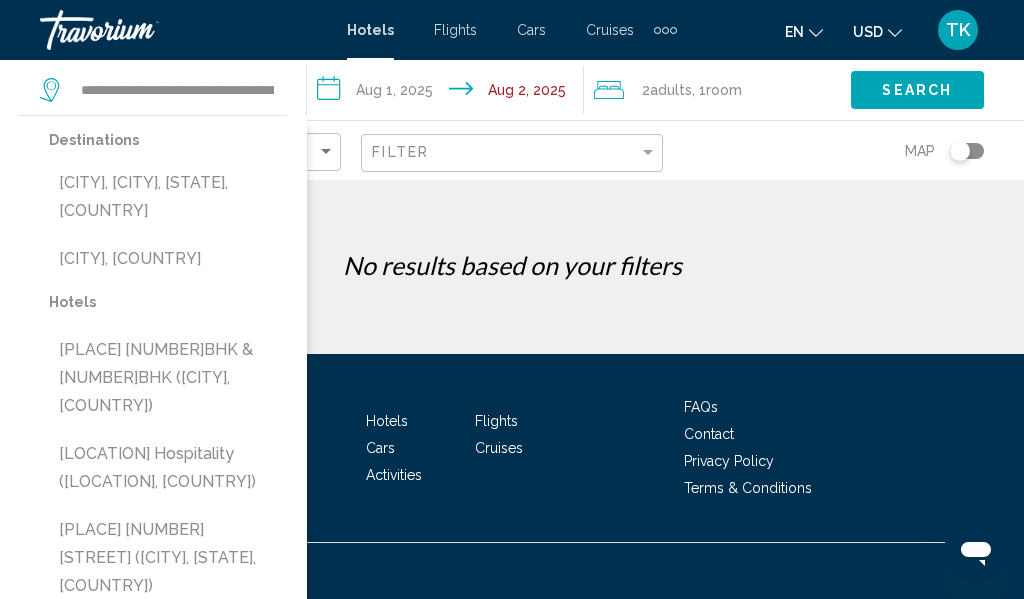 click on "Search" 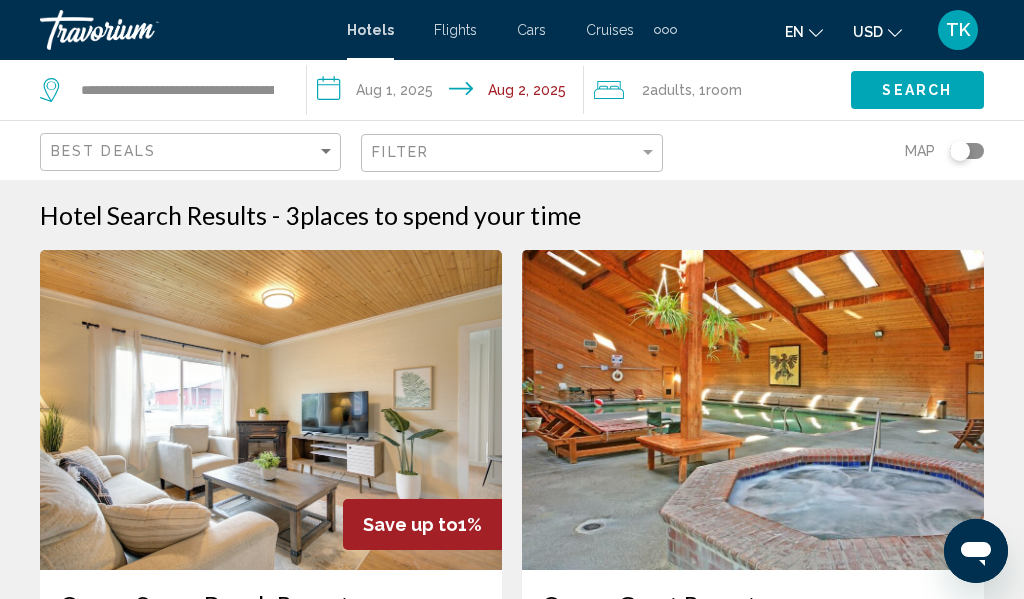 click on "Search" 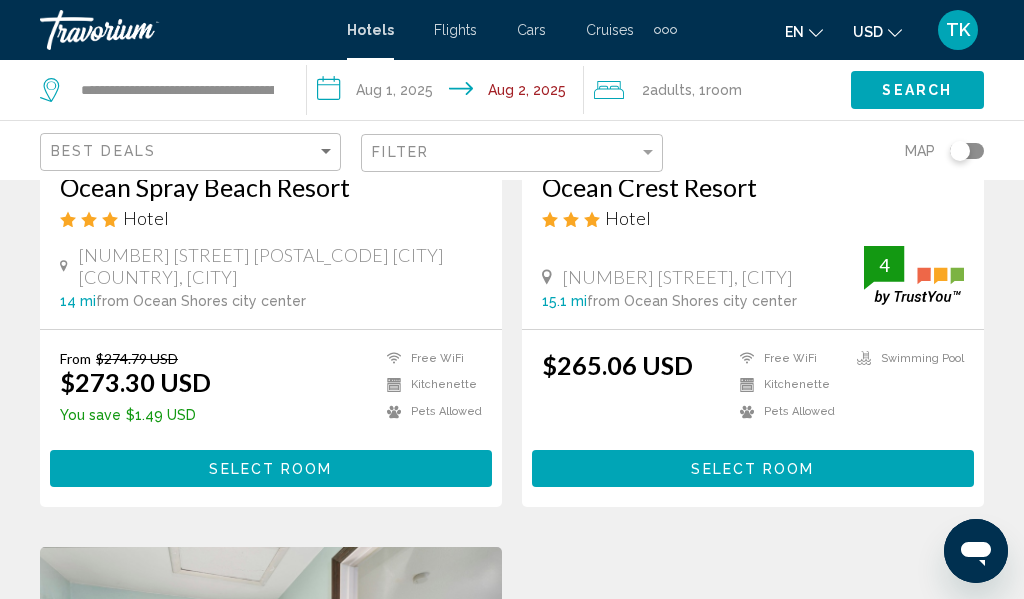 scroll, scrollTop: 394, scrollLeft: 0, axis: vertical 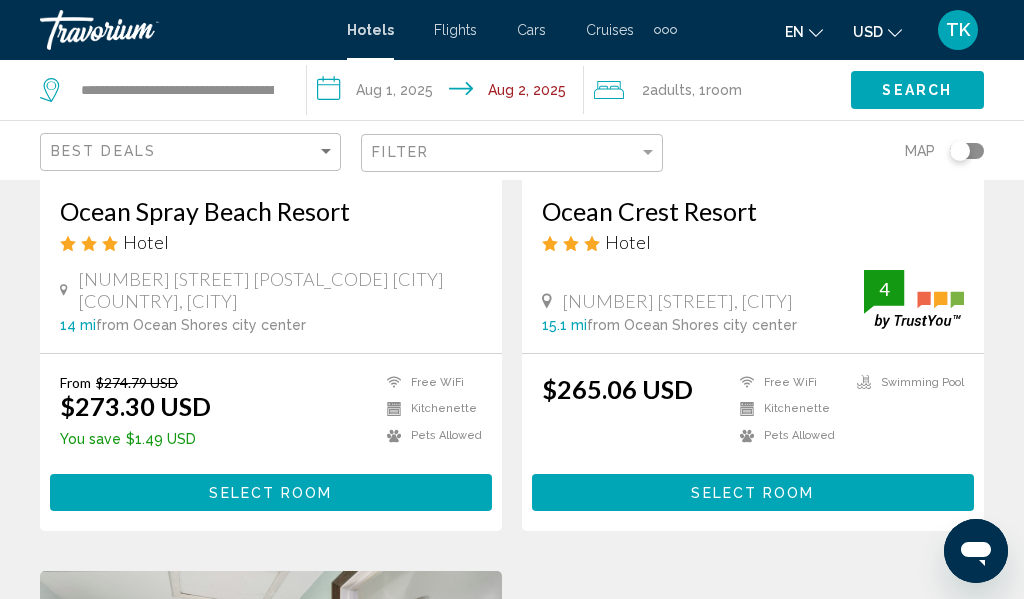 click 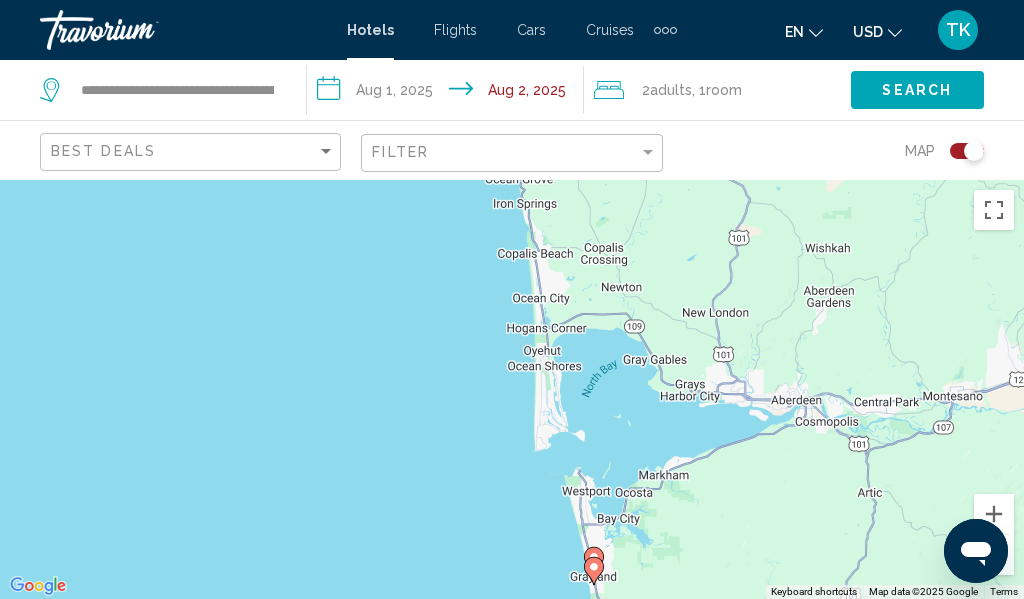 click 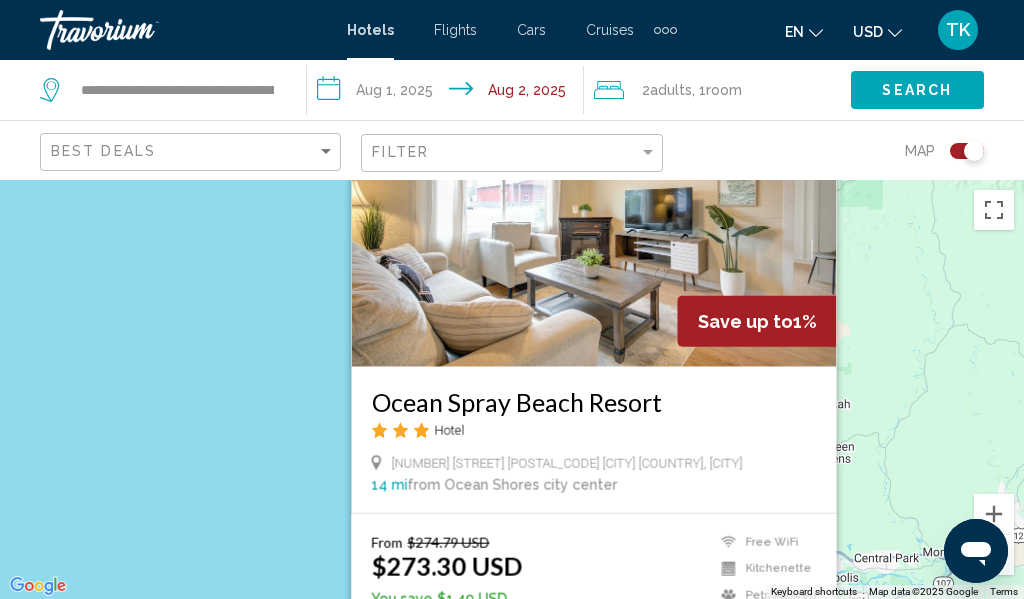 click on "[NUMBER] [STREET] [POSTAL_CODE] [CITY] [COUNTRY], [CITY]" at bounding box center [567, 462] 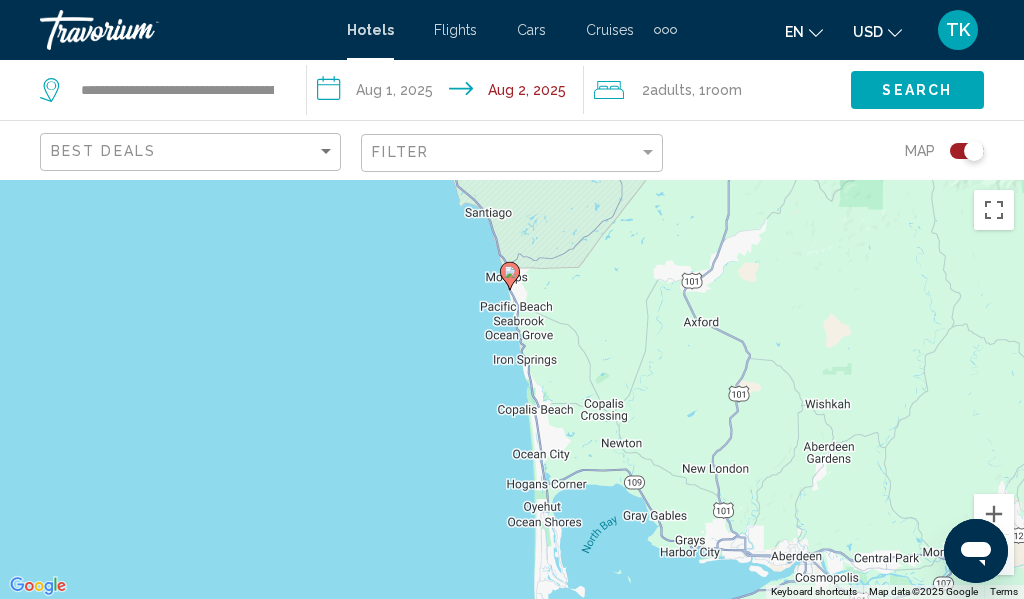 click 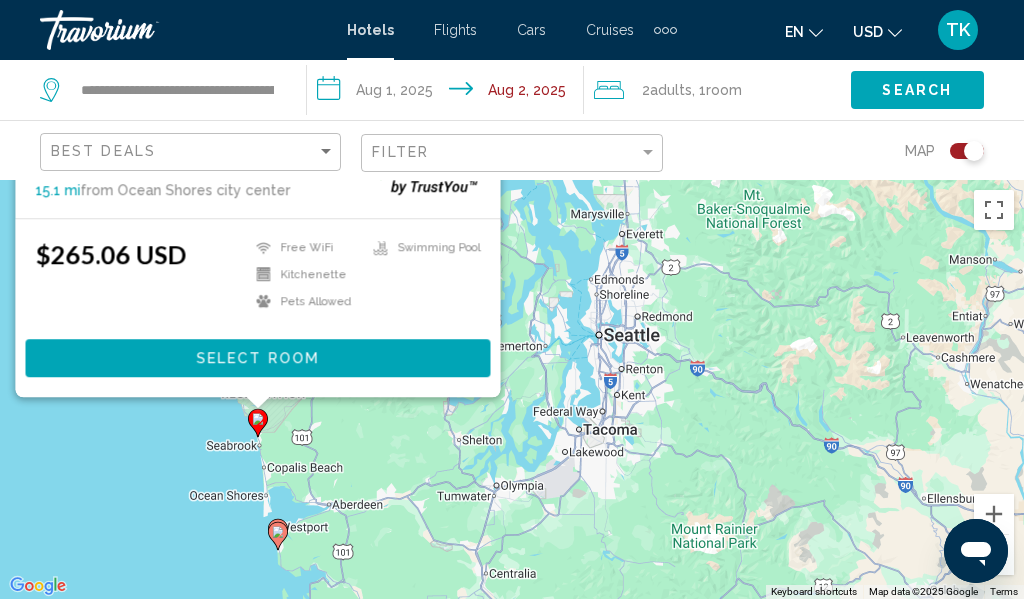 click on "Select Room" at bounding box center [257, 359] 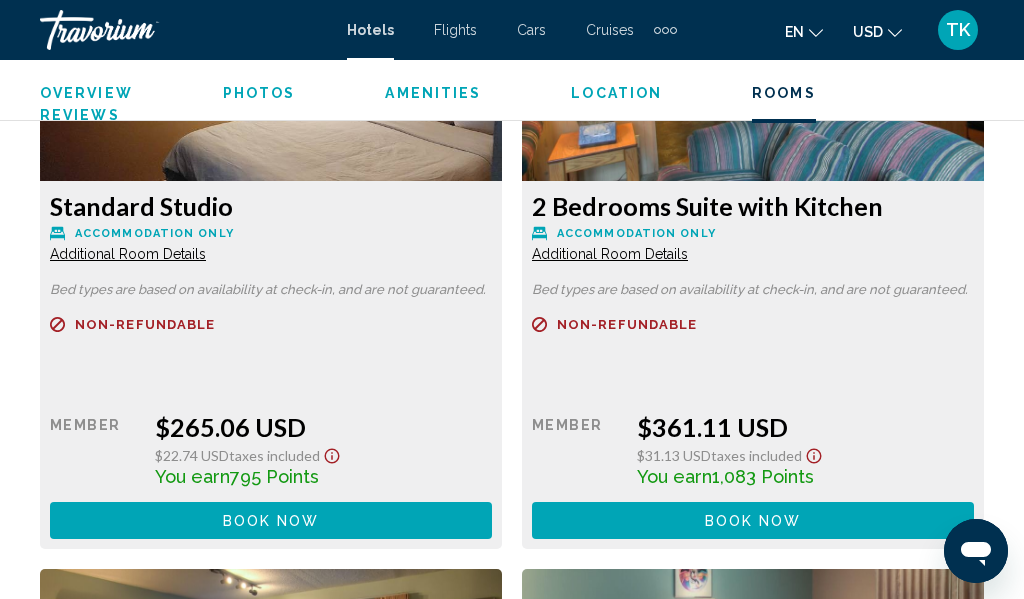 scroll, scrollTop: 3513, scrollLeft: 0, axis: vertical 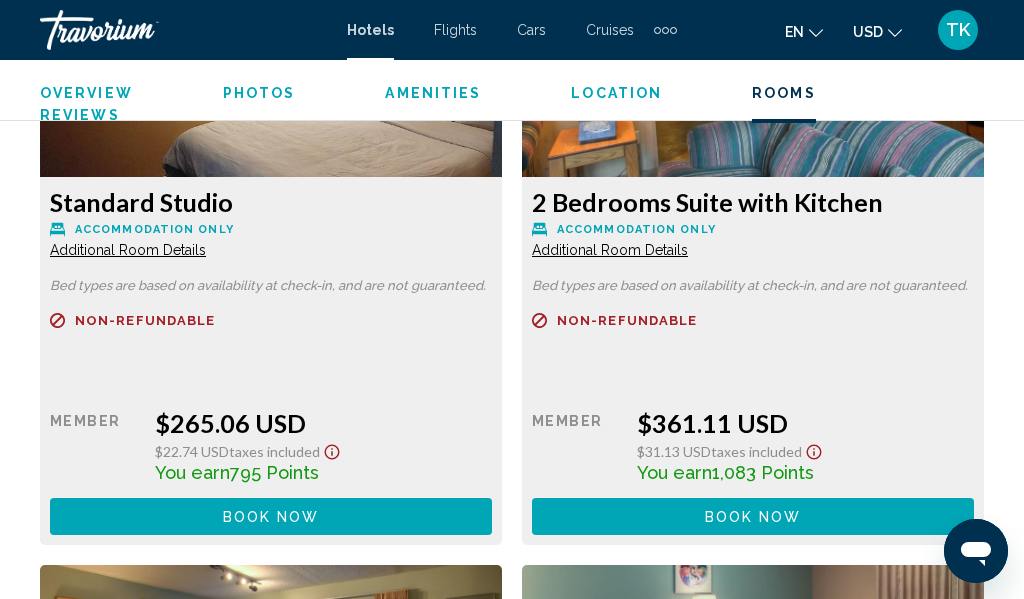 click on "Book now No longer available" at bounding box center (271, 516) 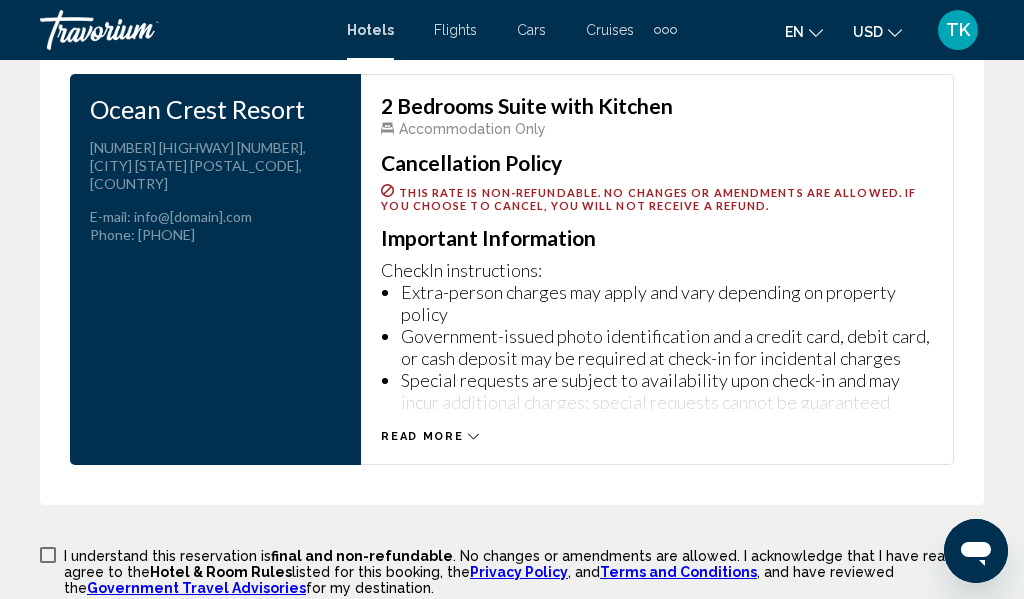 scroll, scrollTop: 3559, scrollLeft: 0, axis: vertical 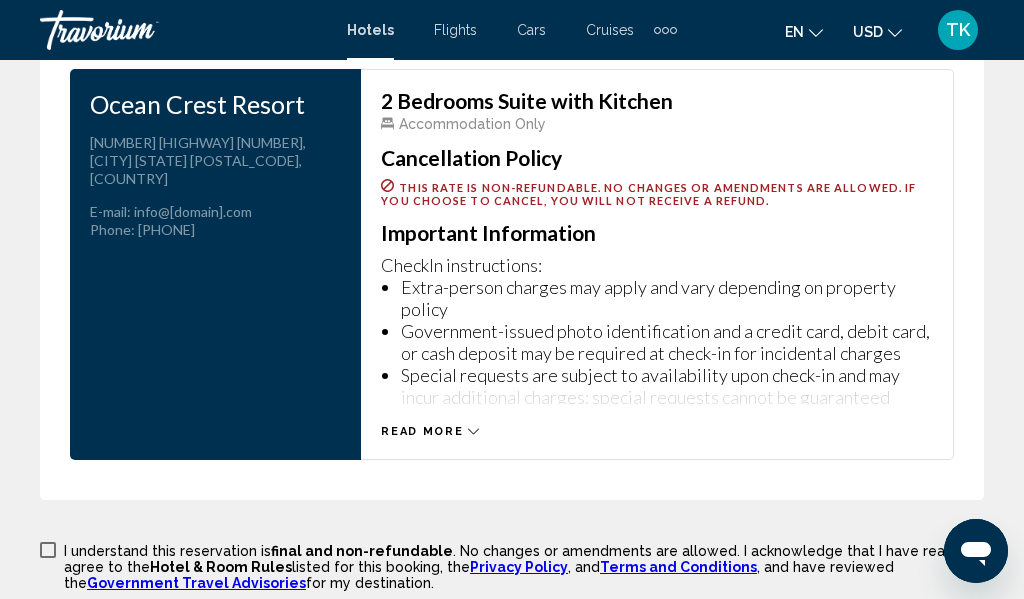 click 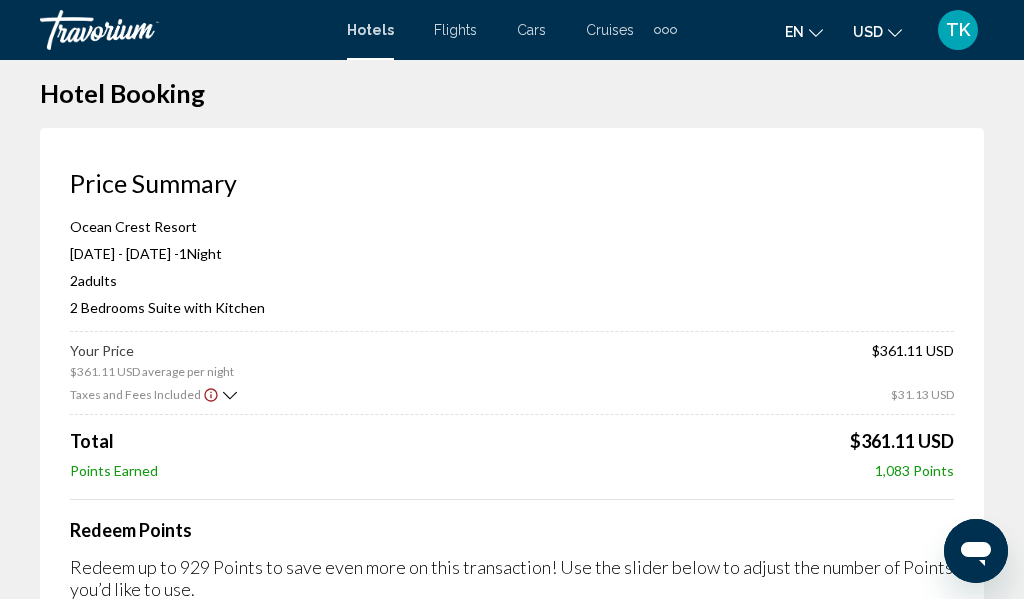 scroll, scrollTop: 0, scrollLeft: 0, axis: both 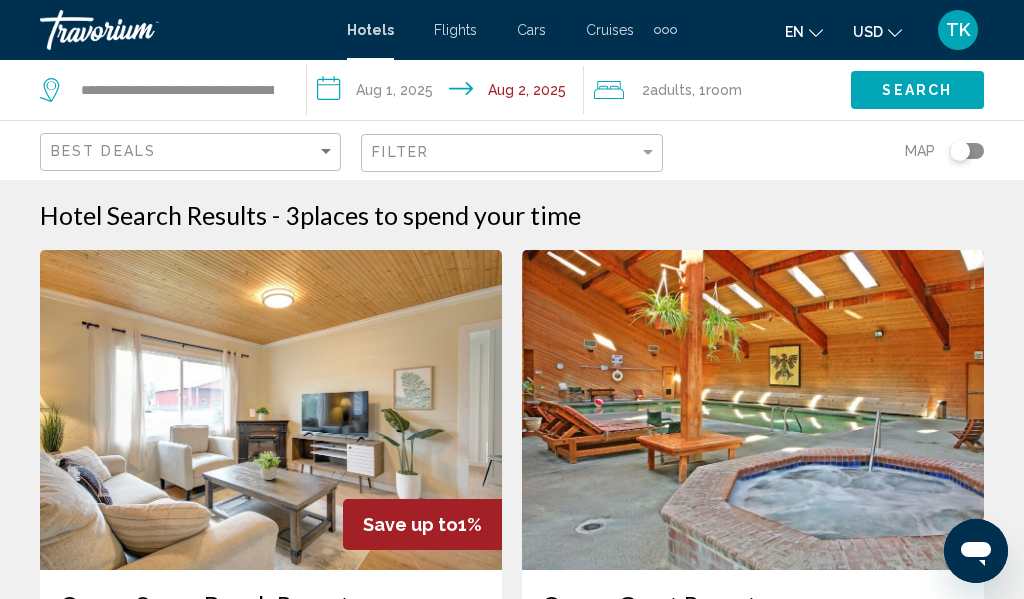 click on "Room" 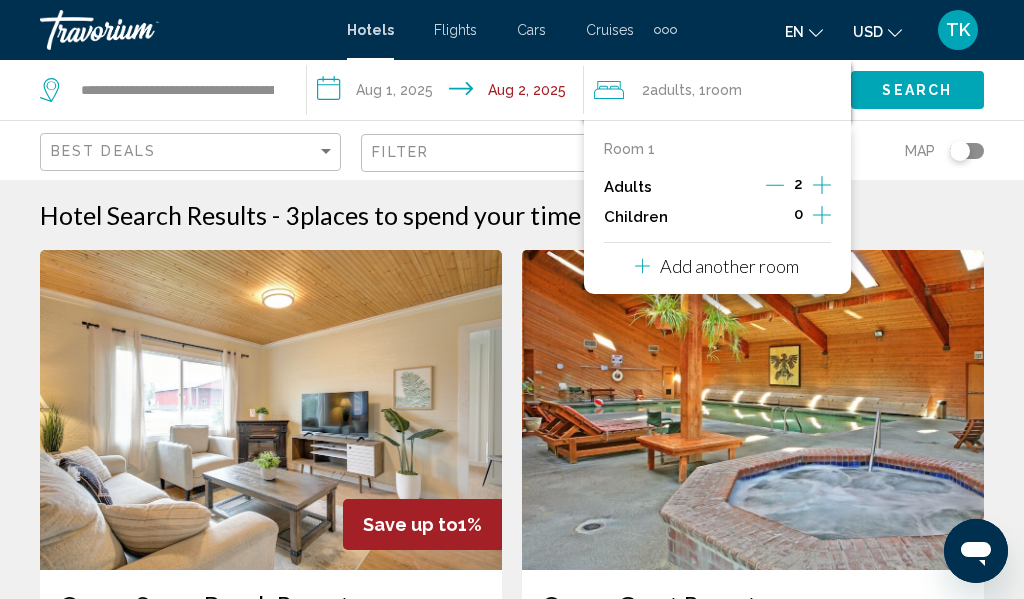 click 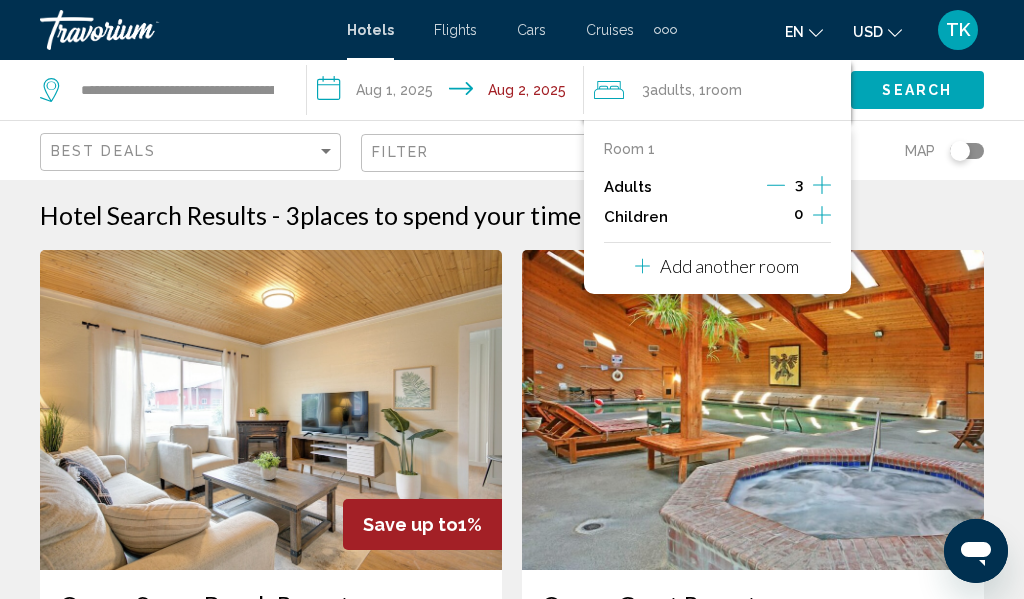 click 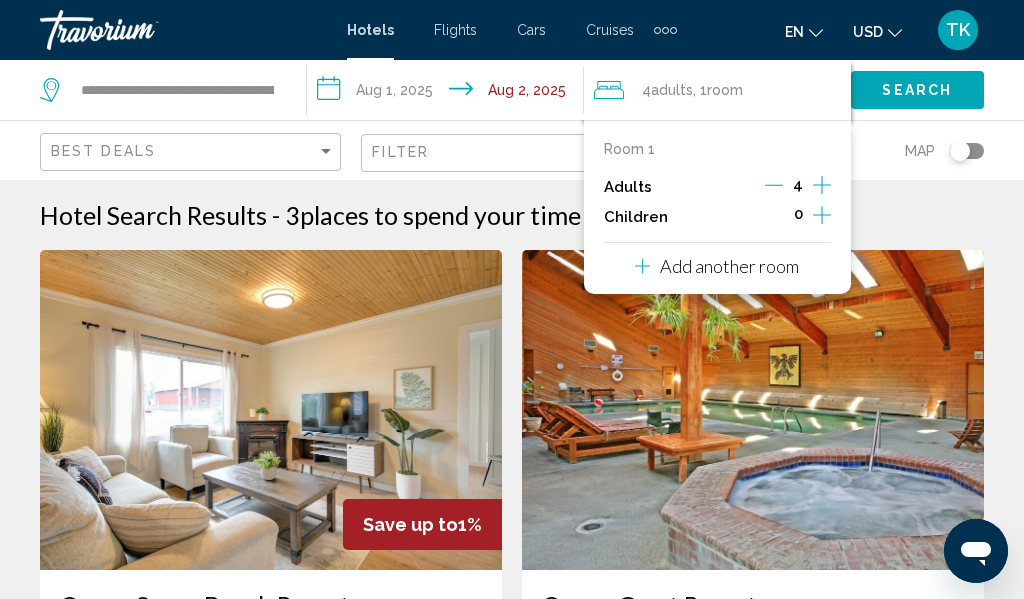 click on "Room 1 Adults
4
Children
0
Add another room" at bounding box center (717, 207) 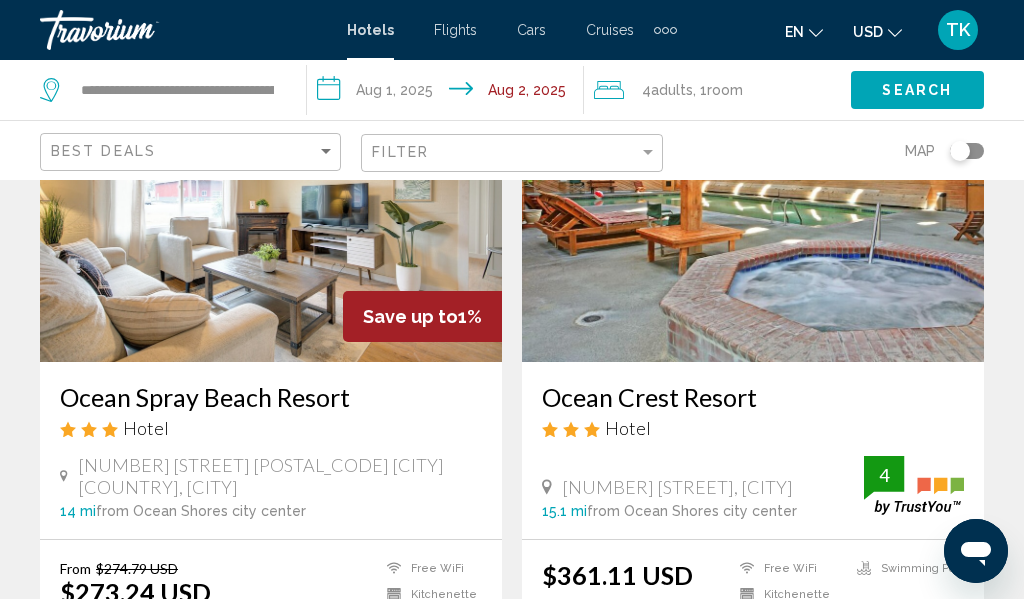 scroll, scrollTop: 0, scrollLeft: 0, axis: both 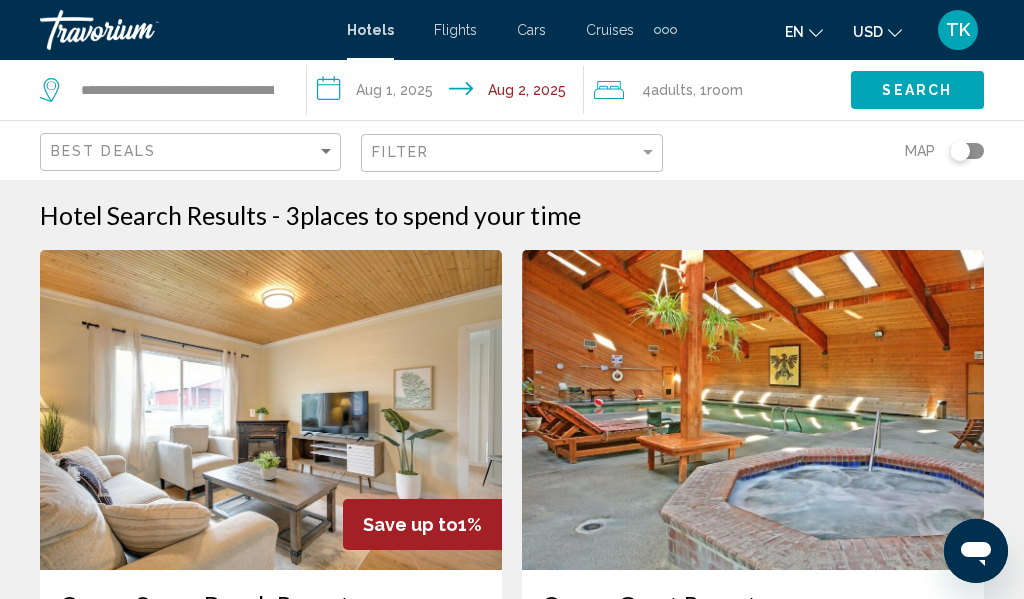 click on "Map" 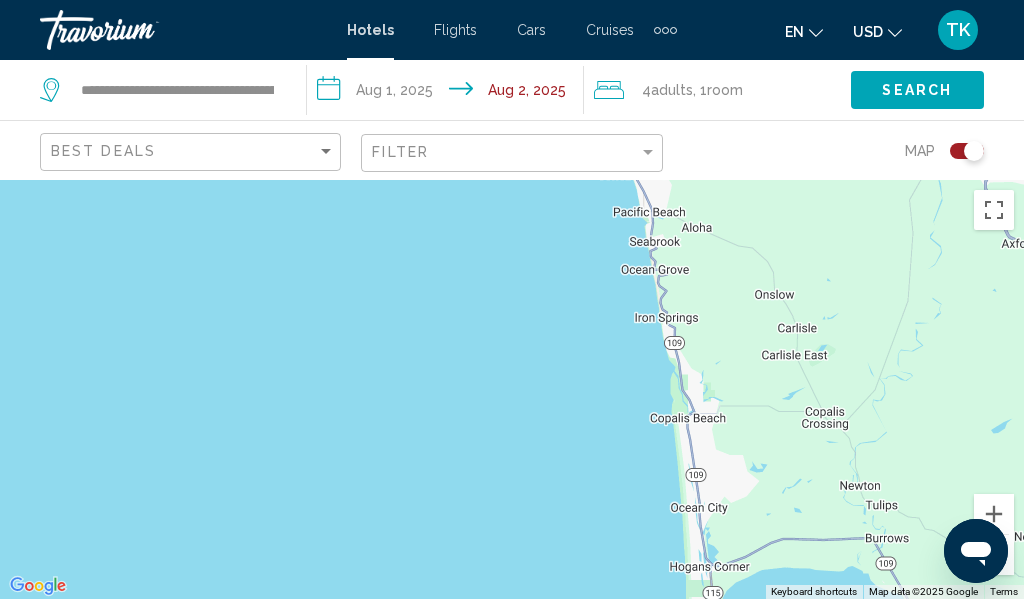 drag, startPoint x: 558, startPoint y: 293, endPoint x: 514, endPoint y: 583, distance: 293.31894 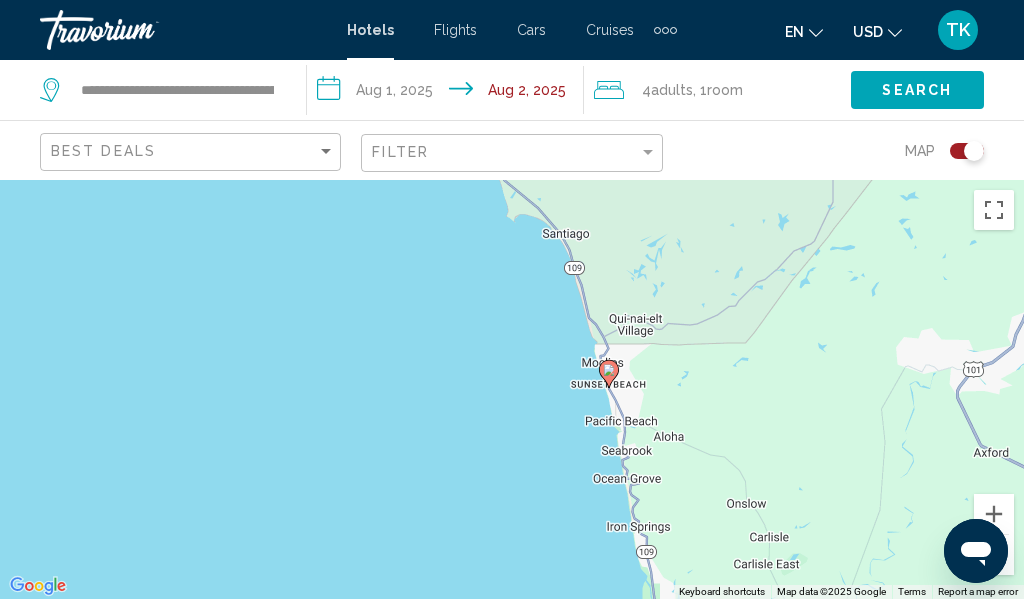 drag, startPoint x: 535, startPoint y: 385, endPoint x: 506, endPoint y: 597, distance: 213.9743 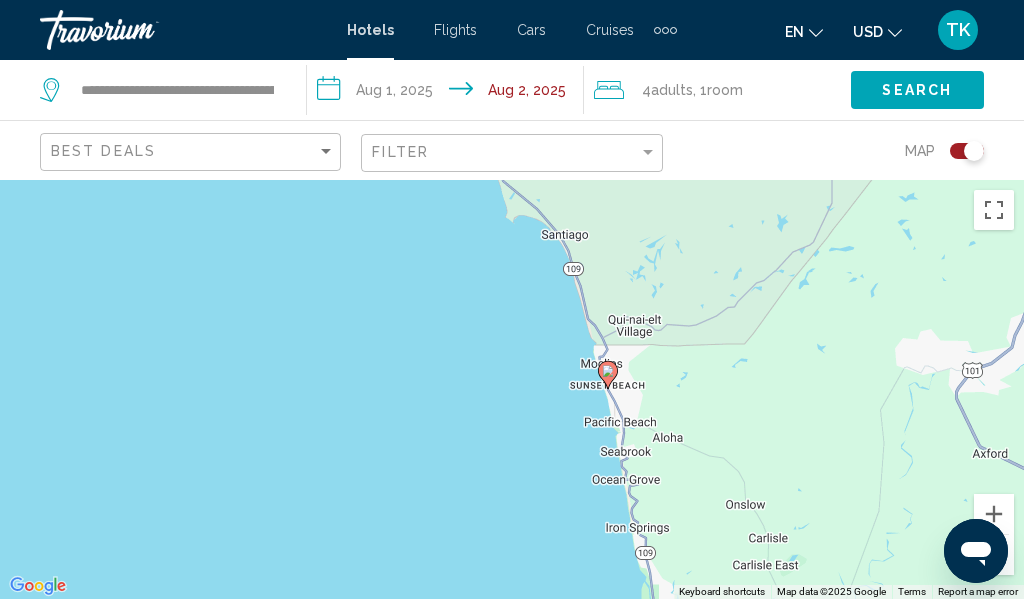 click on "To activate drag with keyboard, press Alt + Enter. Once in keyboard drag state, use the arrow keys to move the marker. To complete the drag, press the Enter key. To cancel, press Escape." at bounding box center [512, 389] 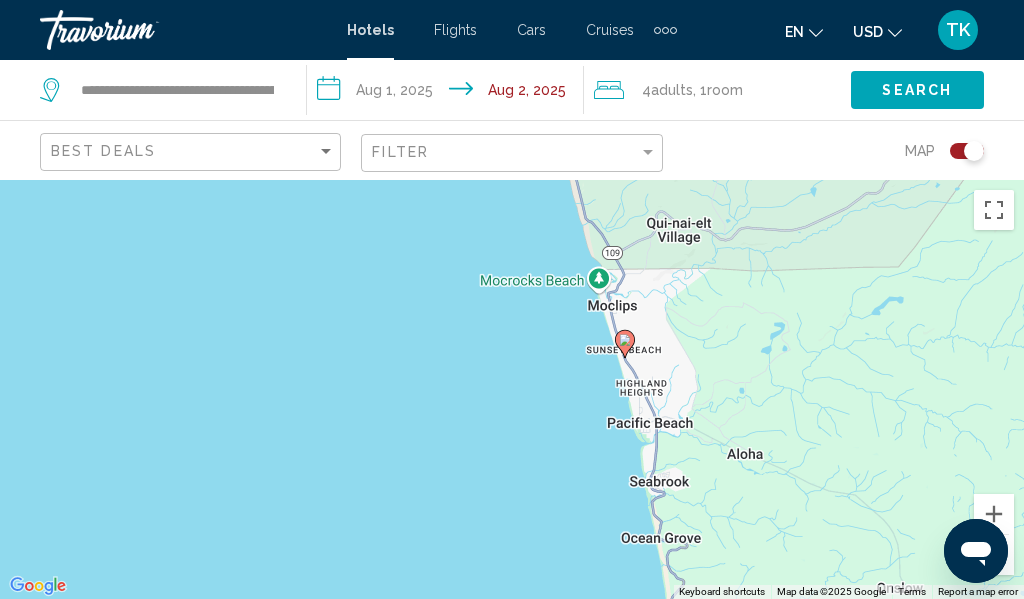 click on "To activate drag with keyboard, press Alt + Enter. Once in keyboard drag state, use the arrow keys to move the marker. To complete the drag, press the Enter key. To cancel, press Escape." at bounding box center (512, 389) 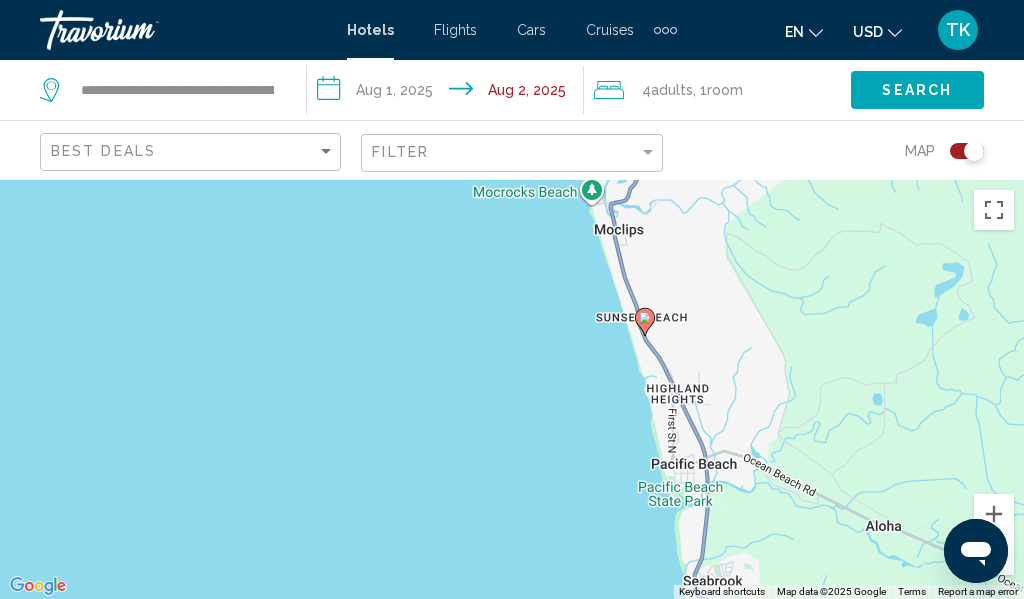 click on "To activate drag with keyboard, press Alt + Enter. Once in keyboard drag state, use the arrow keys to move the marker. To complete the drag, press the Enter key. To cancel, press Escape." at bounding box center [512, 389] 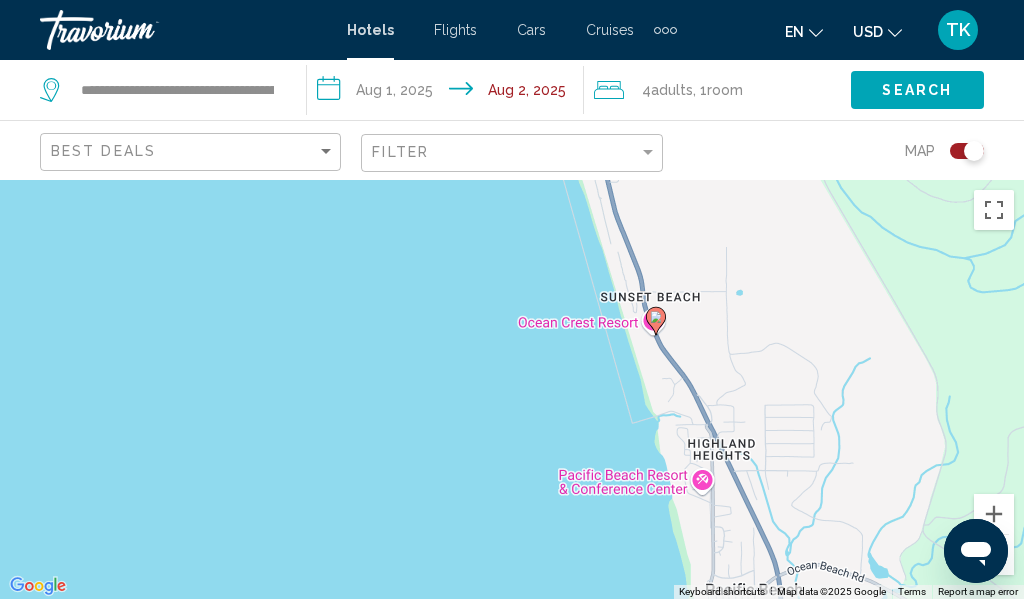 drag, startPoint x: 628, startPoint y: 346, endPoint x: 625, endPoint y: 358, distance: 12.369317 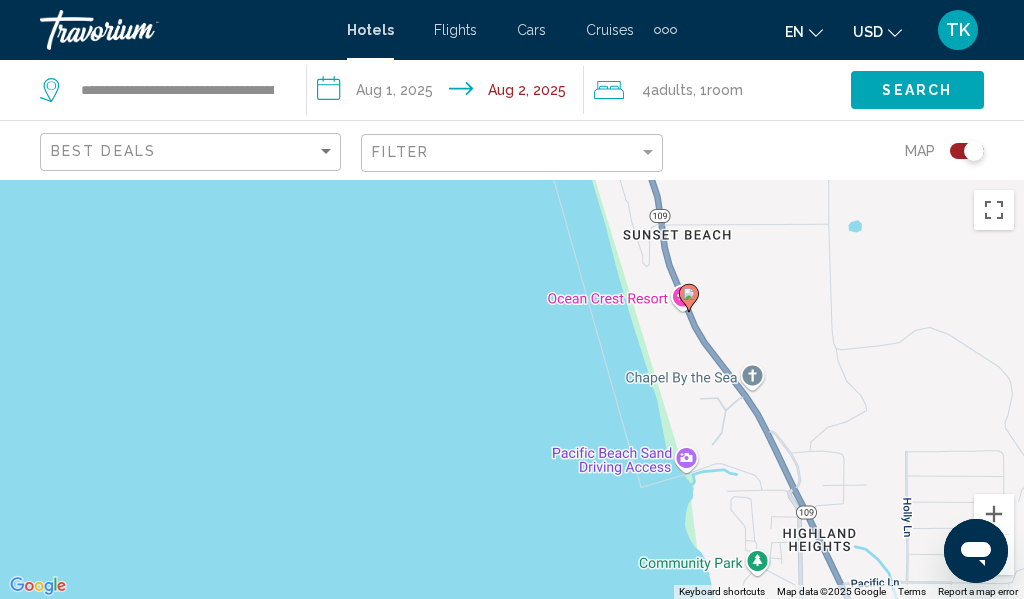 click on "To activate drag with keyboard, press Alt + Enter. Once in keyboard drag state, use the arrow keys to move the marker. To complete the drag, press the Enter key. To cancel, press Escape." at bounding box center (512, 389) 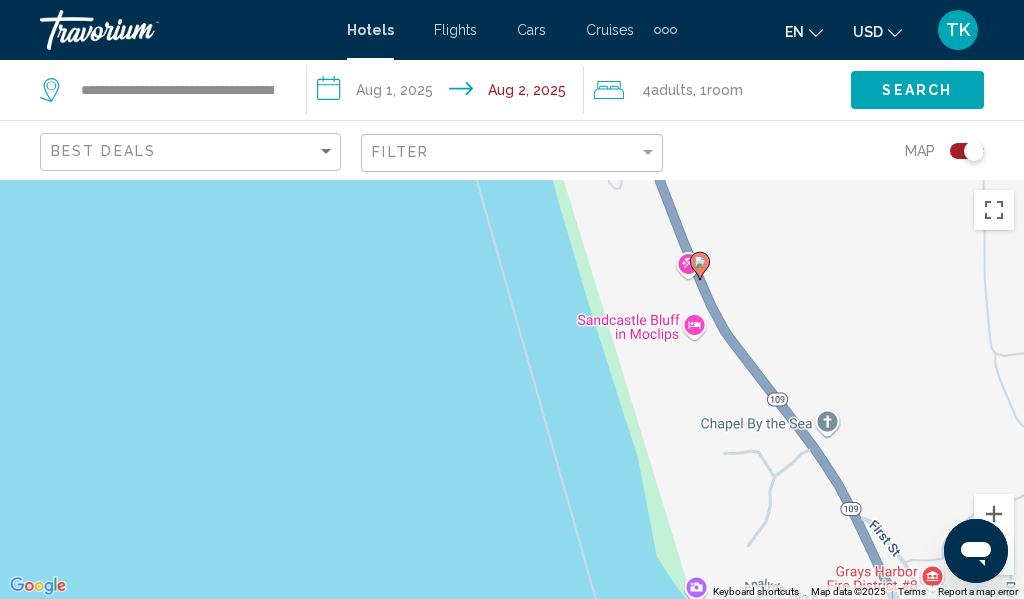 click 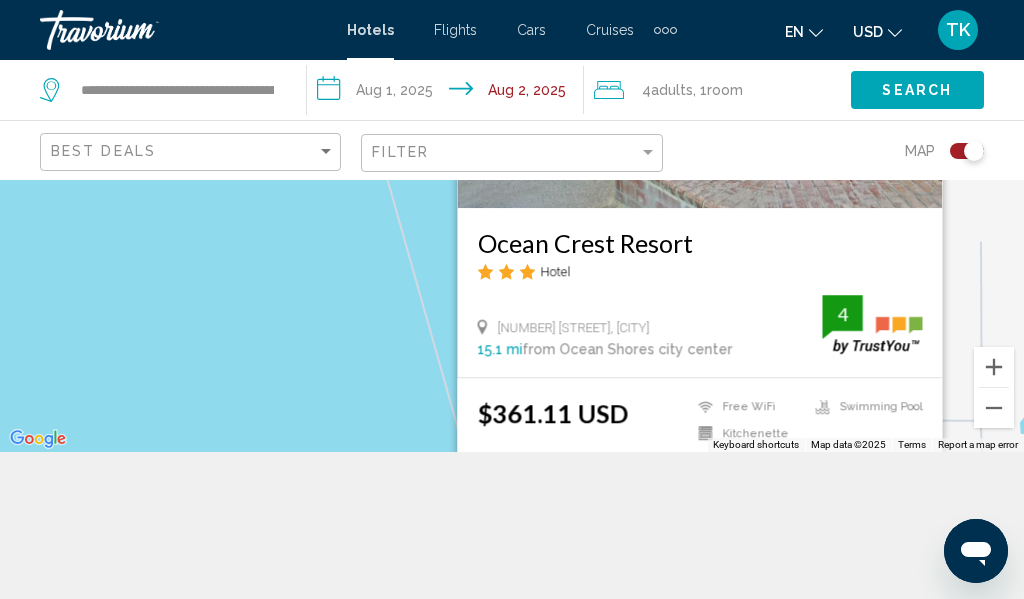 scroll, scrollTop: 180, scrollLeft: 0, axis: vertical 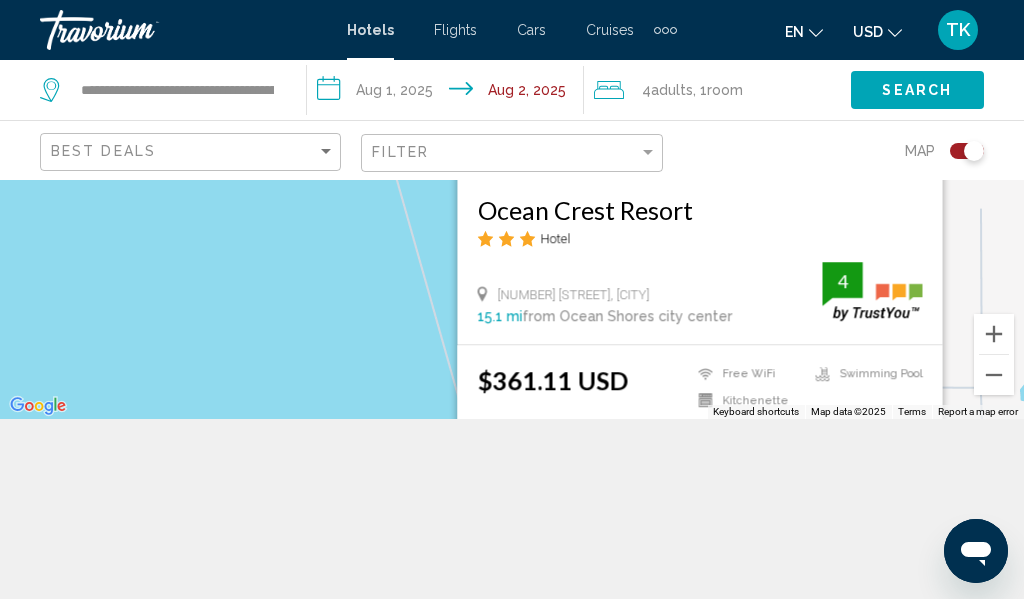click on "To activate drag with keyboard, press Alt + Enter. Once in keyboard drag state, use the arrow keys to move the marker. To complete the drag, press the Enter key. To cancel, press Escape.  [BRAND NAME]
Hotel
[NUMBER] [STREET], [CITY] [DISTANCE]  from [LOCATION] city center from hotel [PRICE]
Free WiFi
Kitchenette
Pets Allowed
Swimming Pool  4 Select Room" at bounding box center (512, 209) 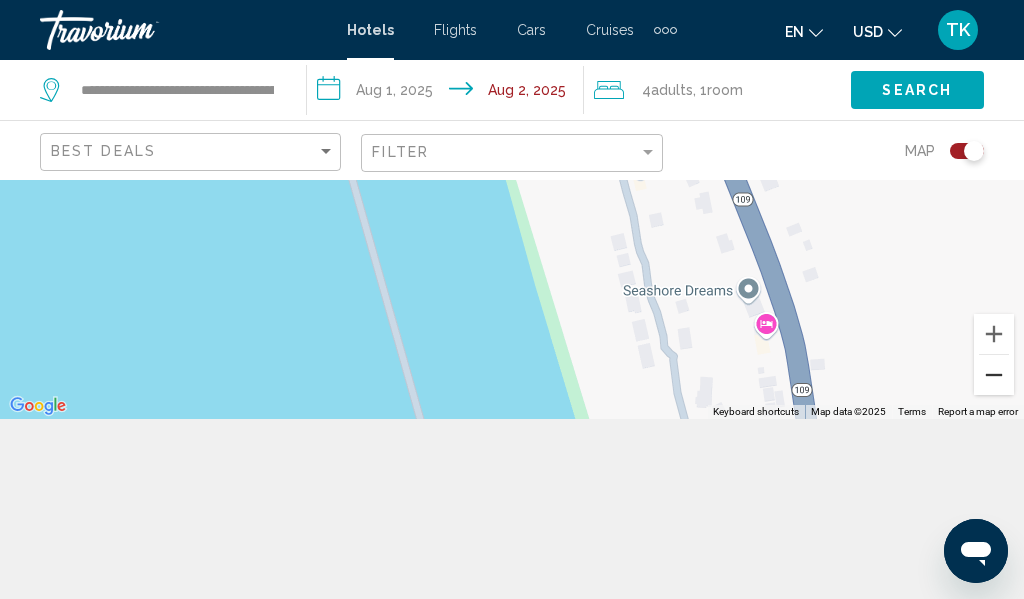 click at bounding box center [994, 375] 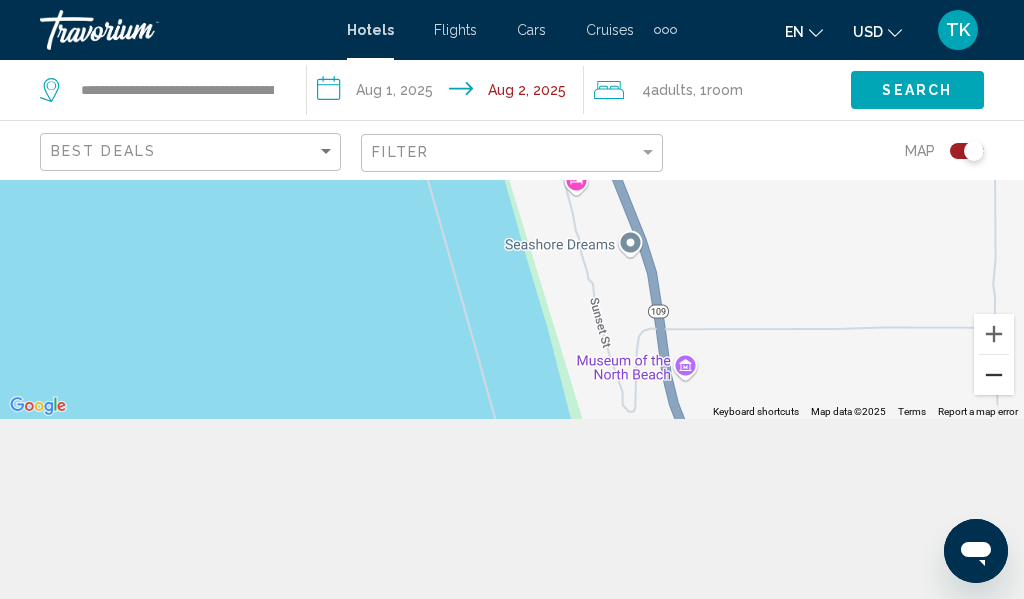 click at bounding box center (994, 375) 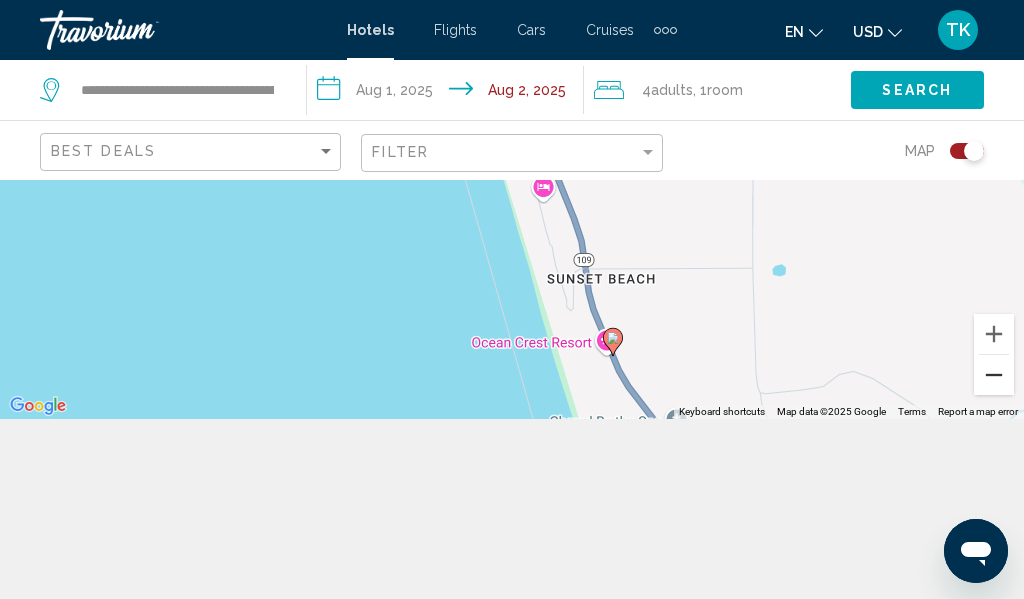 click at bounding box center [994, 375] 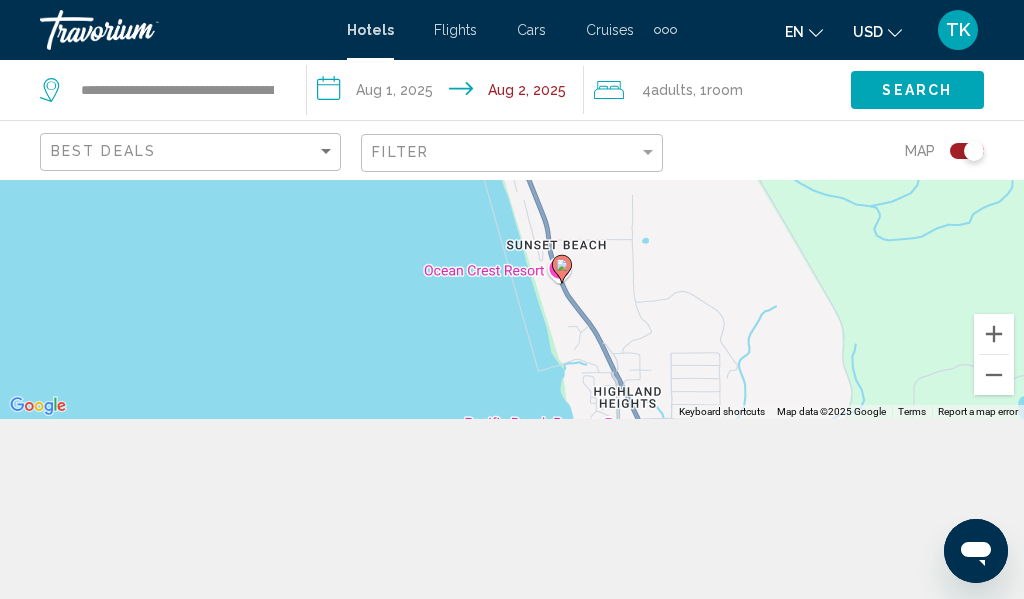 click 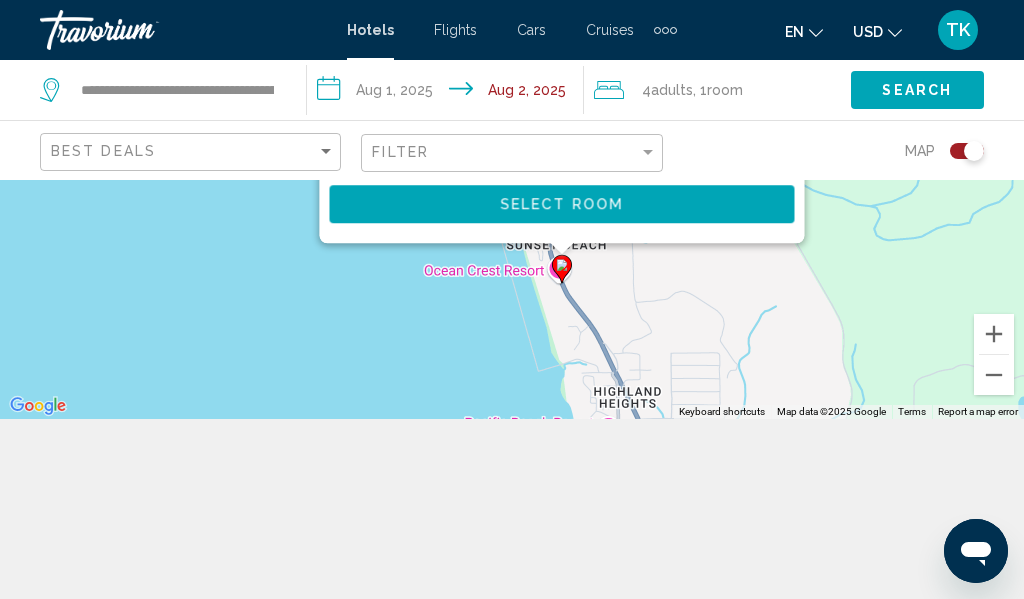 scroll, scrollTop: 164, scrollLeft: 0, axis: vertical 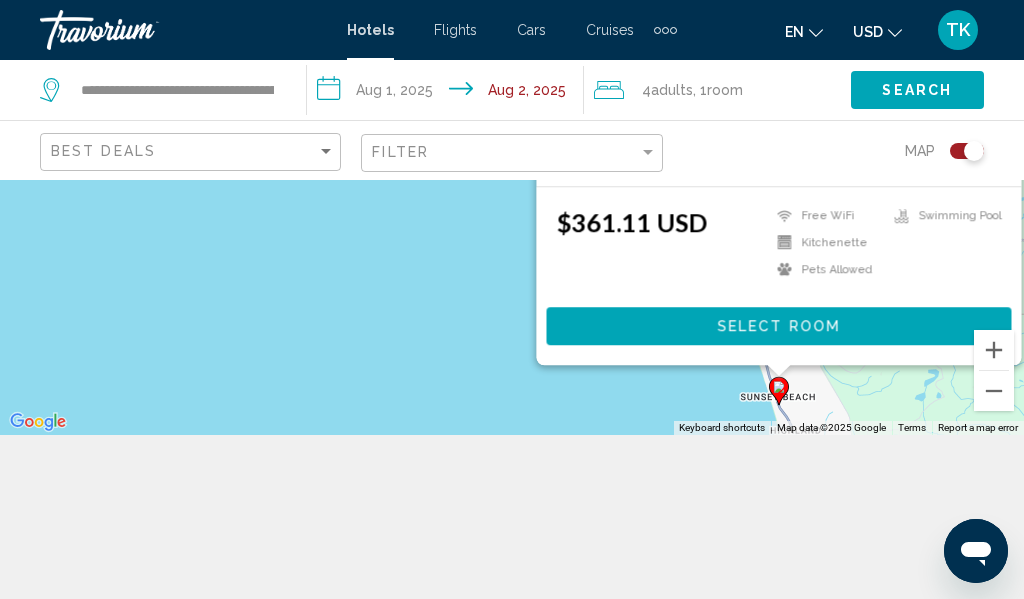 click on "Select Room" at bounding box center [779, 325] 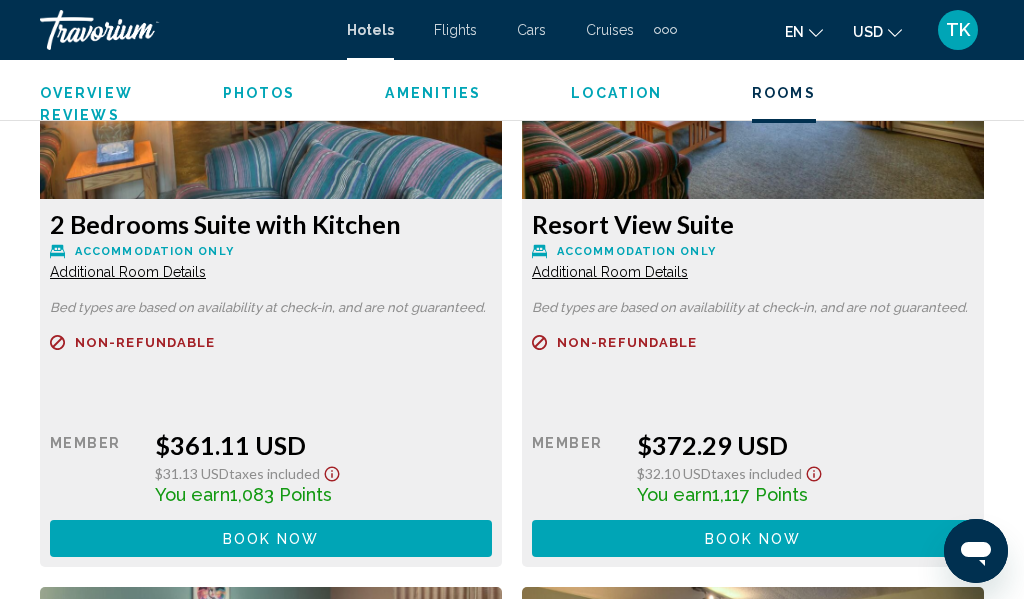 scroll, scrollTop: 3507, scrollLeft: 0, axis: vertical 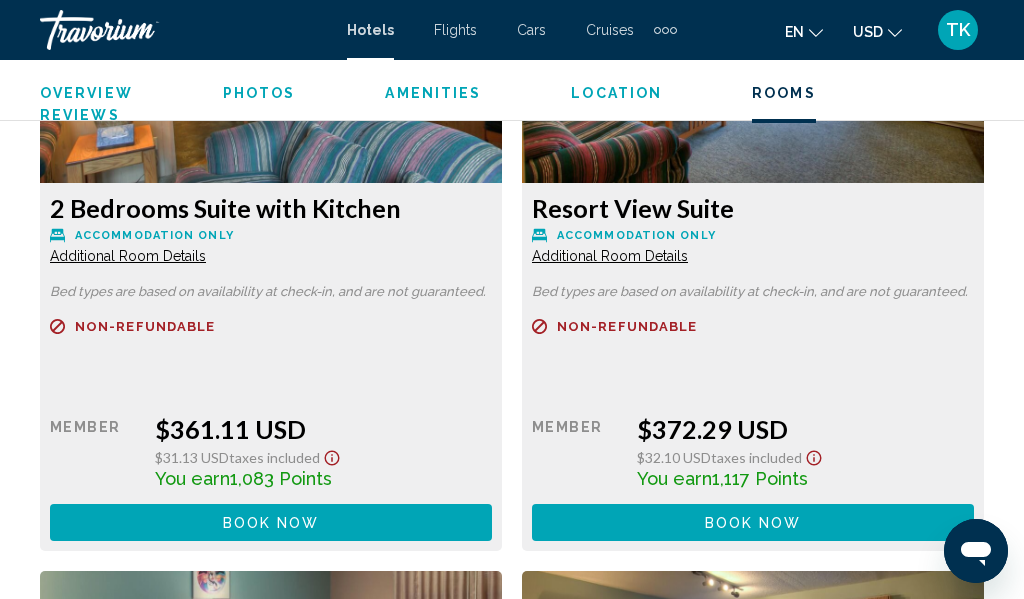 click on "Book now" at bounding box center [271, 523] 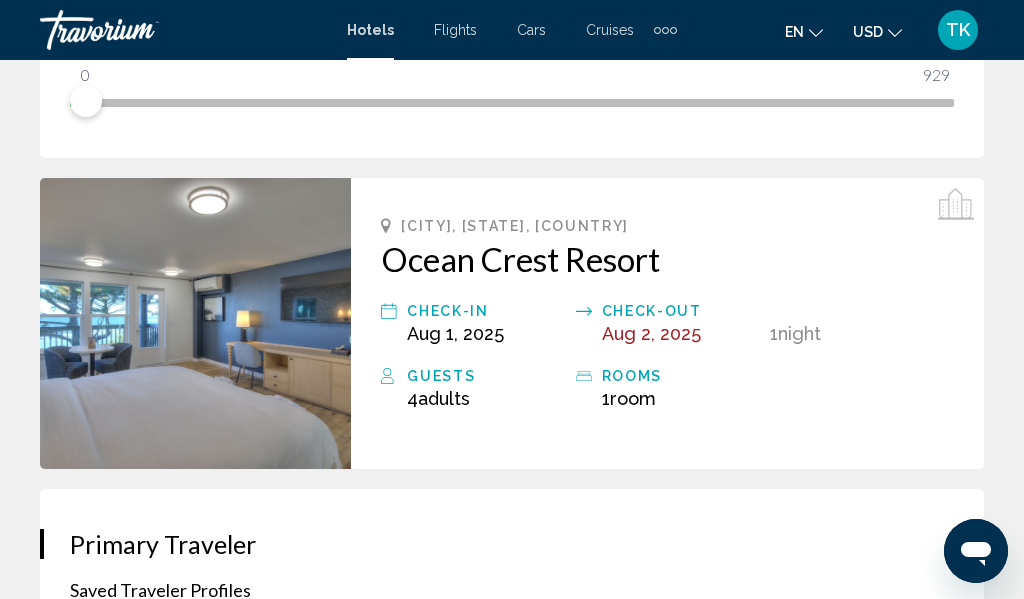 scroll, scrollTop: 581, scrollLeft: 0, axis: vertical 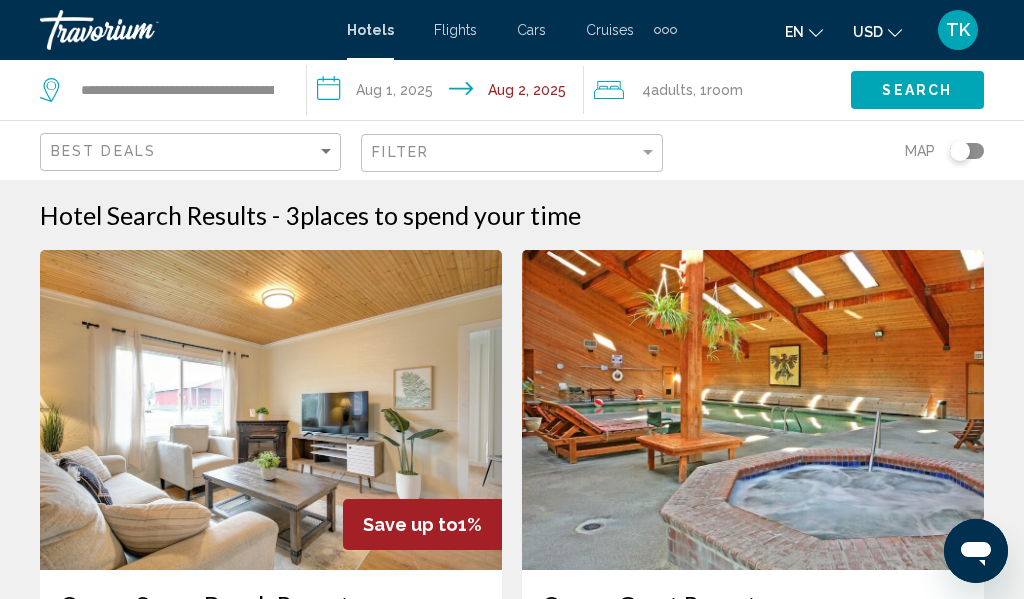 click 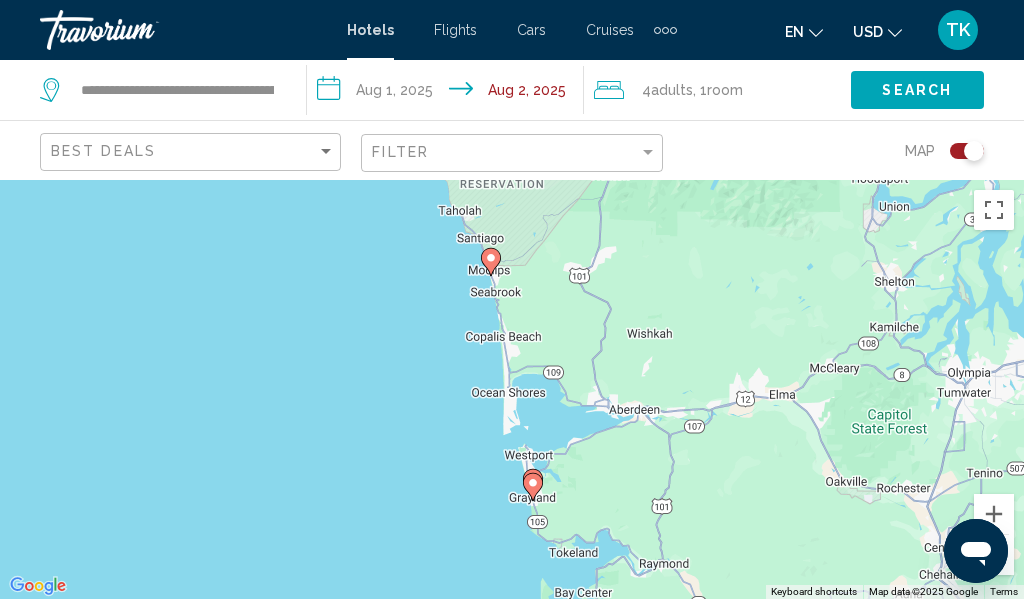 scroll, scrollTop: 54, scrollLeft: 0, axis: vertical 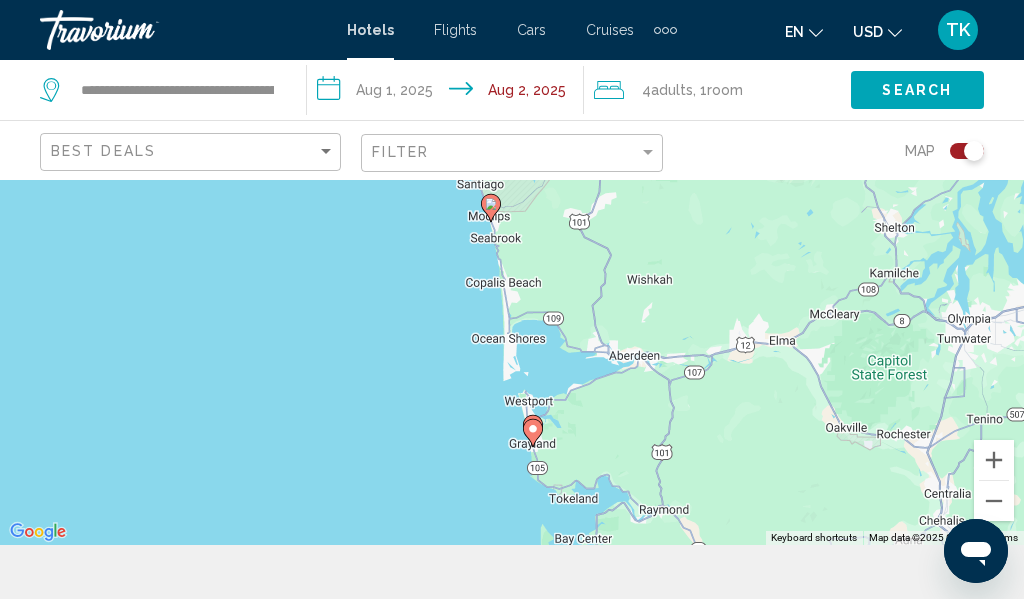 click on "To activate drag with keyboard, press Alt + Enter. Once in keyboard drag state, use the arrow keys to move the marker. To complete the drag, press the Enter key. To cancel, press Escape." at bounding box center [512, 335] 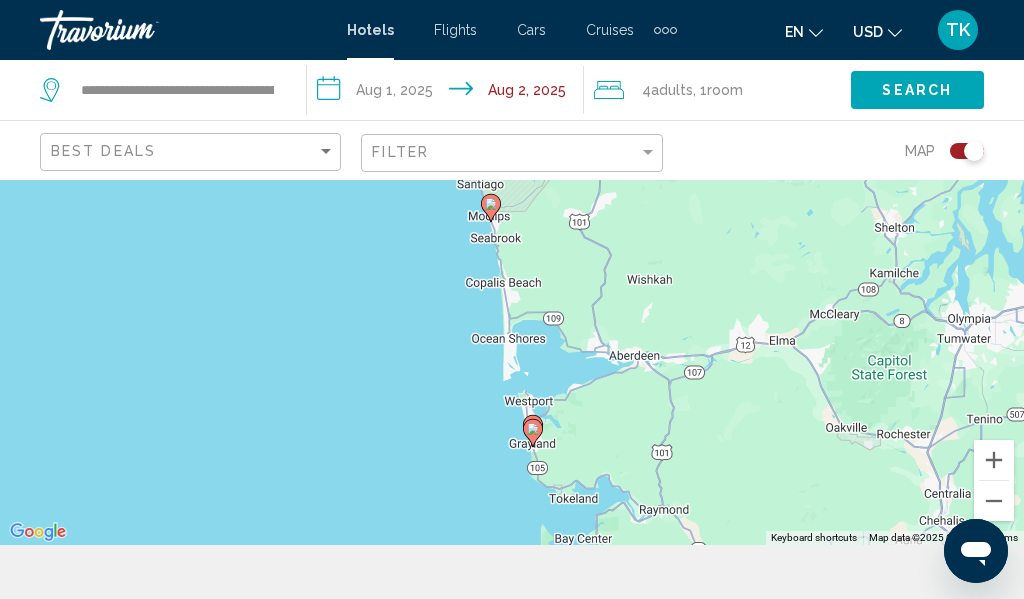 click on "To activate drag with keyboard, press Alt + Enter. Once in keyboard drag state, use the arrow keys to move the marker. To complete the drag, press the Enter key. To cancel, press Escape." at bounding box center (512, 335) 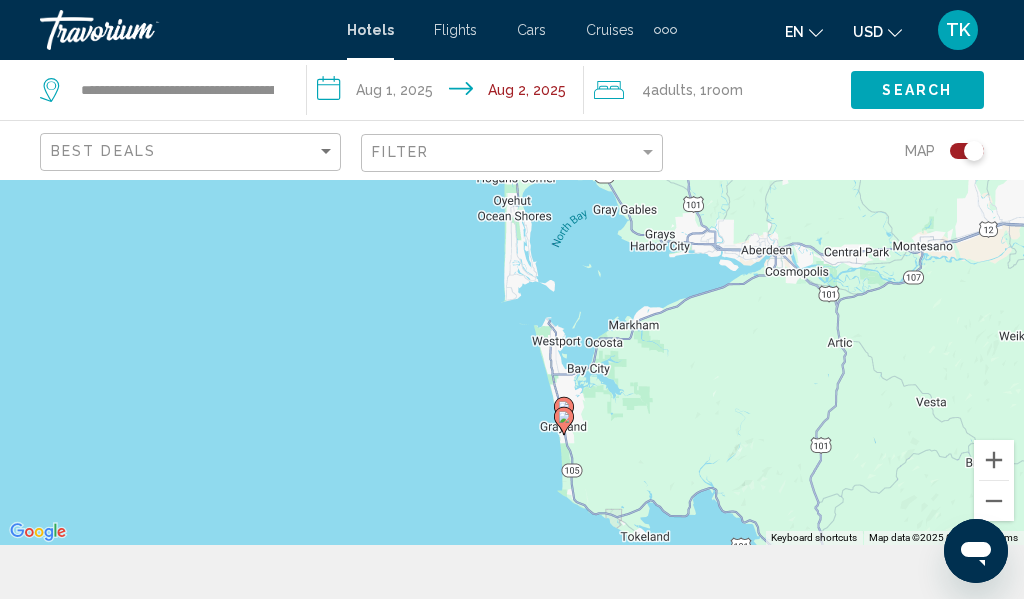 click on "To activate drag with keyboard, press Alt + Enter. Once in keyboard drag state, use the arrow keys to move the marker. To complete the drag, press the Enter key. To cancel, press Escape." at bounding box center [512, 335] 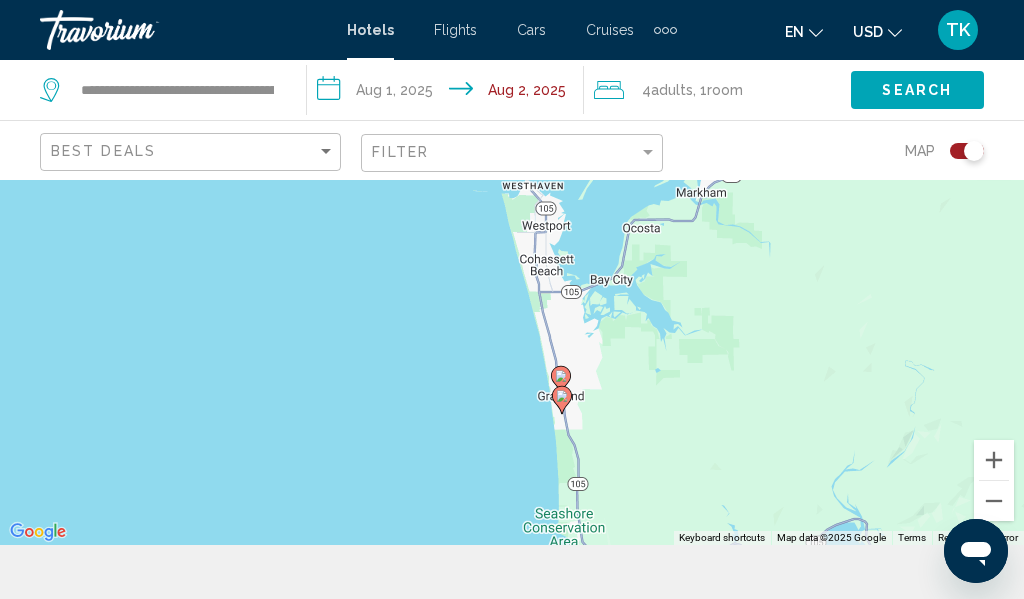 click on "To activate drag with keyboard, press Alt + Enter. Once in keyboard drag state, use the arrow keys to move the marker. To complete the drag, press the Enter key. To cancel, press Escape." at bounding box center [512, 335] 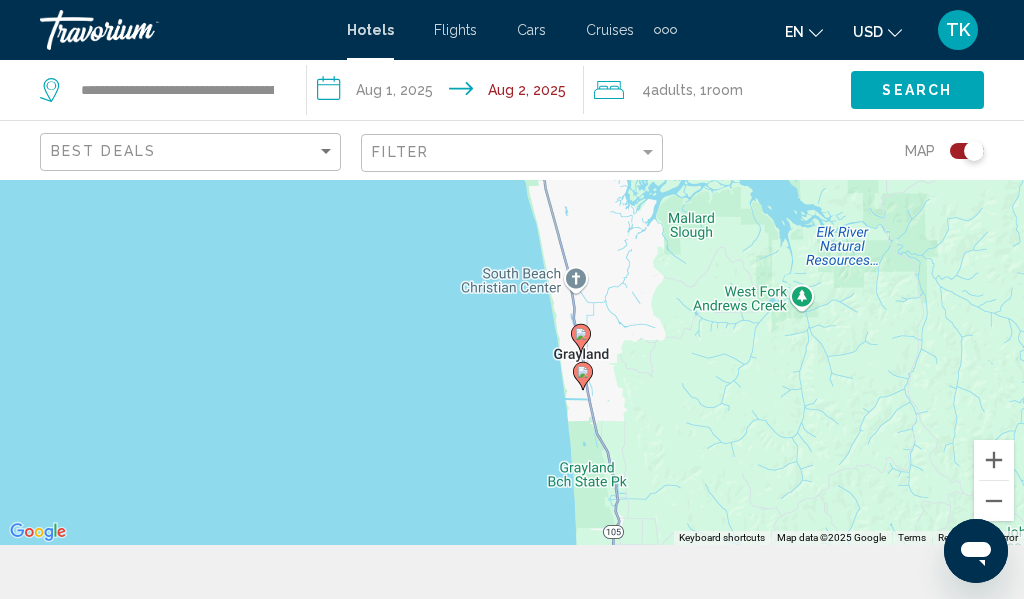 click on "To activate drag with keyboard, press Alt + Enter. Once in keyboard drag state, use the arrow keys to move the marker. To complete the drag, press the Enter key. To cancel, press Escape." at bounding box center (512, 335) 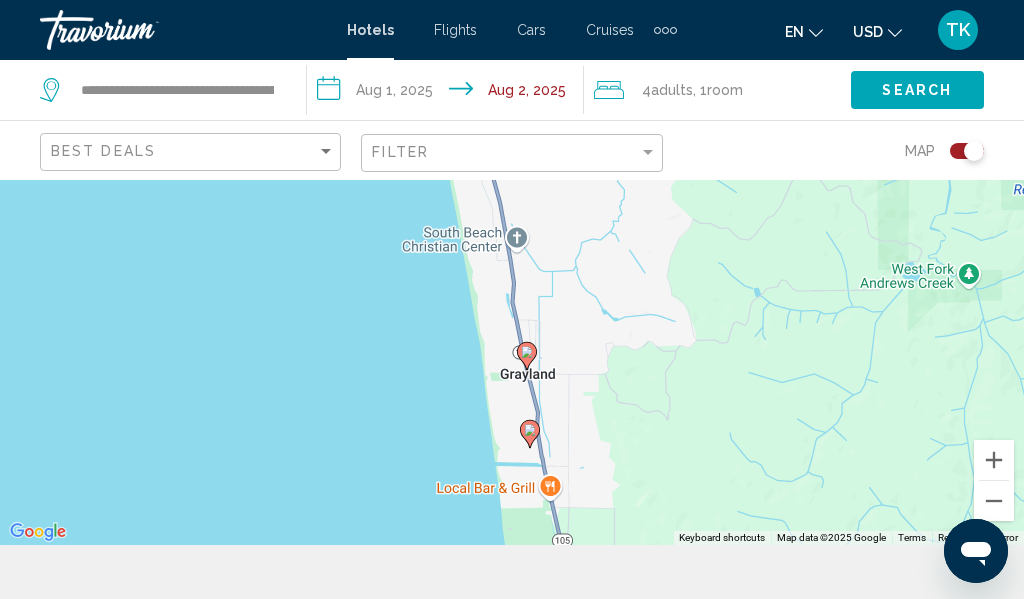 drag, startPoint x: 565, startPoint y: 307, endPoint x: 461, endPoint y: 422, distance: 155.0516 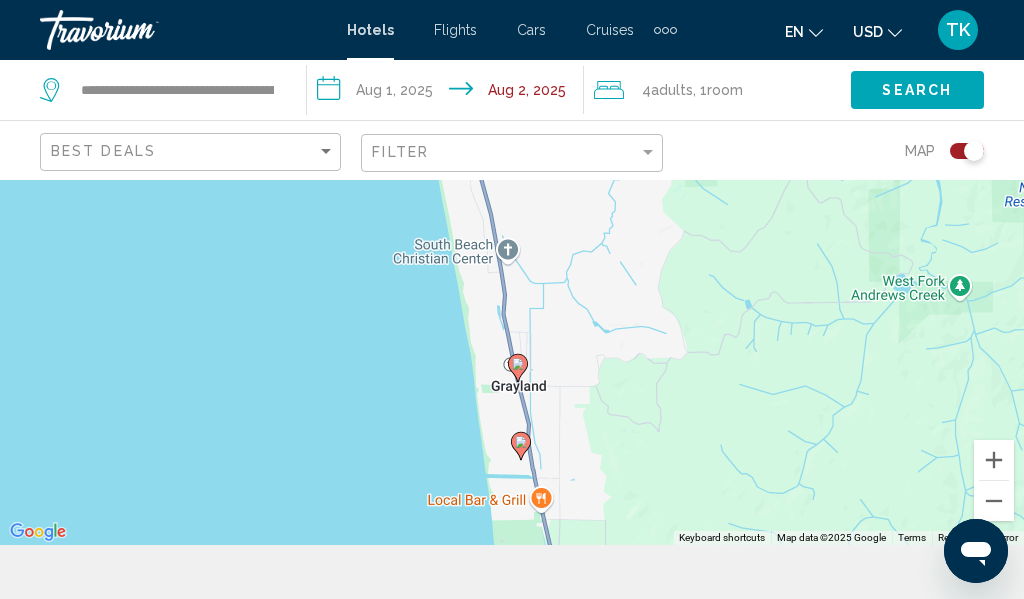 click on "To activate drag with keyboard, press Alt + Enter. Once in keyboard drag state, use the arrow keys to move the marker. To complete the drag, press the Enter key. To cancel, press Escape." at bounding box center (512, 335) 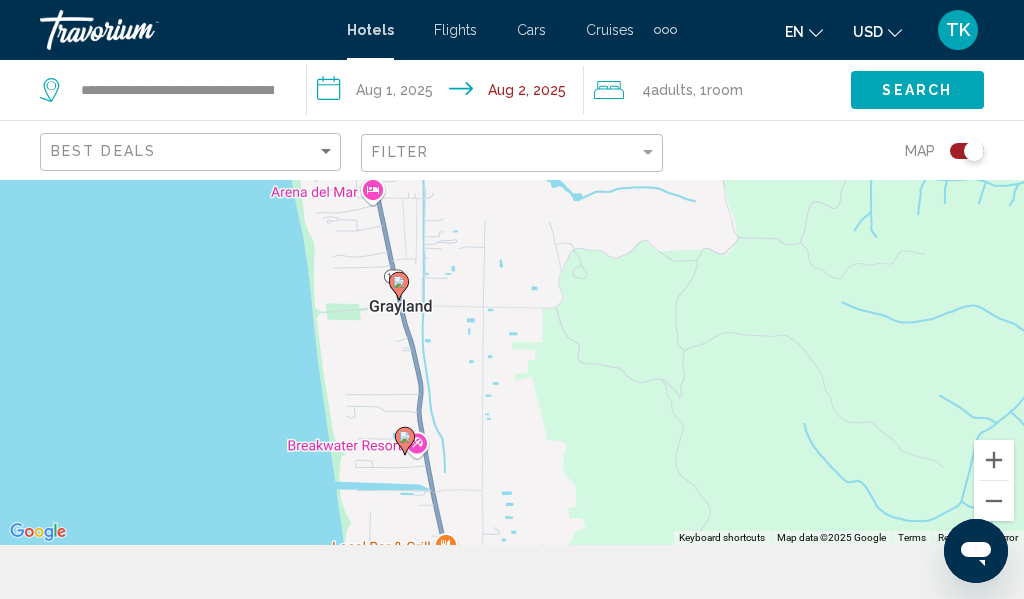 drag, startPoint x: 474, startPoint y: 387, endPoint x: 290, endPoint y: 341, distance: 189.66286 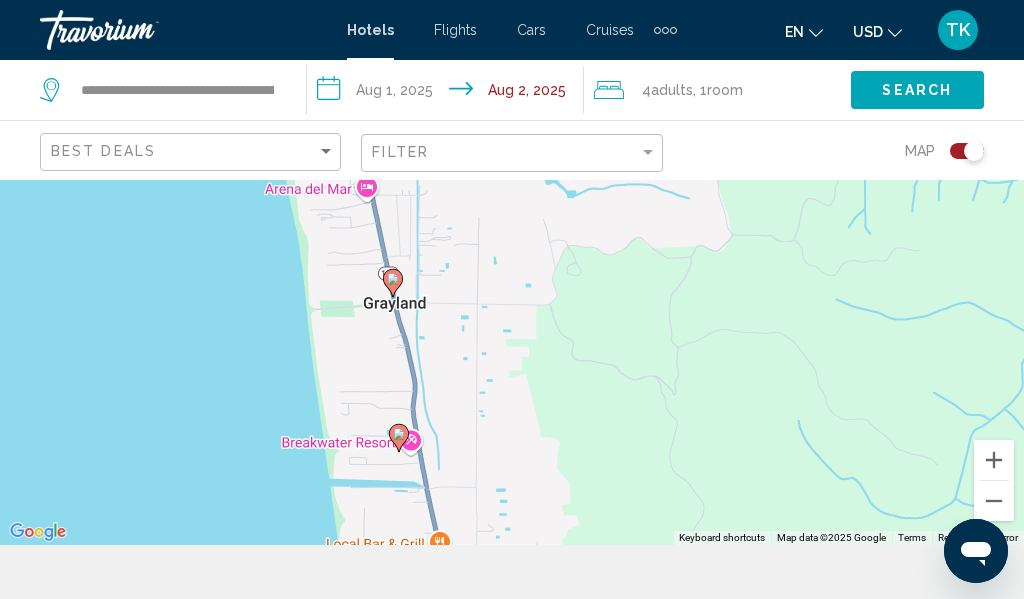 click 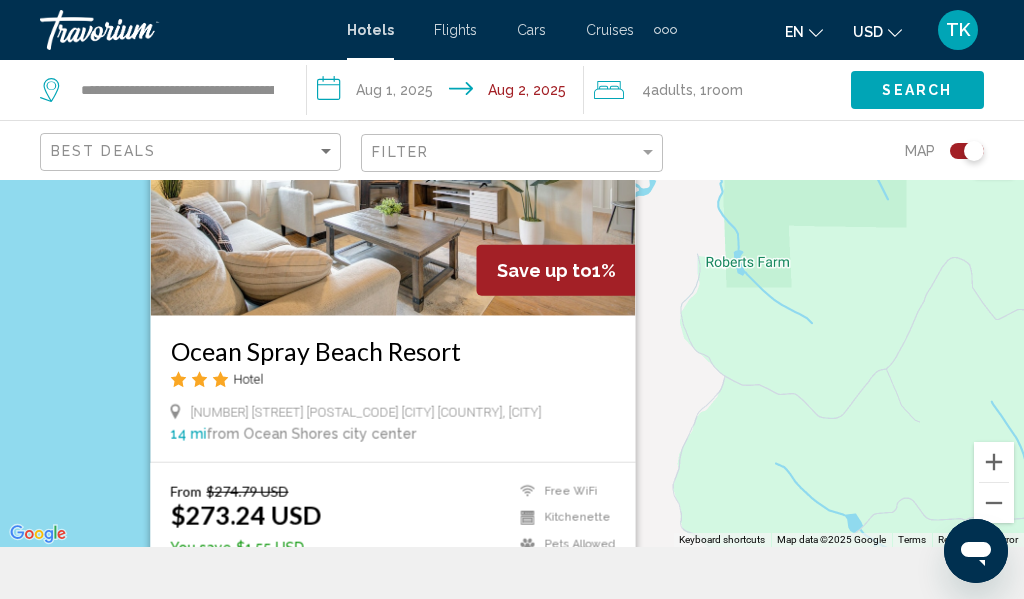 scroll, scrollTop: 180, scrollLeft: 0, axis: vertical 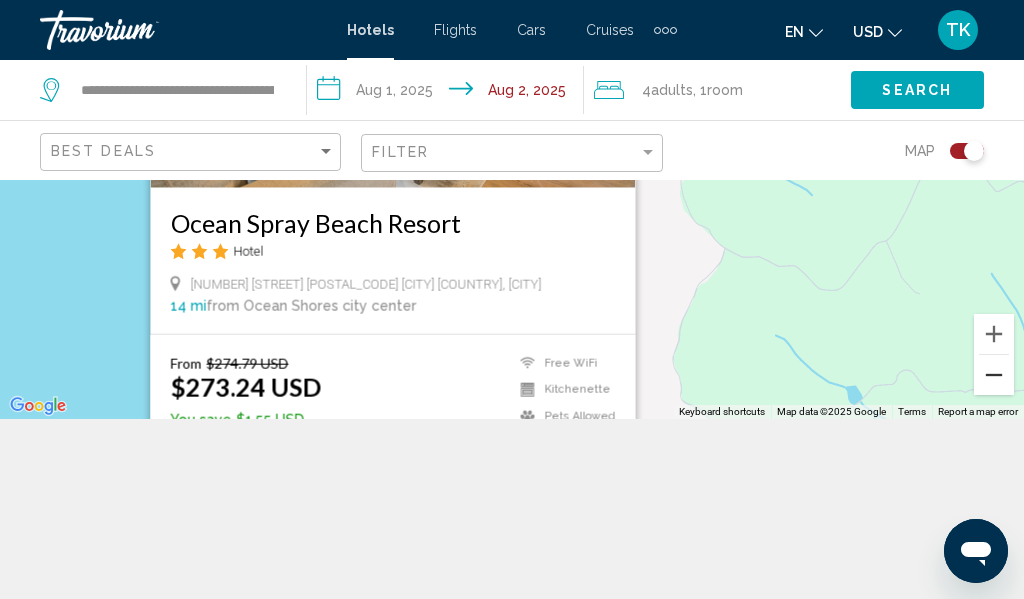 click at bounding box center (994, 375) 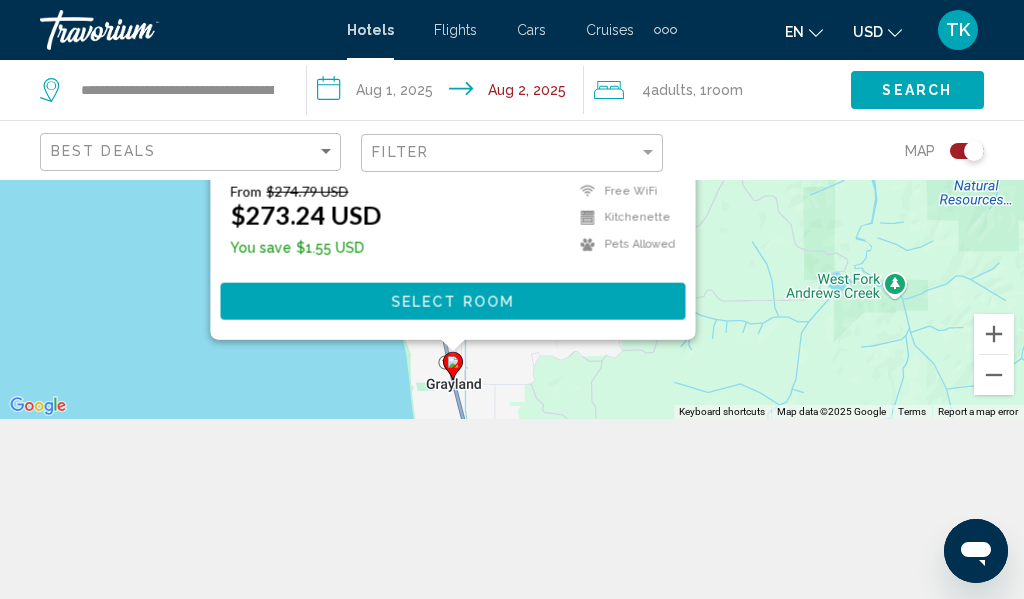 click on "Select Room" at bounding box center [453, 300] 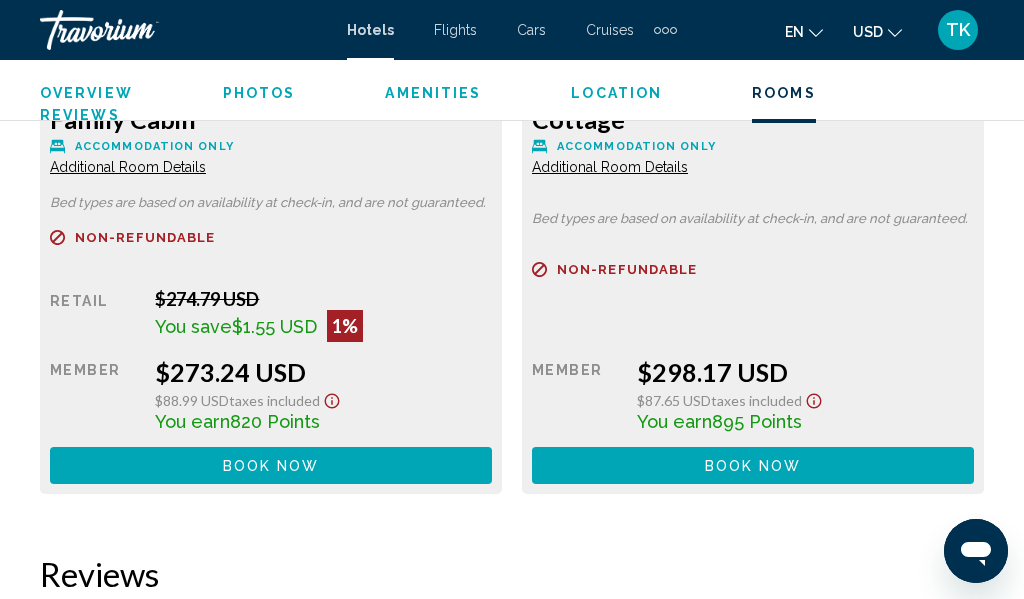 scroll, scrollTop: 3593, scrollLeft: 0, axis: vertical 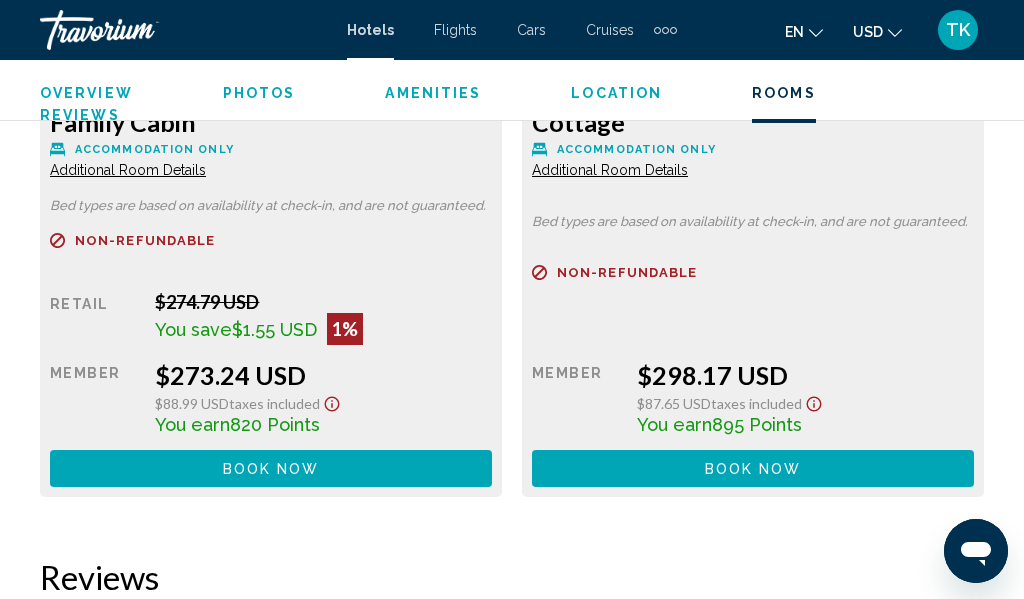 click on "Book now No longer available" at bounding box center [271, 468] 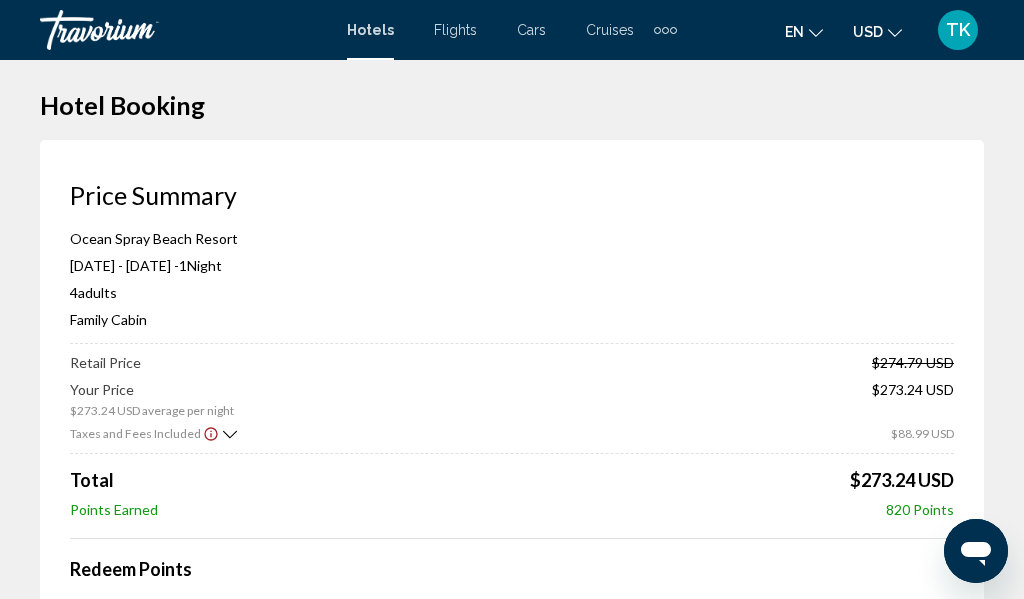 scroll, scrollTop: 0, scrollLeft: 0, axis: both 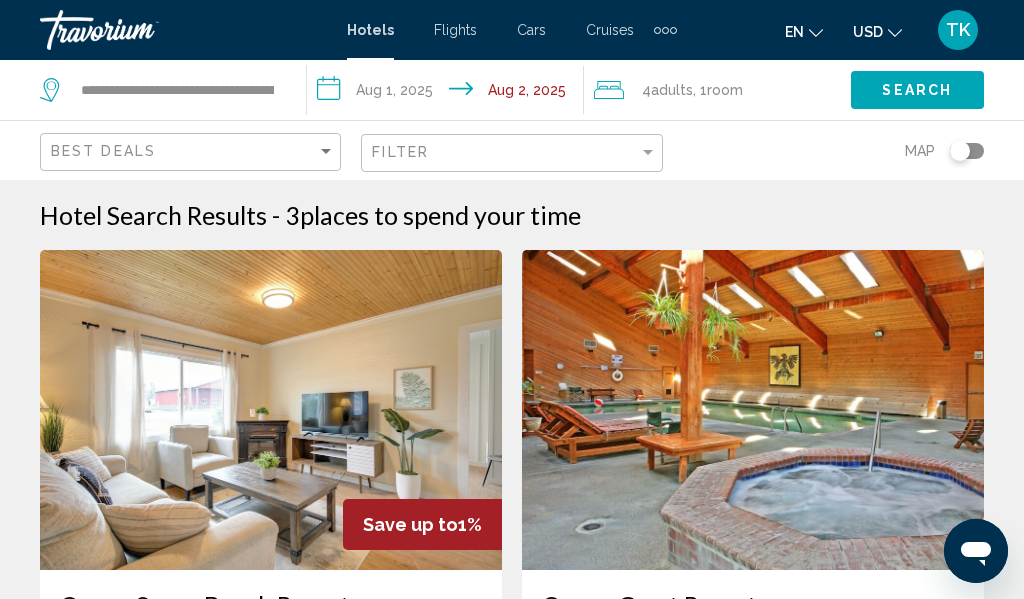click on "Room" 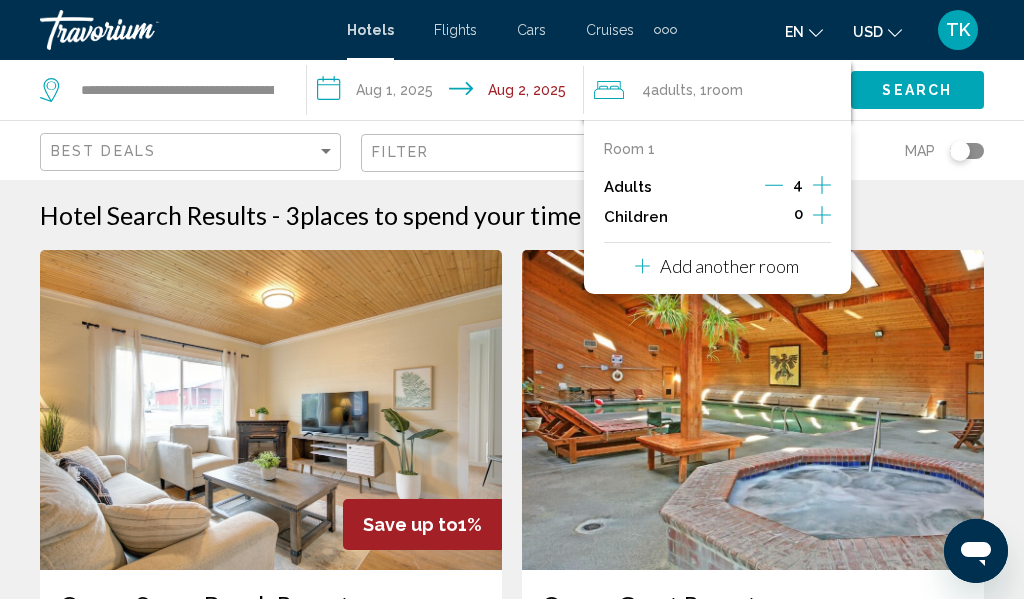 click 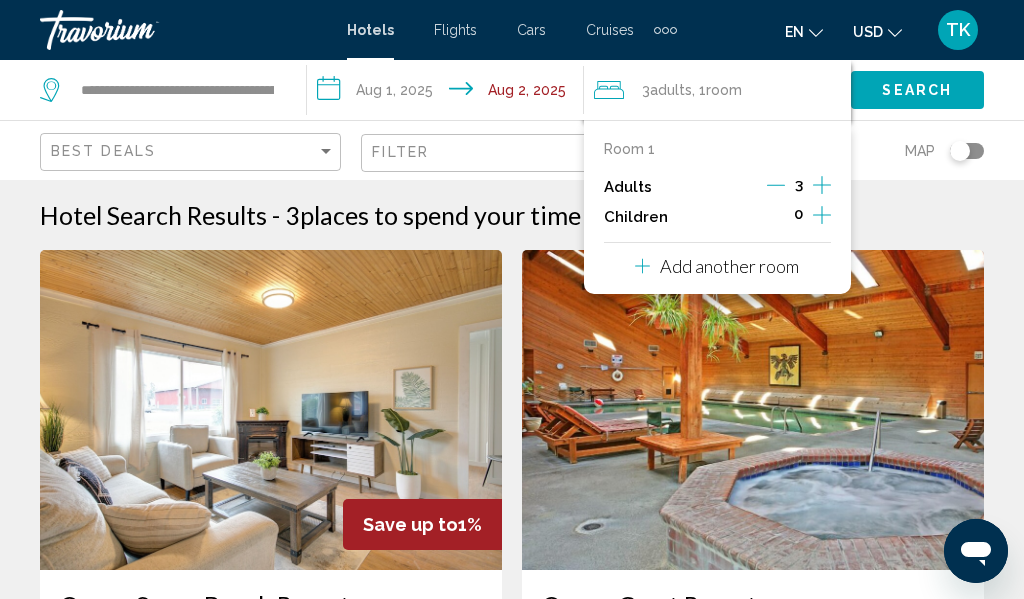 click 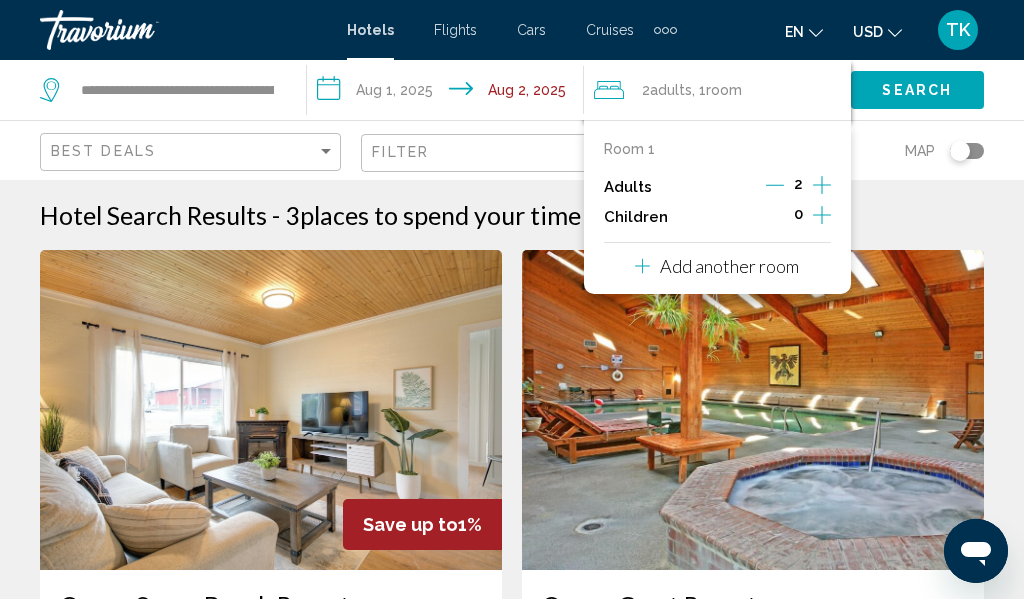 click 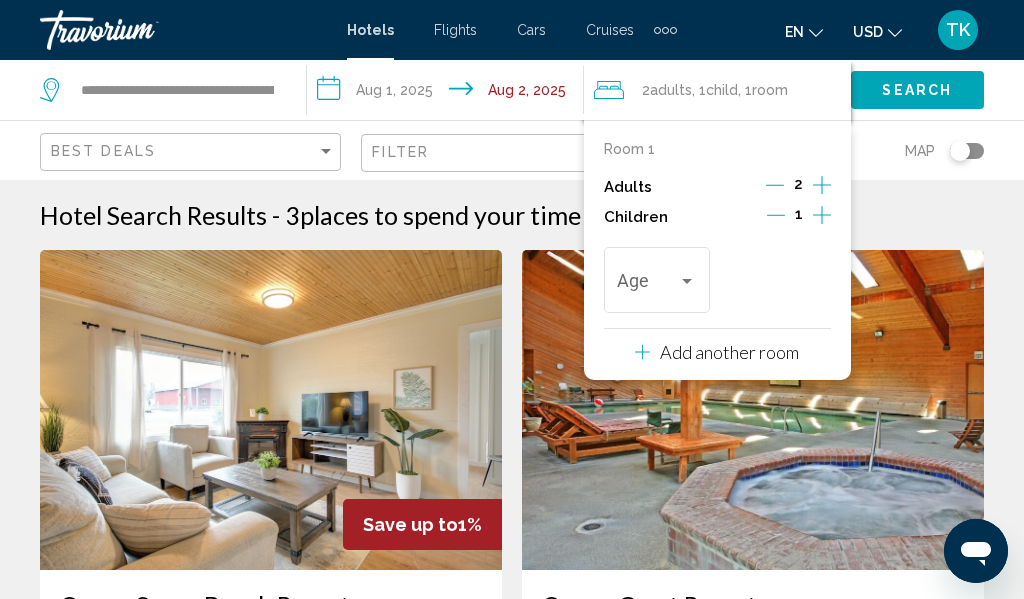click 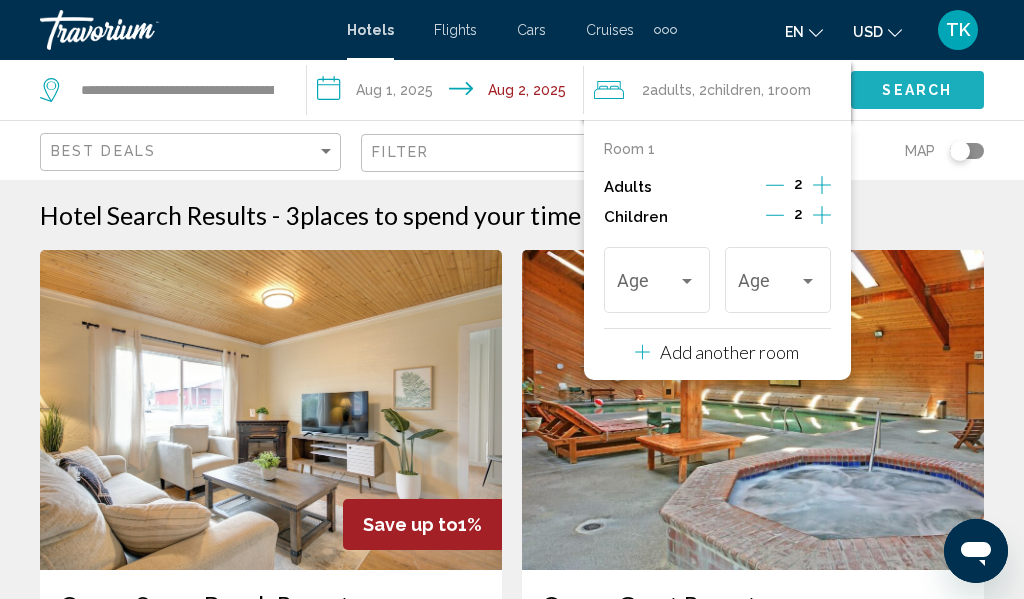 click on "Search" 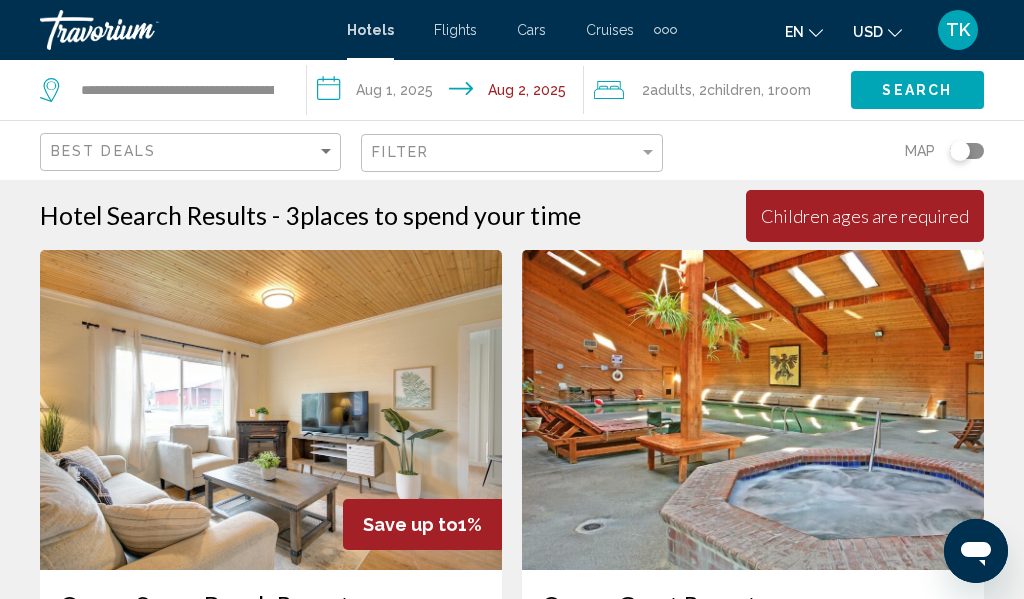 click on "Room" 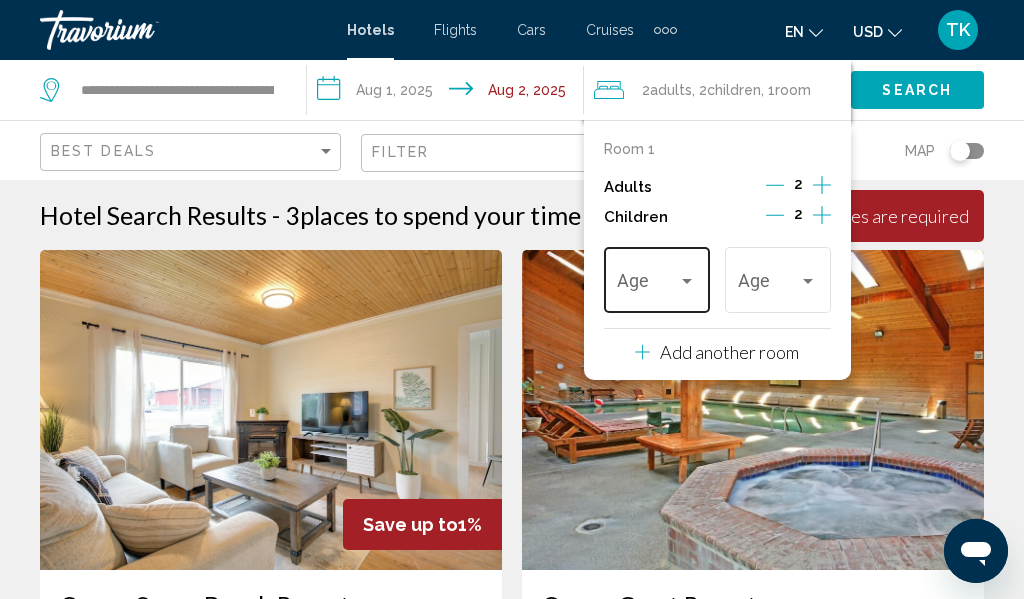 click at bounding box center [687, 281] 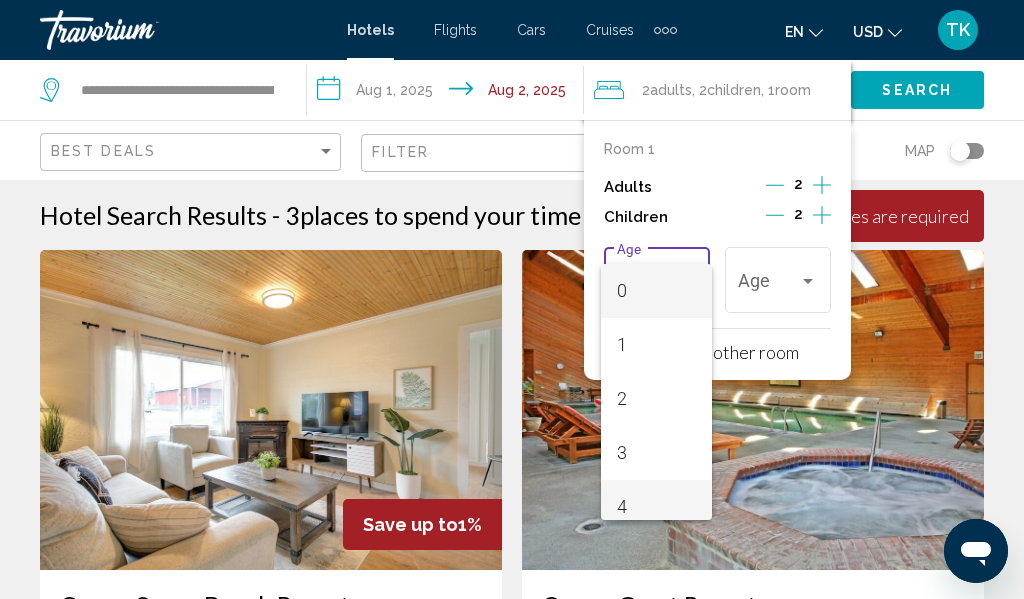 click on "4" at bounding box center (656, 507) 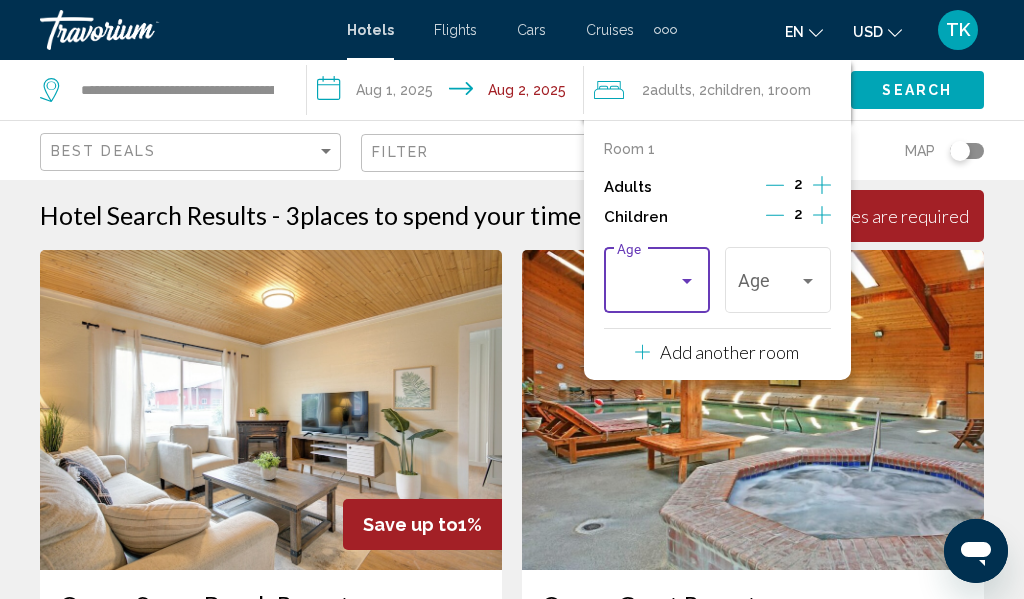 scroll, scrollTop: 14, scrollLeft: 0, axis: vertical 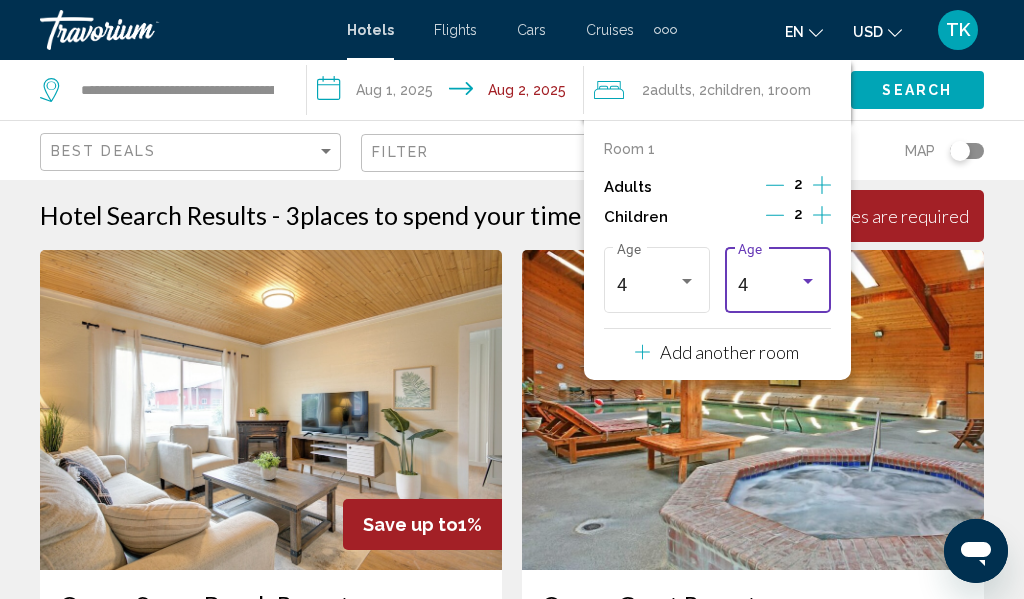 click at bounding box center [808, 281] 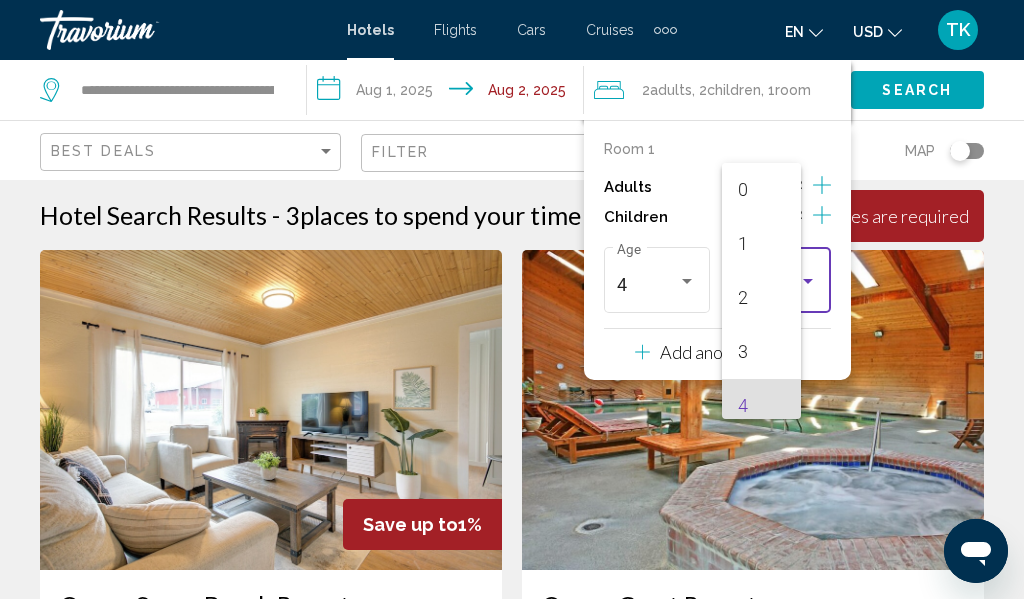 scroll, scrollTop: 115, scrollLeft: 0, axis: vertical 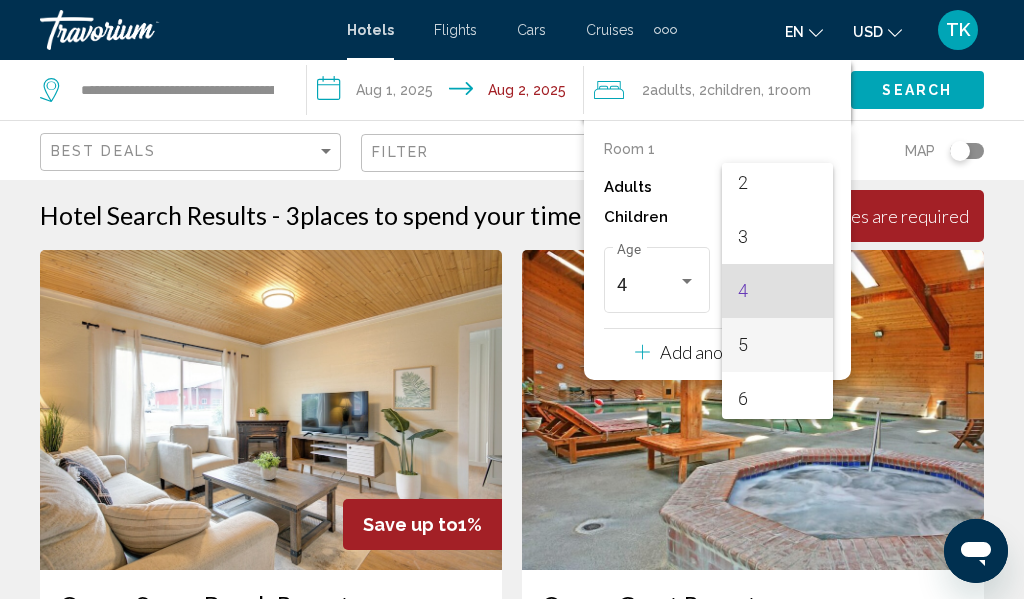 click on "5" at bounding box center [777, 345] 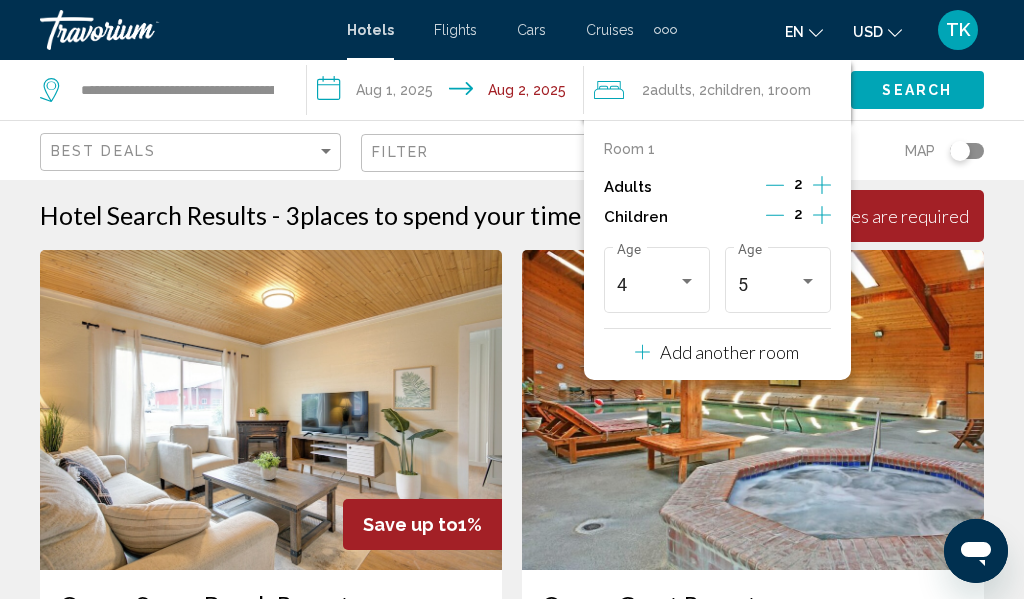 click on "Search" 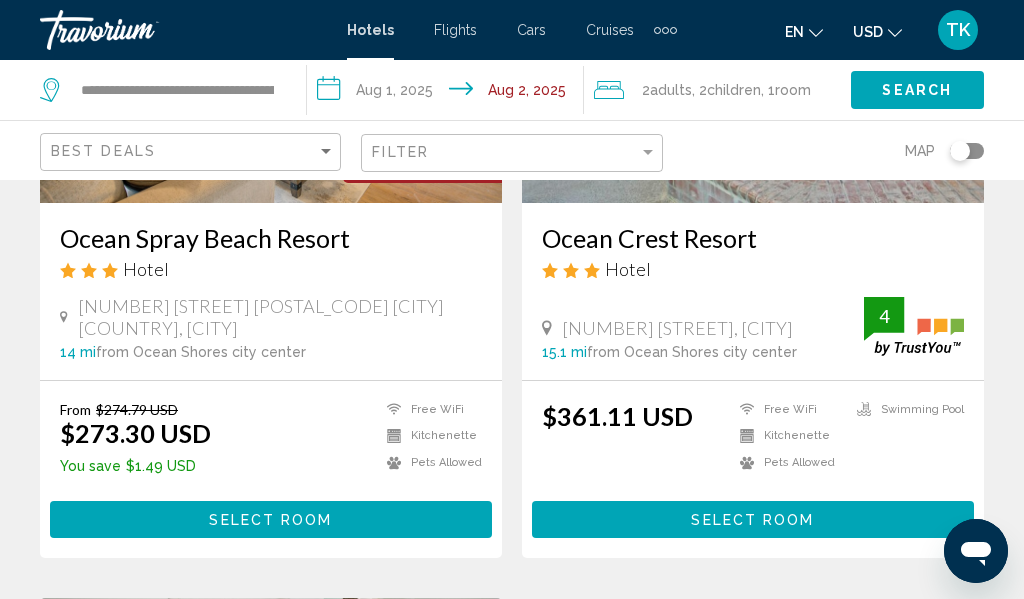 scroll, scrollTop: 372, scrollLeft: 0, axis: vertical 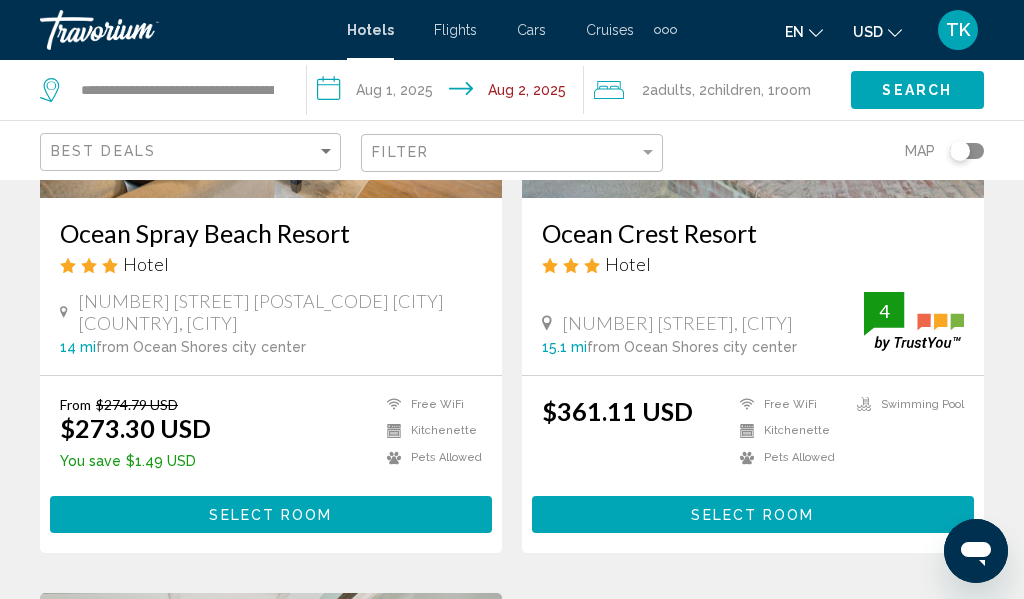 click 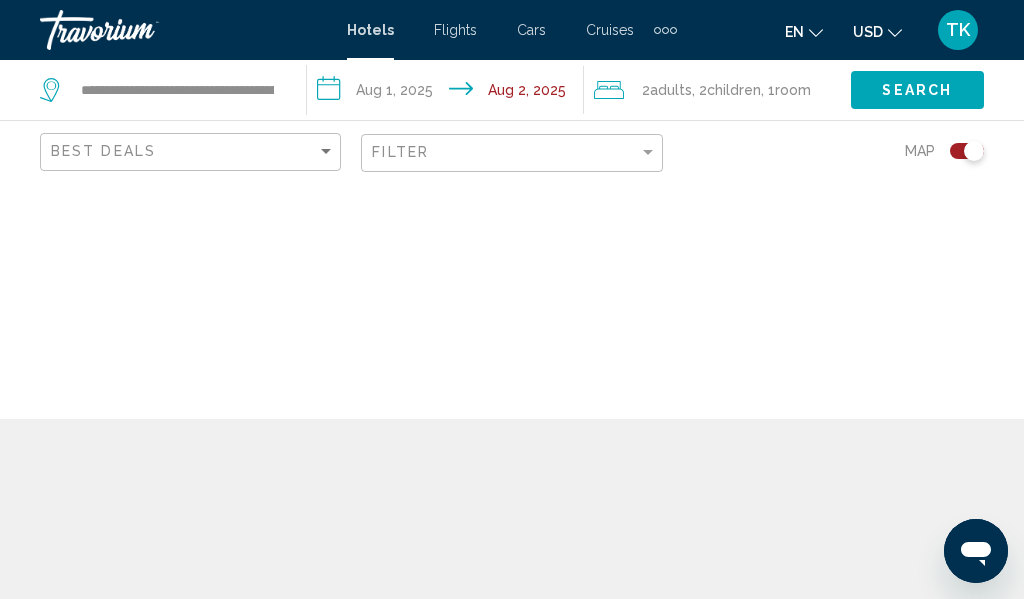 scroll, scrollTop: 0, scrollLeft: 0, axis: both 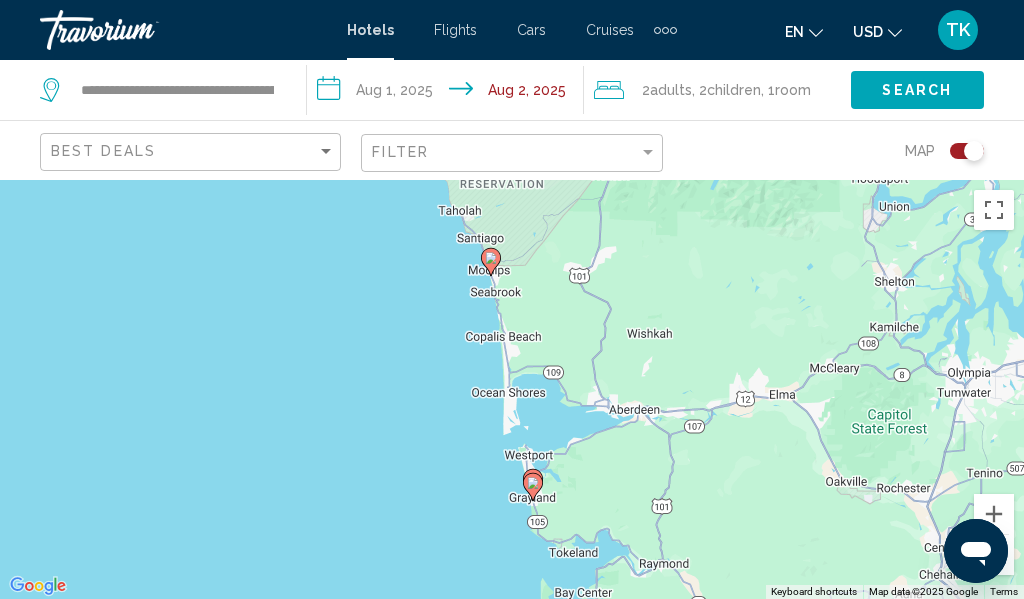click 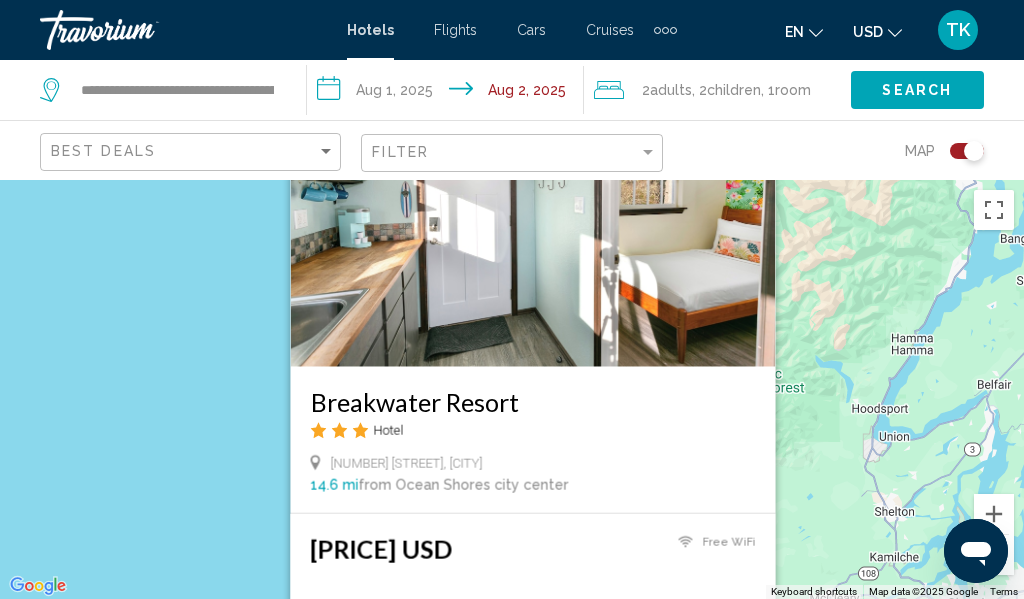 click on "To activate drag with keyboard, press Alt + Enter. Once in keyboard drag state, use the arrow keys to move the marker. To complete the drag, press the Enter key. To cancel, press Escape.  [BRAND NAME]
Hotel
[NUMBER] [STREET], [CITY] [DISTANCE]  from [LOCATION] city center from hotel [PRICE]
Free WiFi  Select Room" at bounding box center [512, 389] 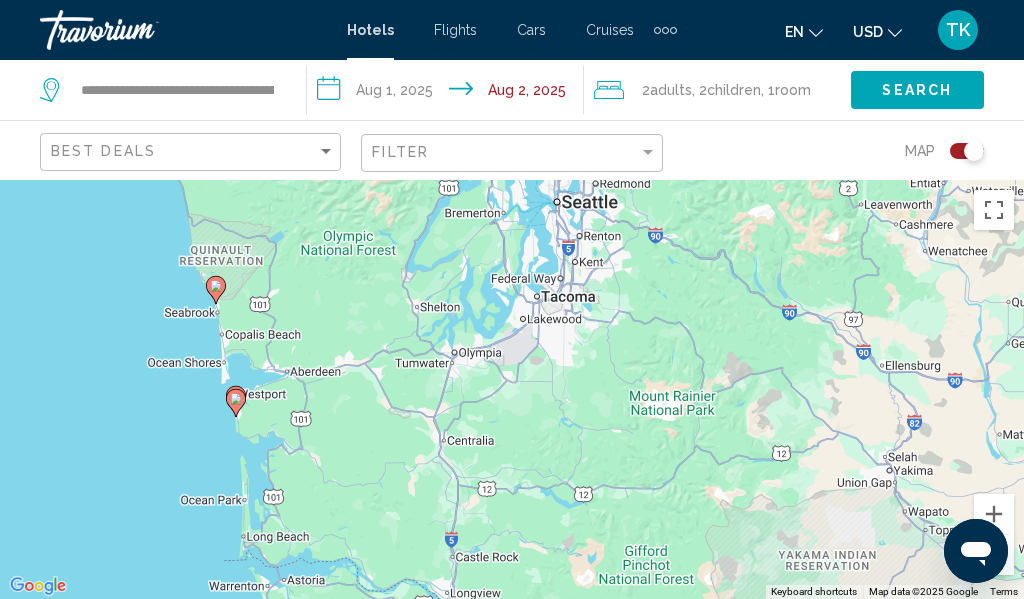 drag, startPoint x: 702, startPoint y: 468, endPoint x: 451, endPoint y: 270, distance: 319.69516 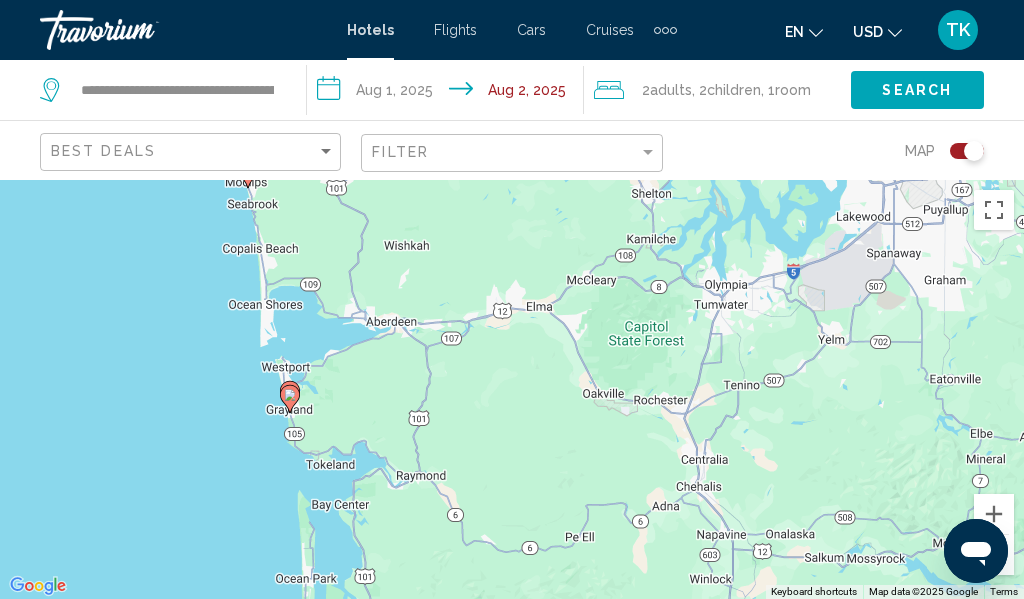 click on "To activate drag with keyboard, press Alt + Enter. Once in keyboard drag state, use the arrow keys to move the marker. To complete the drag, press the Enter key. To cancel, press Escape." at bounding box center [512, 389] 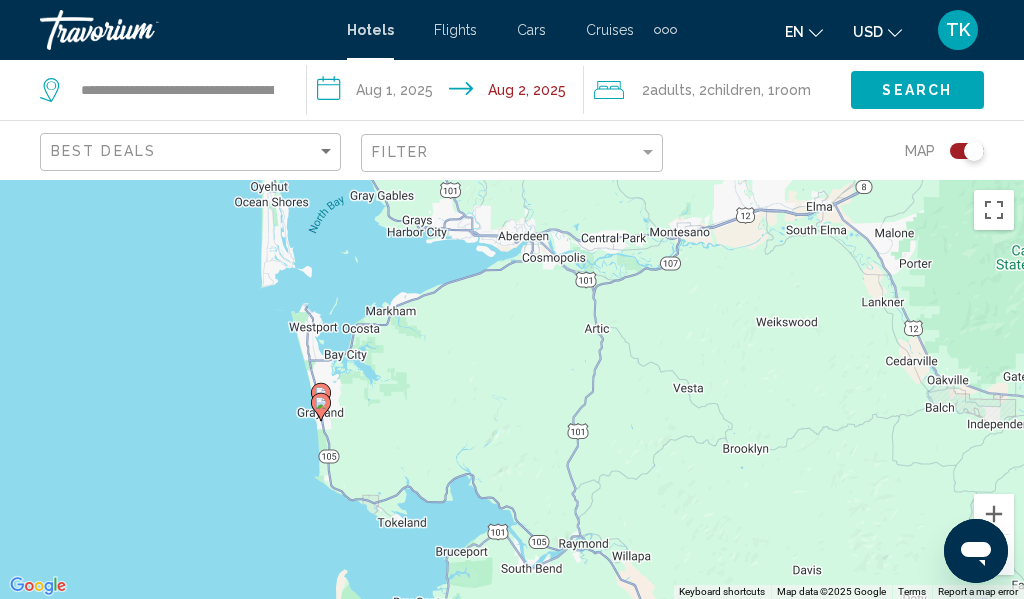 click on "To activate drag with keyboard, press Alt + Enter. Once in keyboard drag state, use the arrow keys to move the marker. To complete the drag, press the Enter key. To cancel, press Escape." at bounding box center [512, 389] 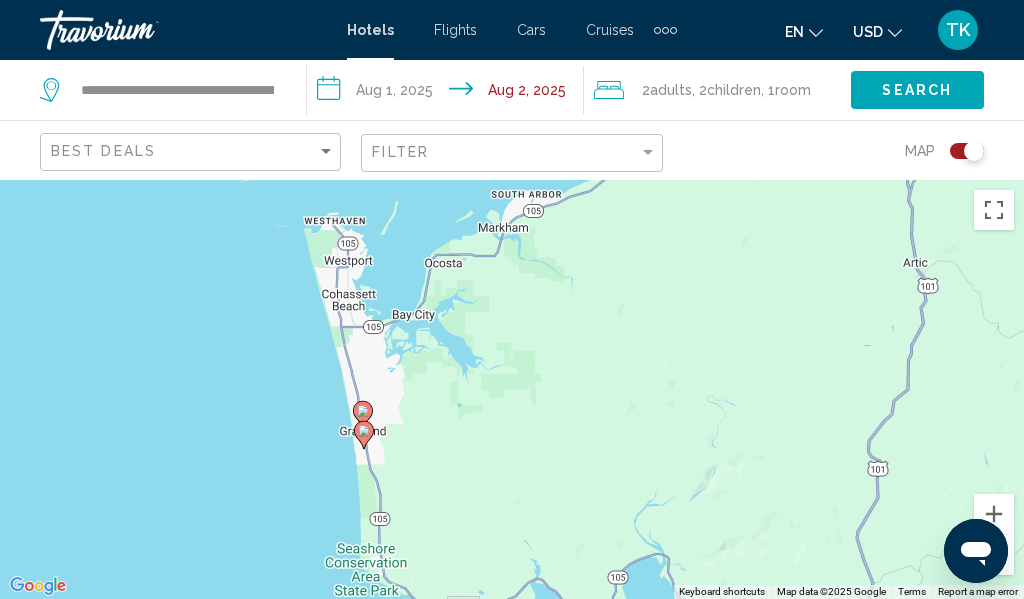 click 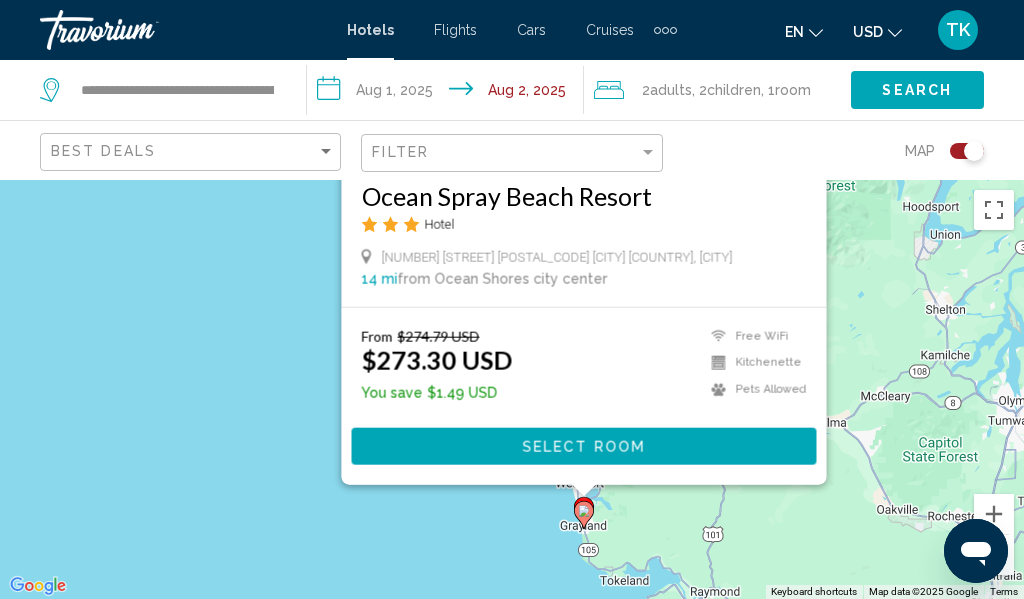 click on "Select Room" at bounding box center (583, 447) 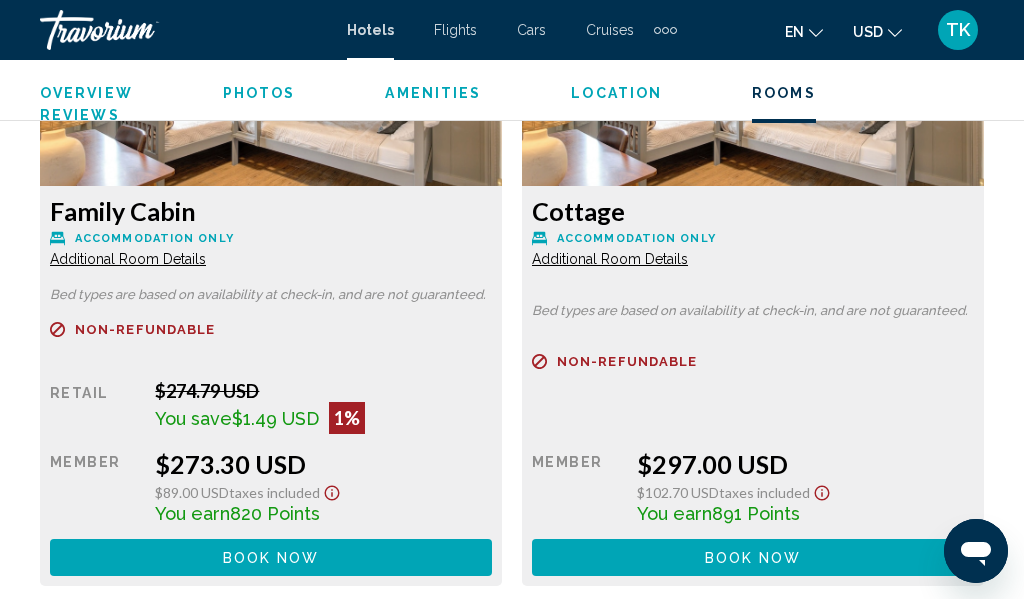 scroll, scrollTop: 3503, scrollLeft: 0, axis: vertical 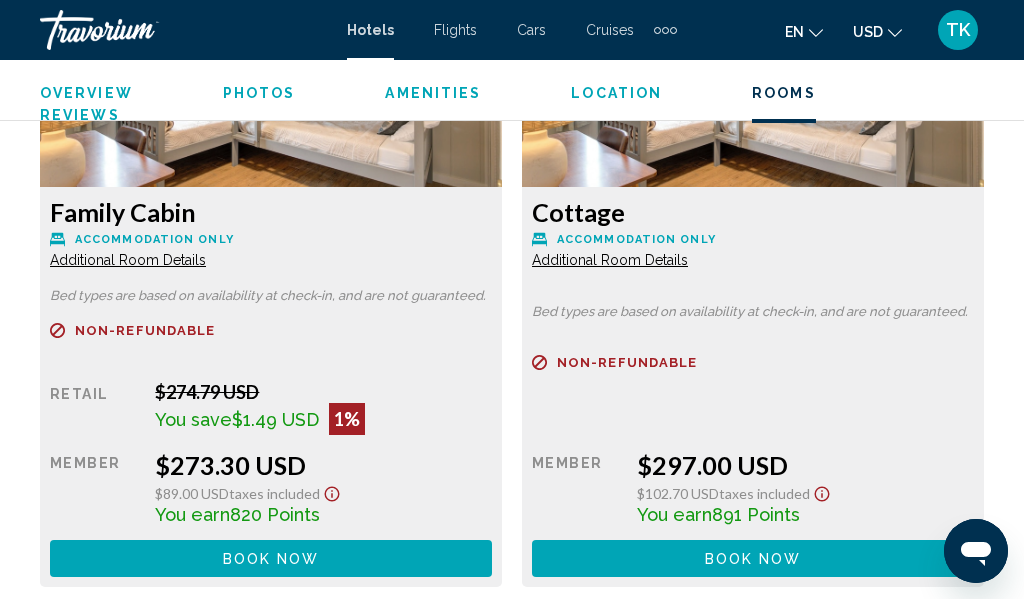 click on "Book now" at bounding box center (271, 559) 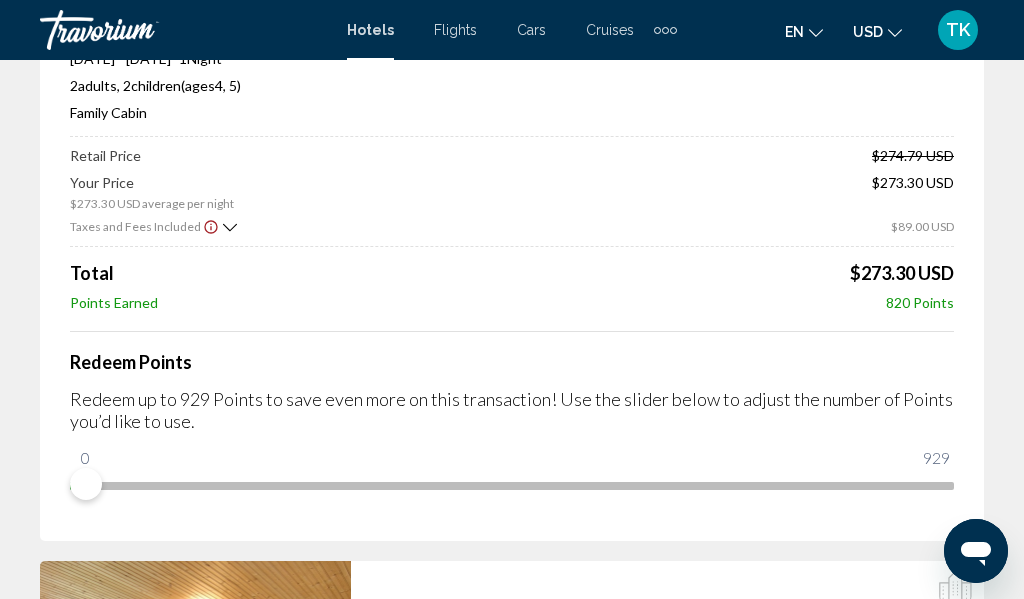 scroll, scrollTop: 0, scrollLeft: 0, axis: both 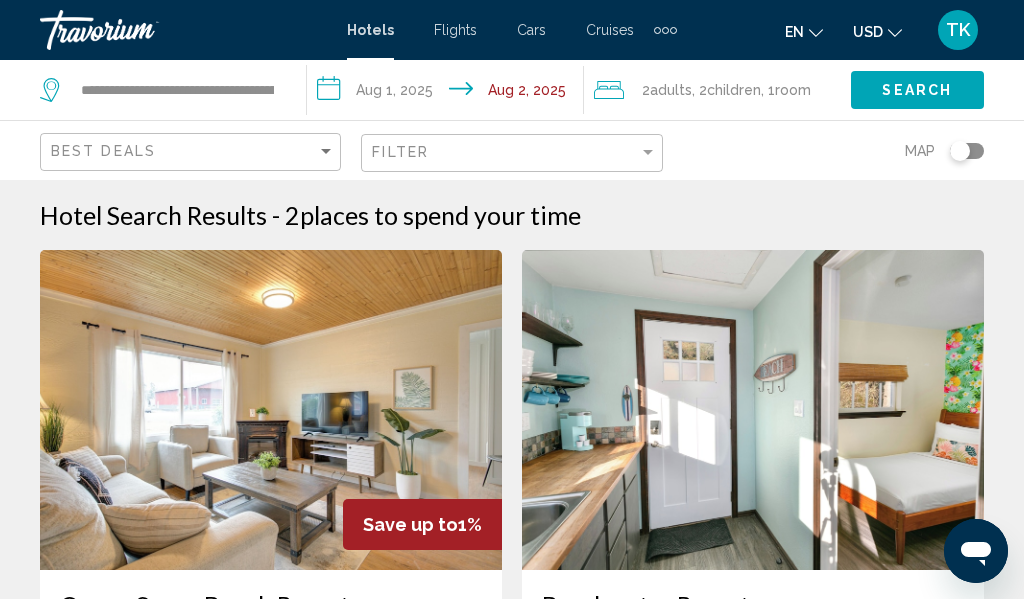 click on "Room" 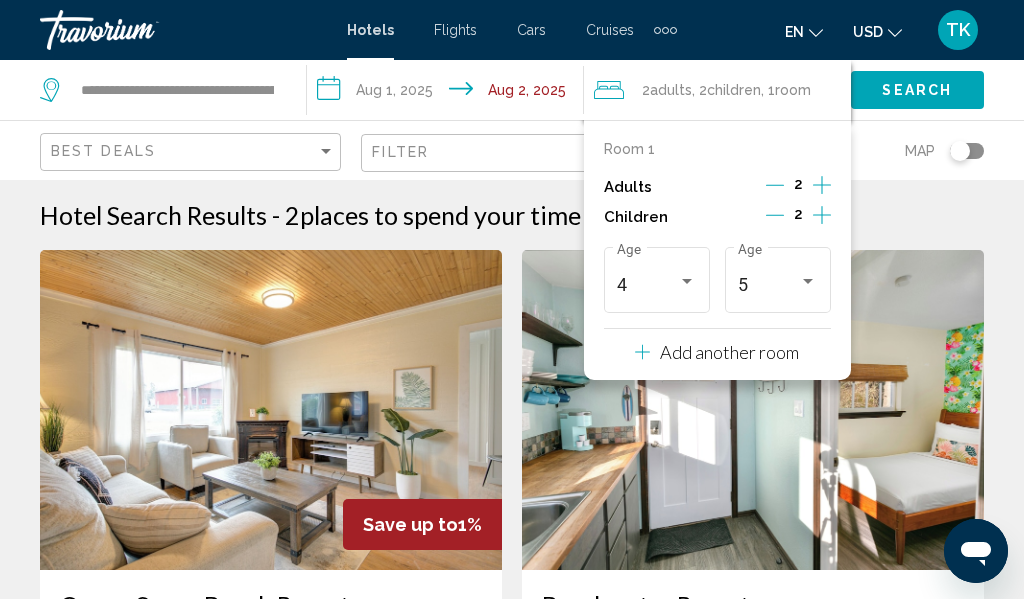 click 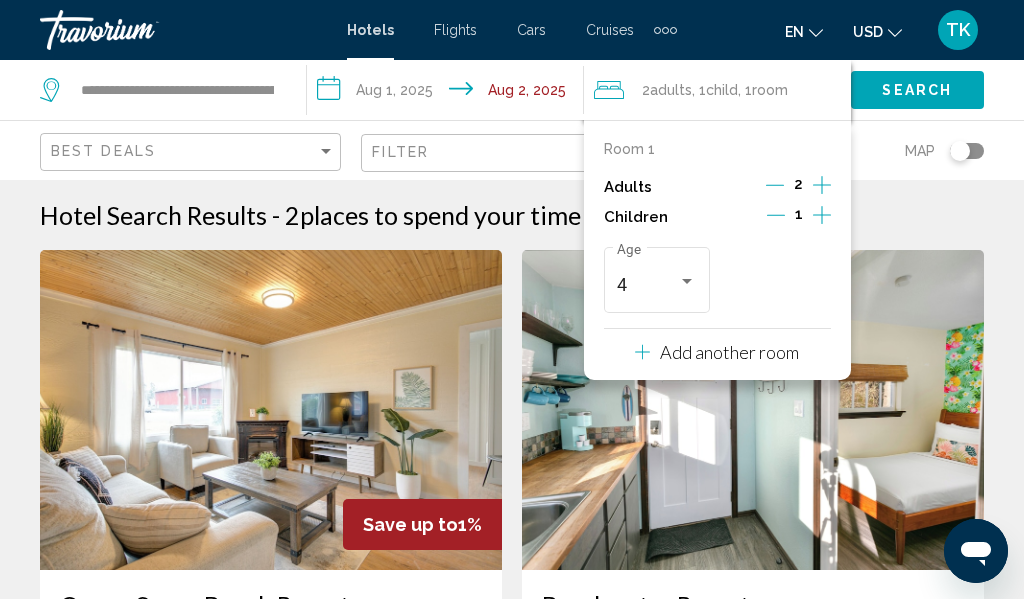 click 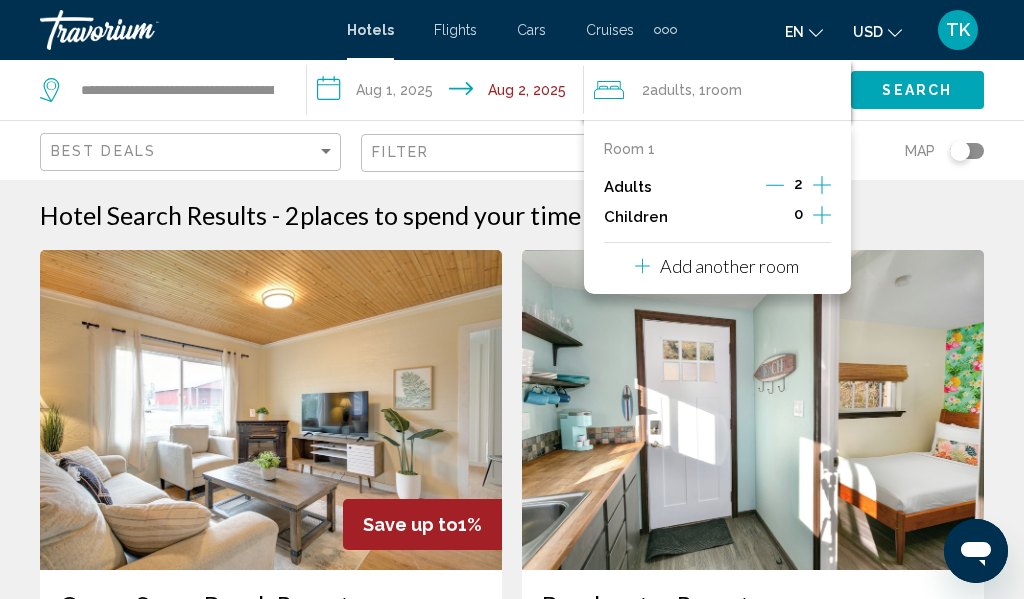 click 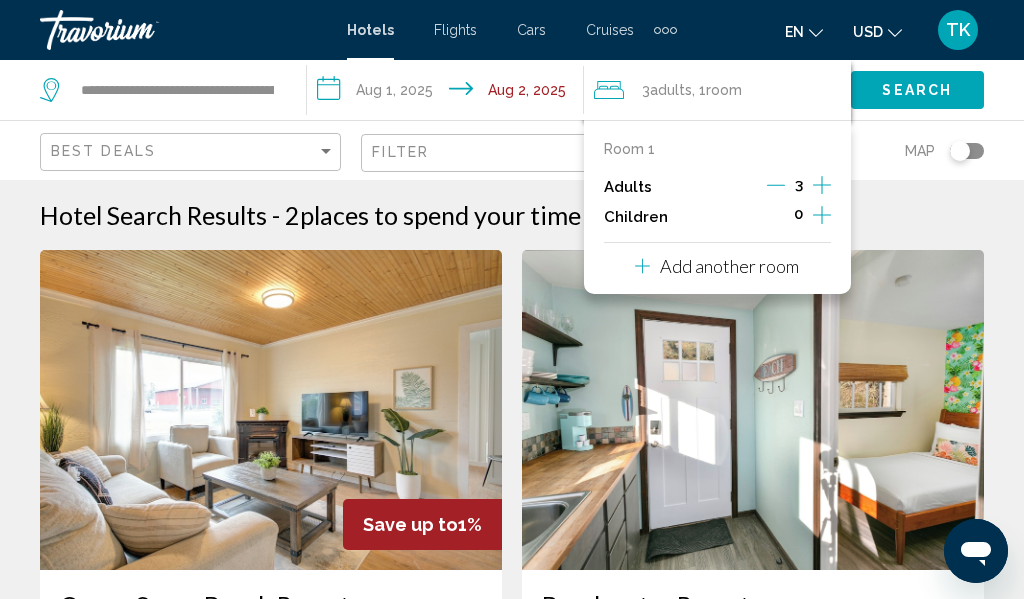 click 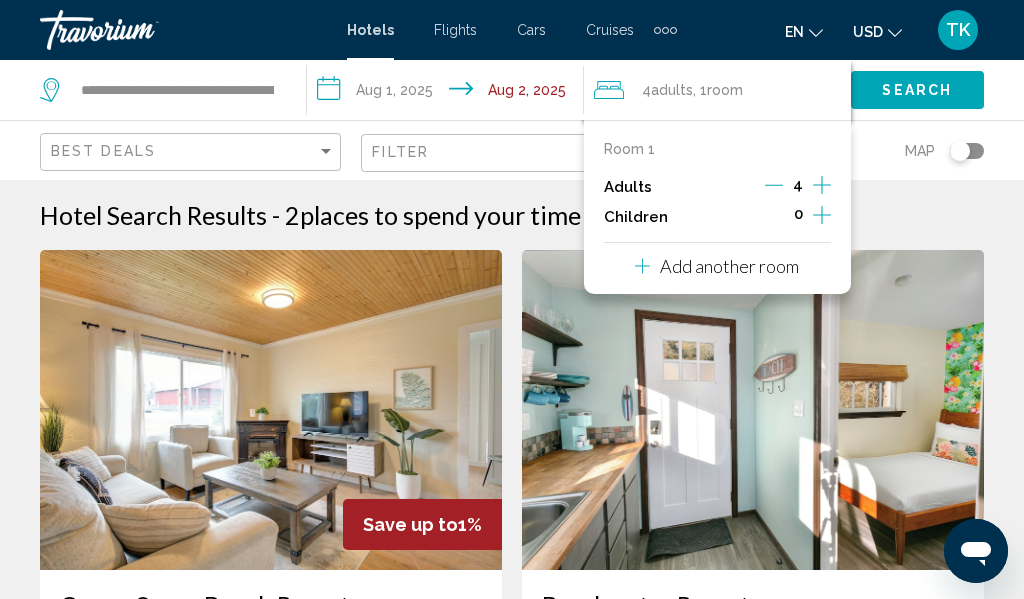 click on "Search" 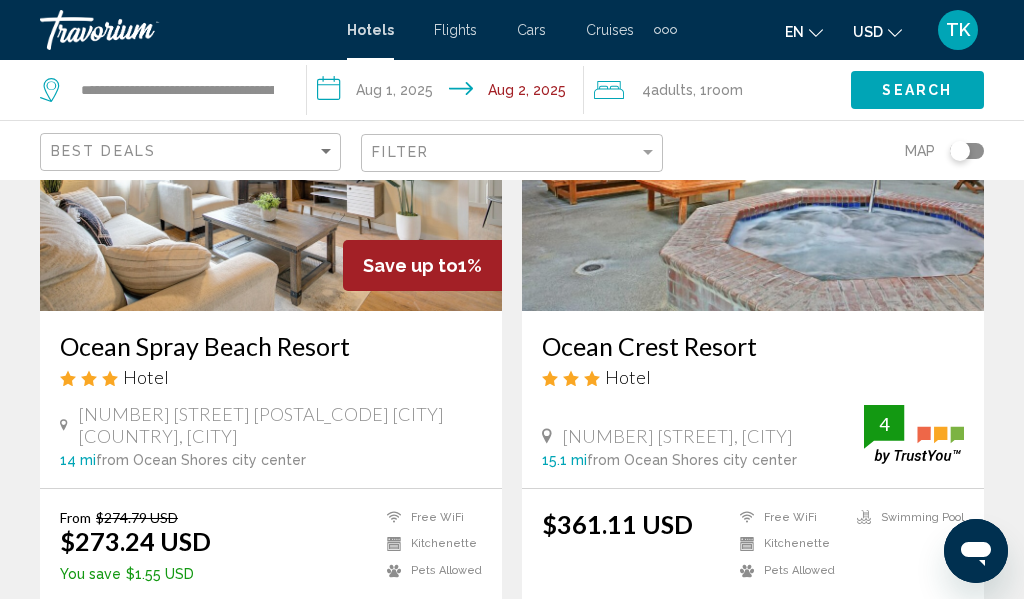 scroll, scrollTop: 0, scrollLeft: 0, axis: both 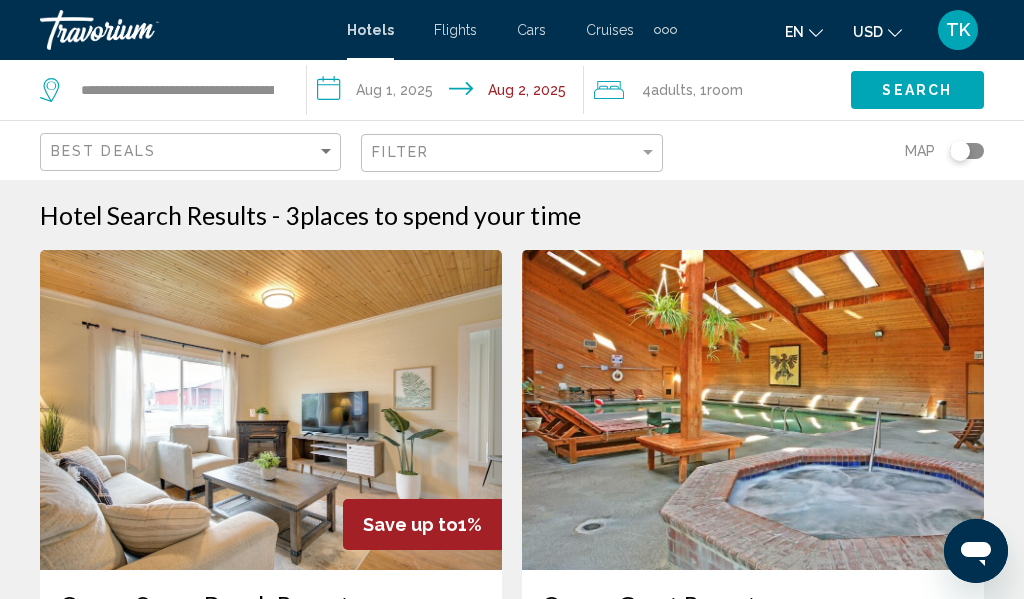 click at bounding box center (271, 410) 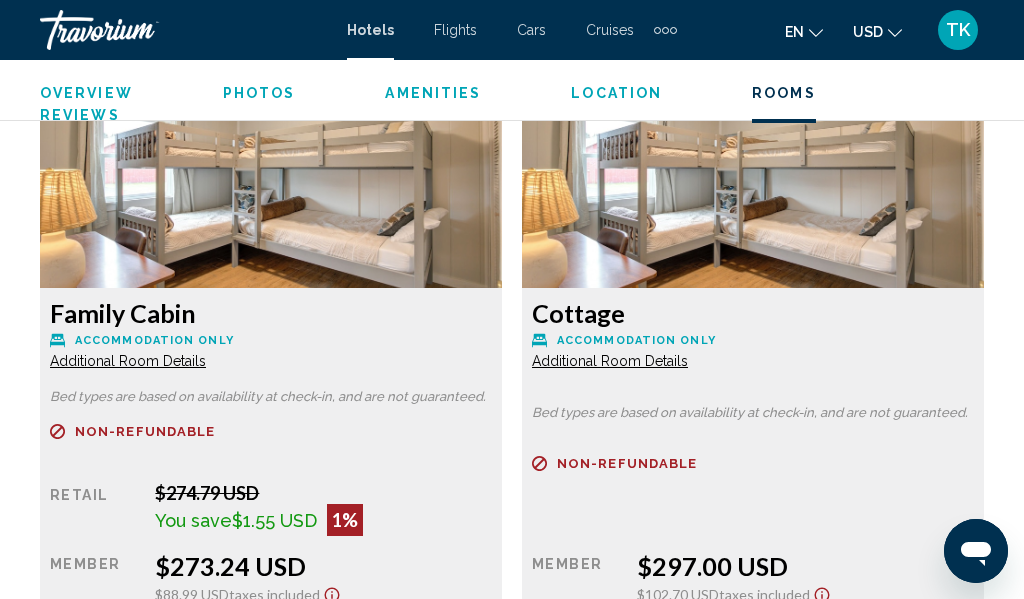 scroll, scrollTop: 3402, scrollLeft: 0, axis: vertical 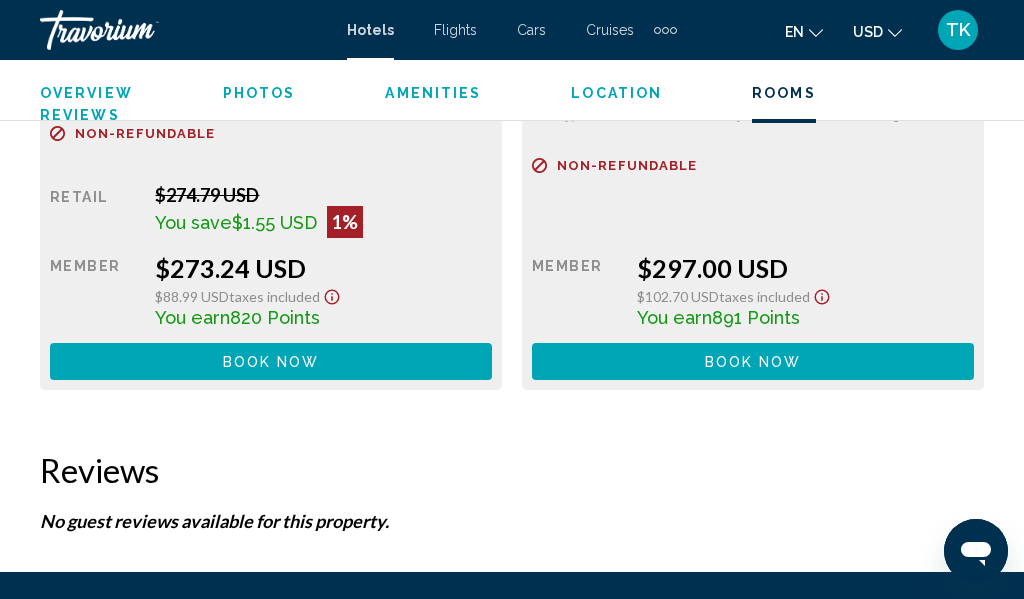 click on "Book now" at bounding box center [271, 362] 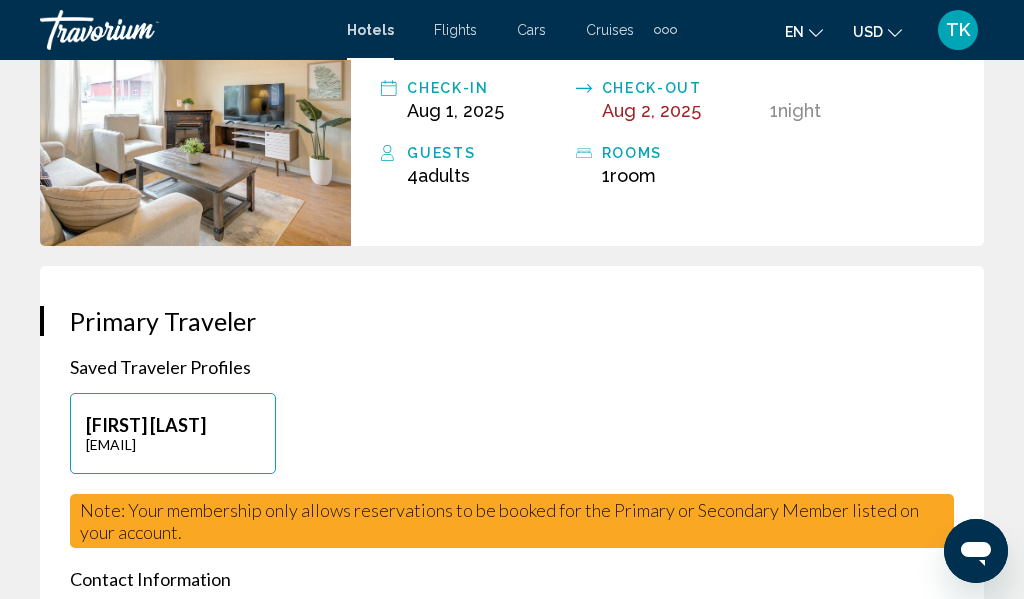 scroll, scrollTop: 0, scrollLeft: 0, axis: both 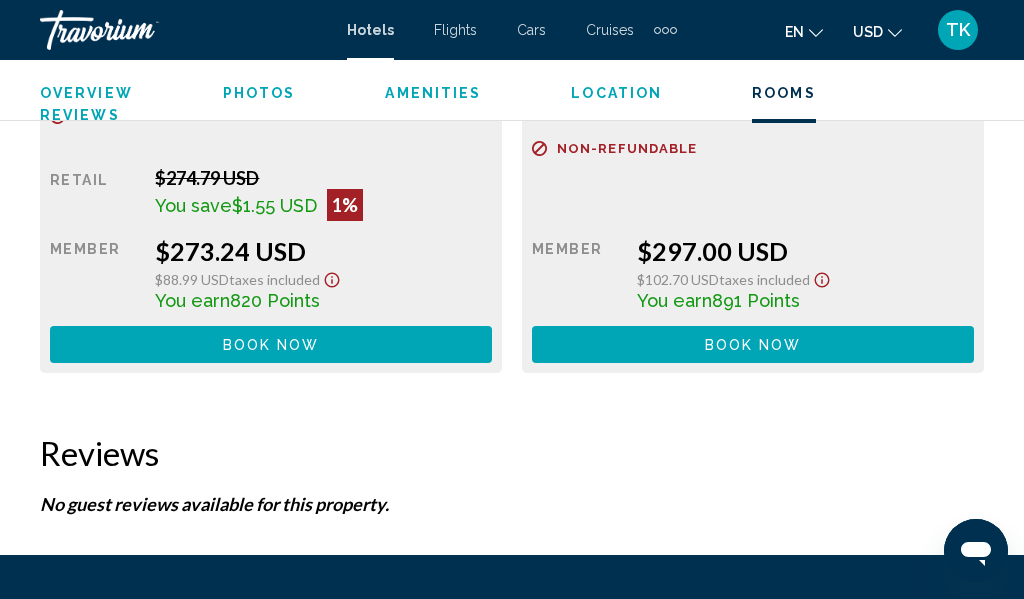 click on "Book now No longer available" at bounding box center (271, 344) 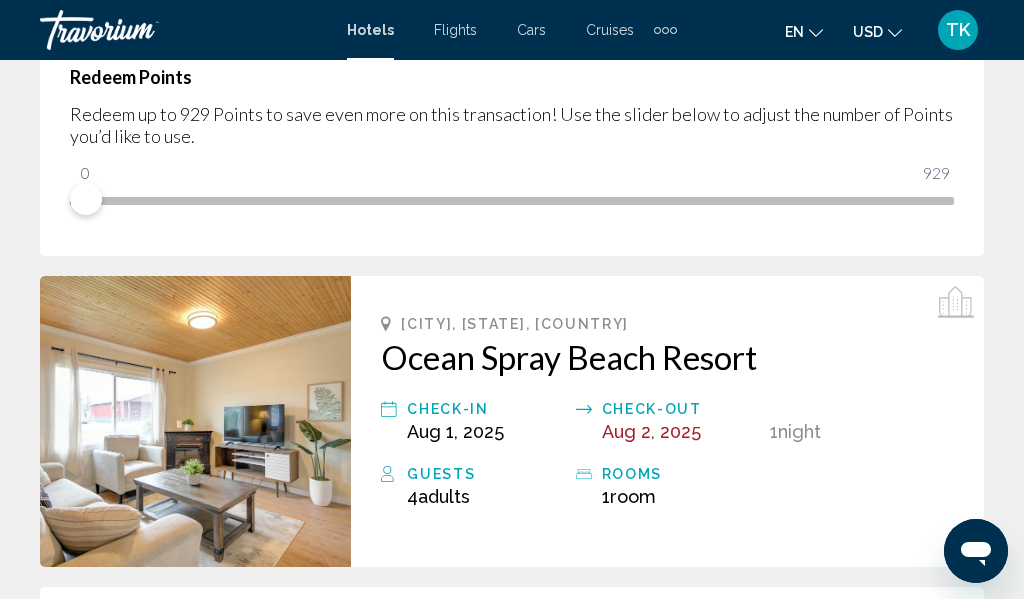 scroll, scrollTop: 0, scrollLeft: 0, axis: both 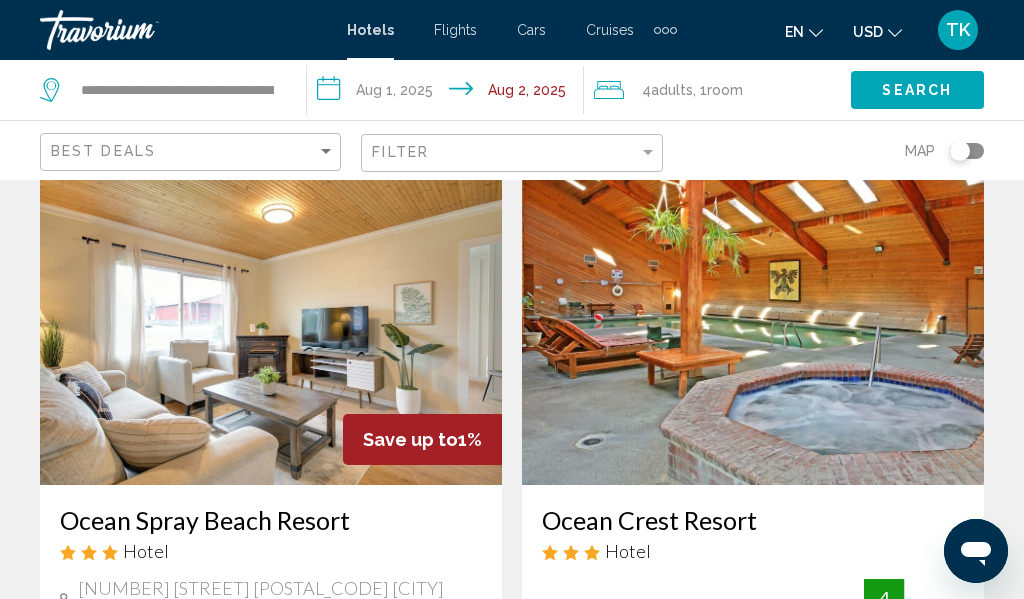 click 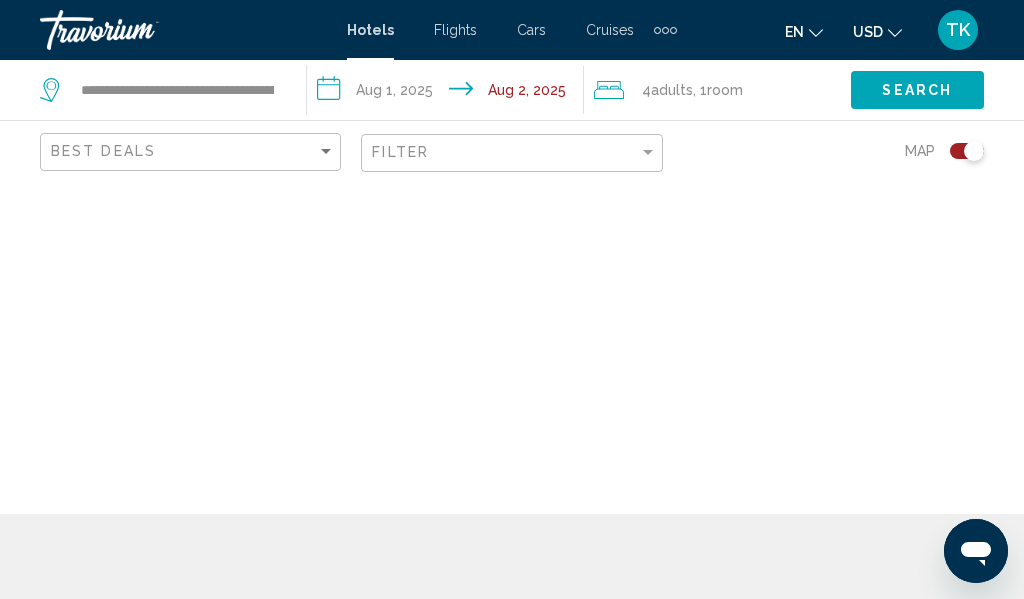 scroll, scrollTop: 0, scrollLeft: 0, axis: both 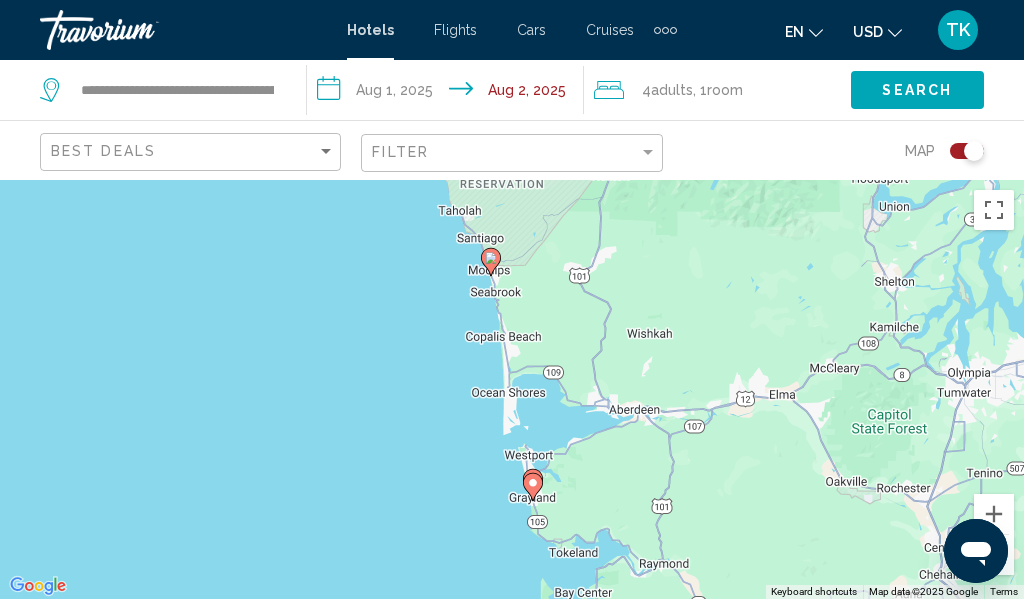click 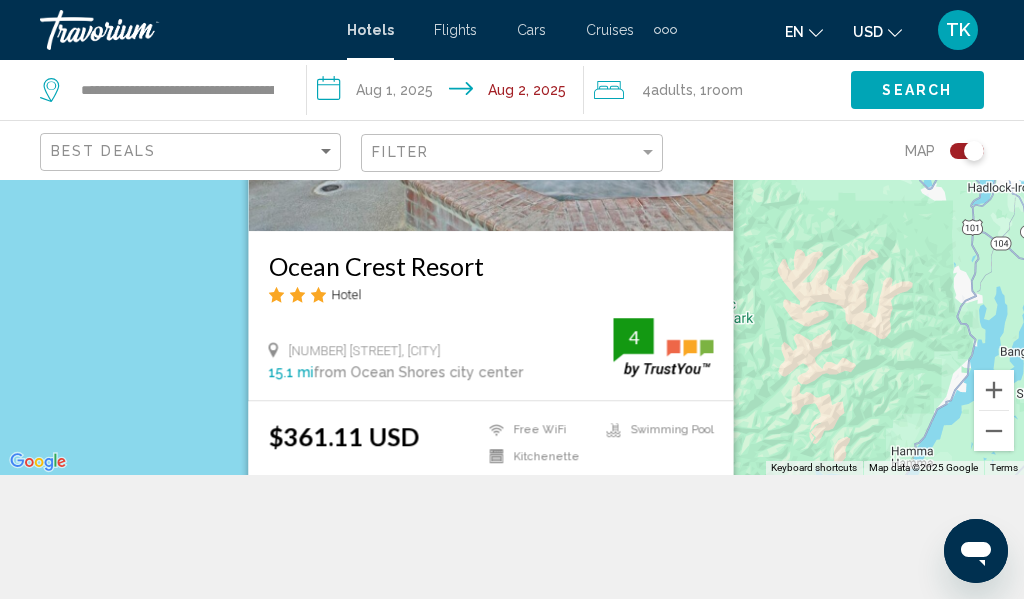 scroll, scrollTop: 180, scrollLeft: 0, axis: vertical 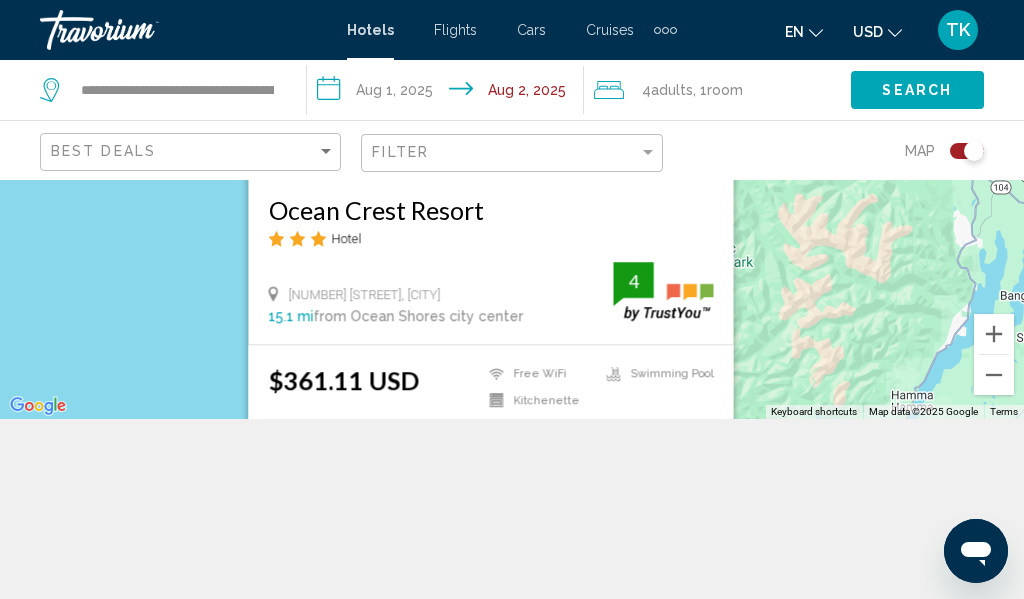 click on "To activate drag with keyboard, press Alt + Enter. Once in keyboard drag state, use the arrow keys to move the marker. To complete the drag, press the Enter key. To cancel, press Escape.  [BRAND NAME]
Hotel
[NUMBER] [STREET], [CITY] [DISTANCE]  from [LOCATION] city center from hotel [PRICE]
Free WiFi
Kitchenette
Pets Allowed
Swimming Pool  4 Select Room" at bounding box center [512, 209] 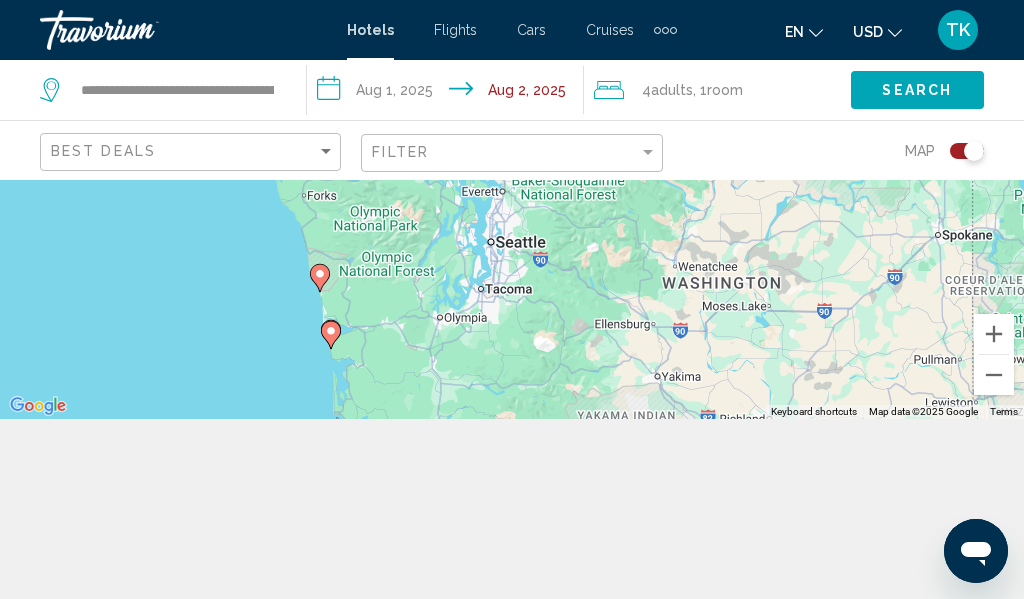drag, startPoint x: 261, startPoint y: 365, endPoint x: 292, endPoint y: 260, distance: 109.48059 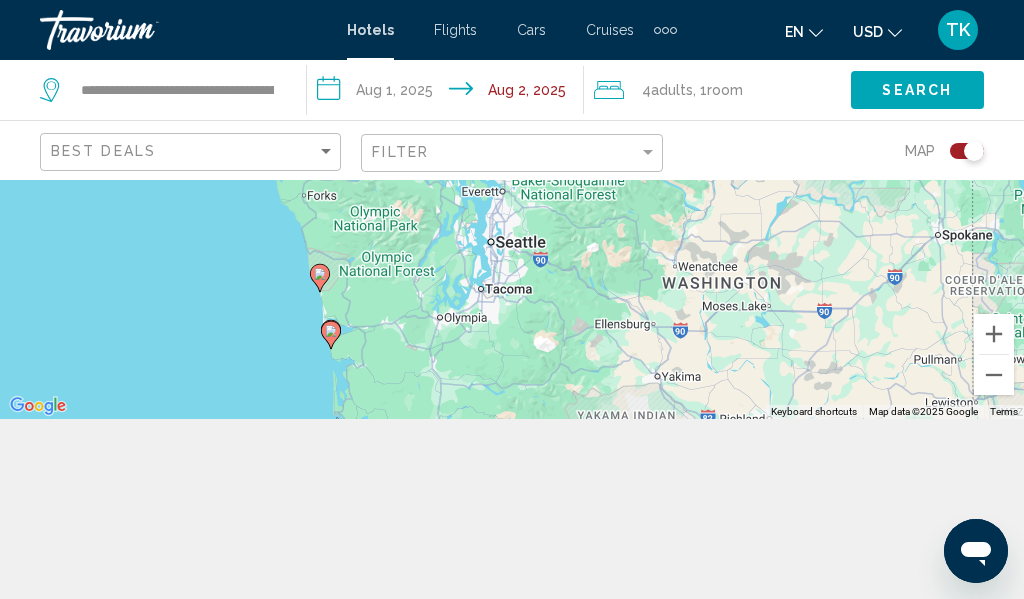 click on "To activate drag with keyboard, press Alt + Enter. Once in keyboard drag state, use the arrow keys to move the marker. To complete the drag, press the Enter key. To cancel, press Escape." at bounding box center (512, 209) 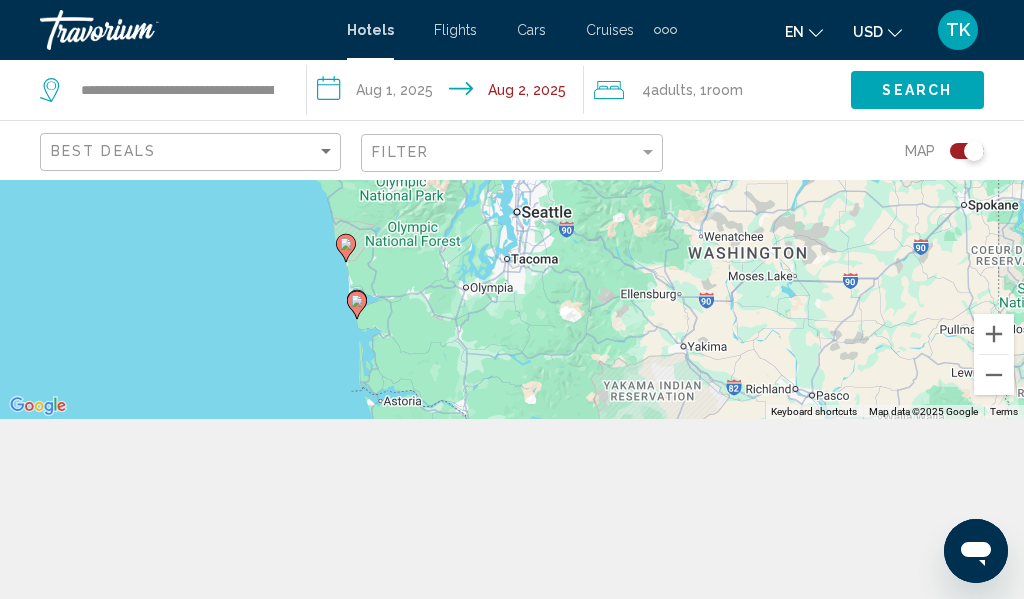 click 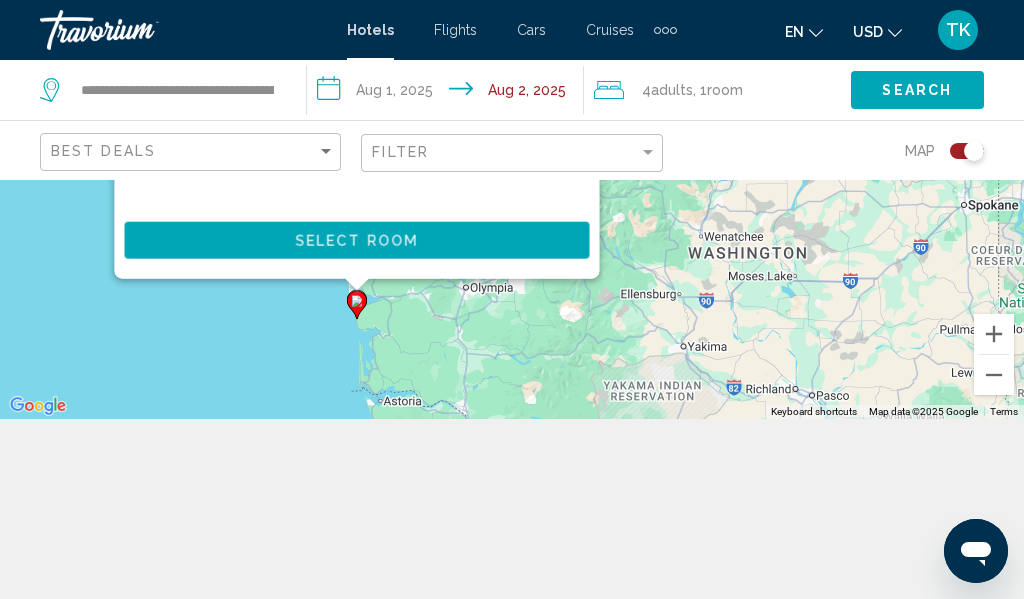 click 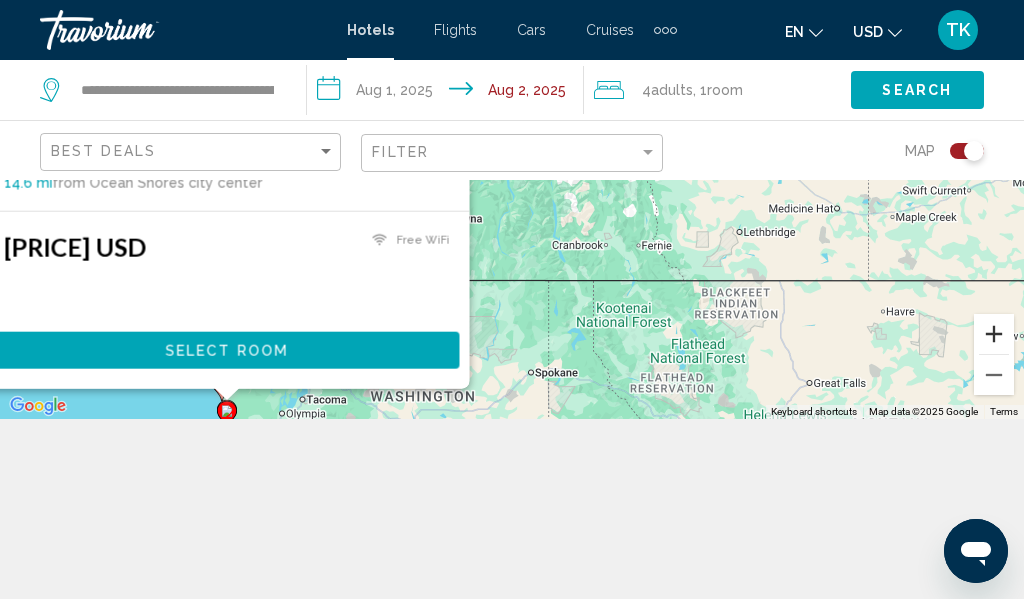 click at bounding box center (994, 334) 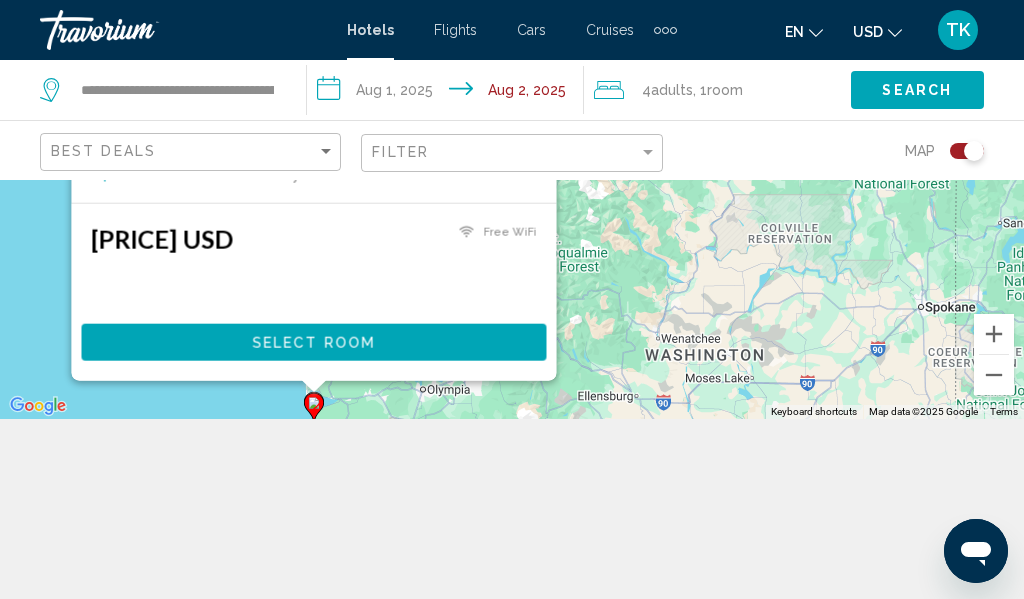 drag, startPoint x: 446, startPoint y: 334, endPoint x: 836, endPoint y: 89, distance: 460.5703 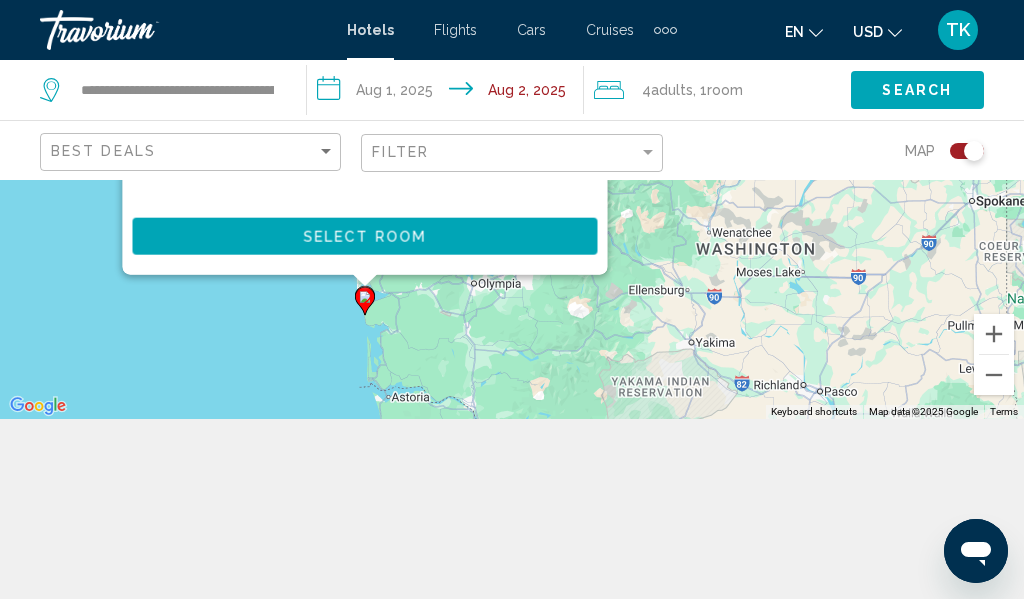 drag, startPoint x: 277, startPoint y: 390, endPoint x: 314, endPoint y: 270, distance: 125.57468 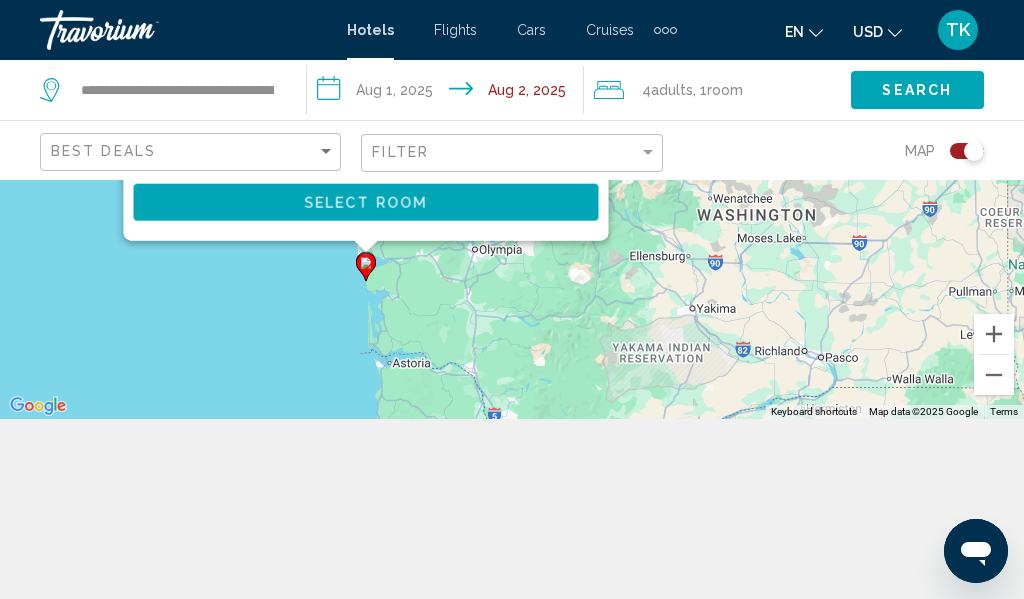 click on "To activate drag with keyboard, press Alt + Enter. Once in keyboard drag state, use the arrow keys to move the marker. To complete the drag, press the Enter key. To cancel, press Escape.  [BRAND NAME]
Hotel
[NUMBER] [STREET], [CITY] [DISTANCE]  from [LOCATION] city center from hotel [PRICE]
Free WiFi  Select Room" at bounding box center [512, 209] 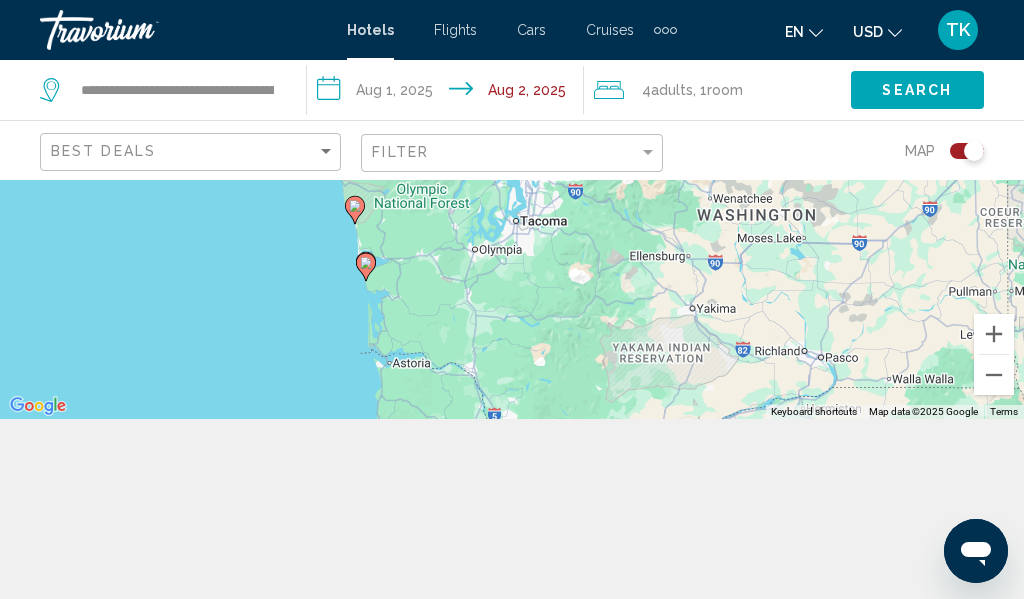 click on "To activate drag with keyboard, press Alt + Enter. Once in keyboard drag state, use the arrow keys to move the marker. To complete the drag, press the Enter key. To cancel, press Escape." at bounding box center (512, 209) 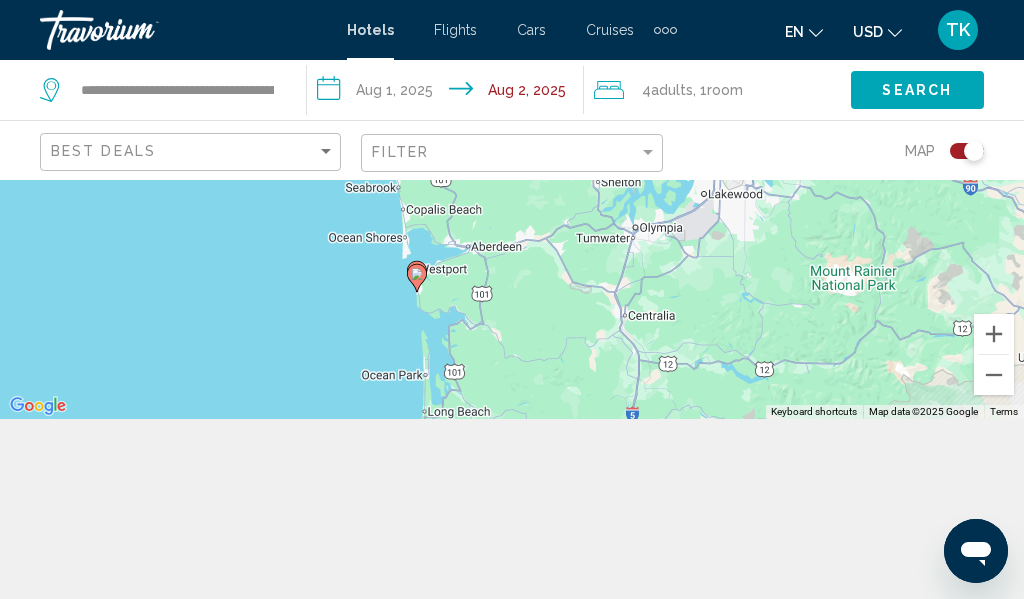 click on "To activate drag with keyboard, press Alt + Enter. Once in keyboard drag state, use the arrow keys to move the marker. To complete the drag, press the Enter key. To cancel, press Escape." at bounding box center (512, 209) 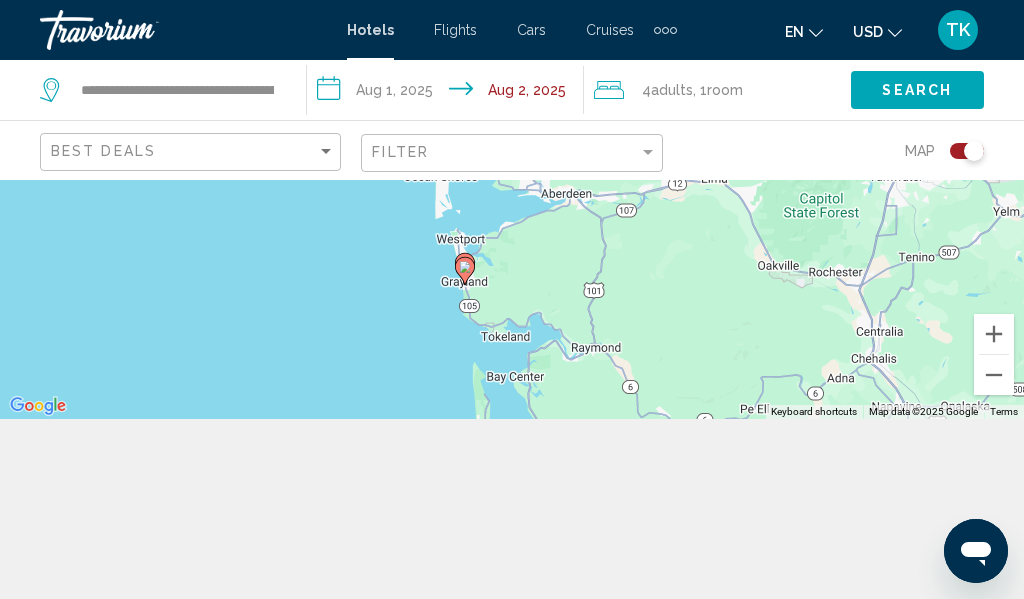 click on "To activate drag with keyboard, press Alt + Enter. Once in keyboard drag state, use the arrow keys to move the marker. To complete the drag, press the Enter key. To cancel, press Escape." at bounding box center (512, 209) 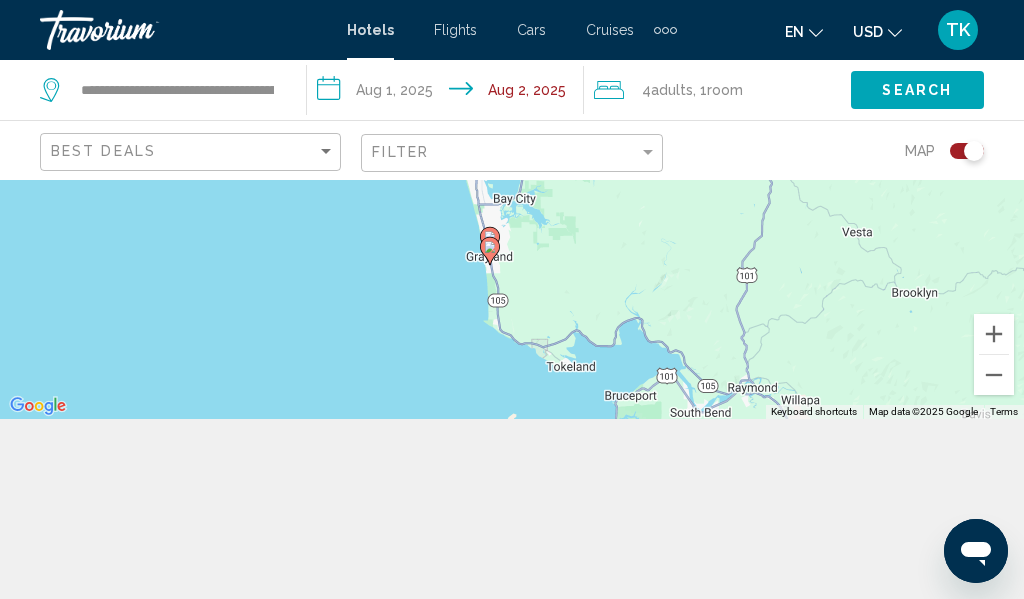 click on "To activate drag with keyboard, press Alt + Enter. Once in keyboard drag state, use the arrow keys to move the marker. To complete the drag, press the Enter key. To cancel, press Escape." at bounding box center (512, 209) 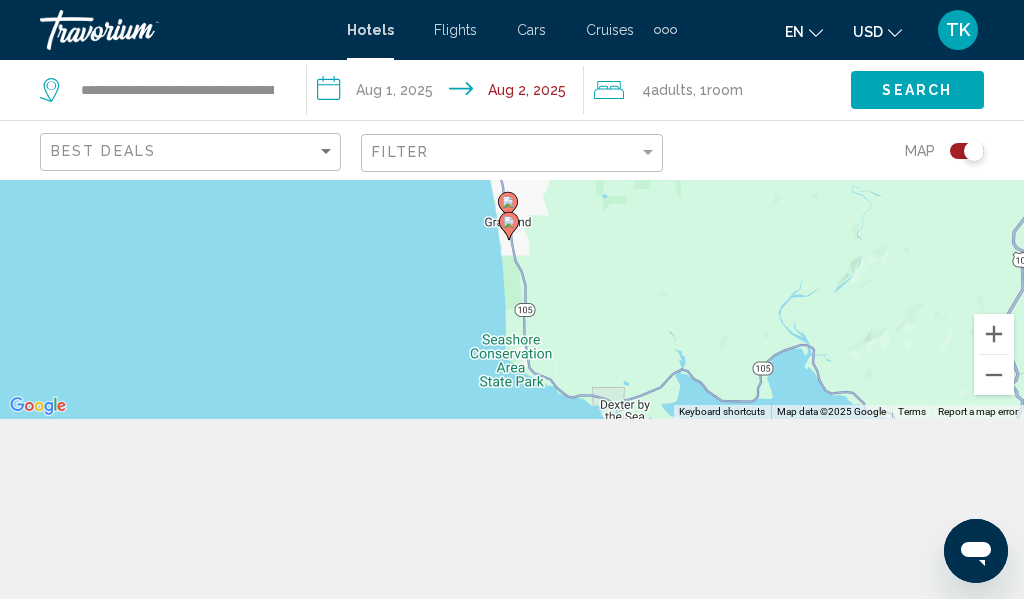 click on "To activate drag with keyboard, press Alt + Enter. Once in keyboard drag state, use the arrow keys to move the marker. To complete the drag, press the Enter key. To cancel, press Escape." at bounding box center [512, 209] 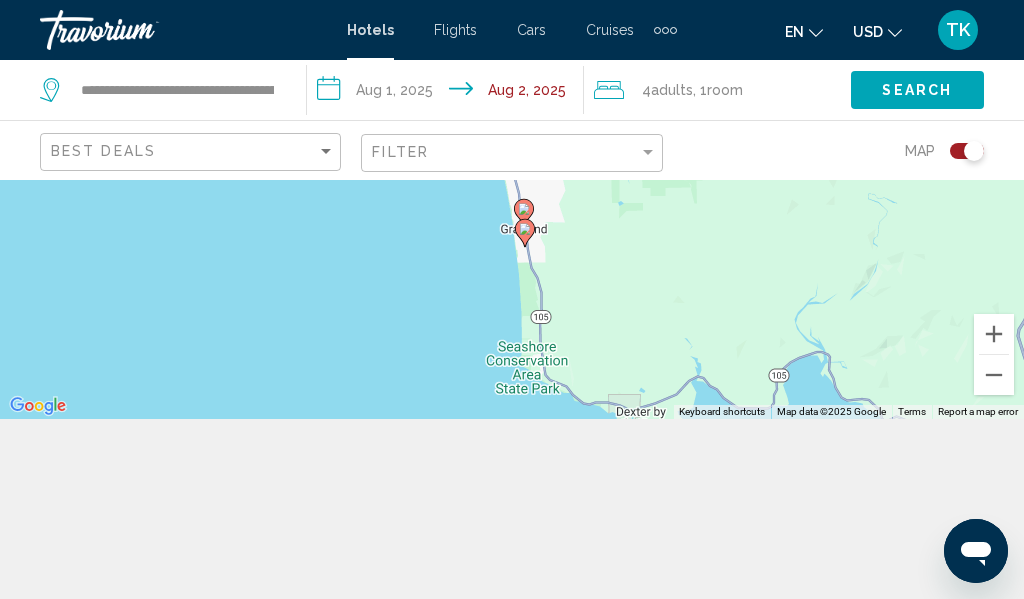drag, startPoint x: 505, startPoint y: 268, endPoint x: 523, endPoint y: 281, distance: 22.203604 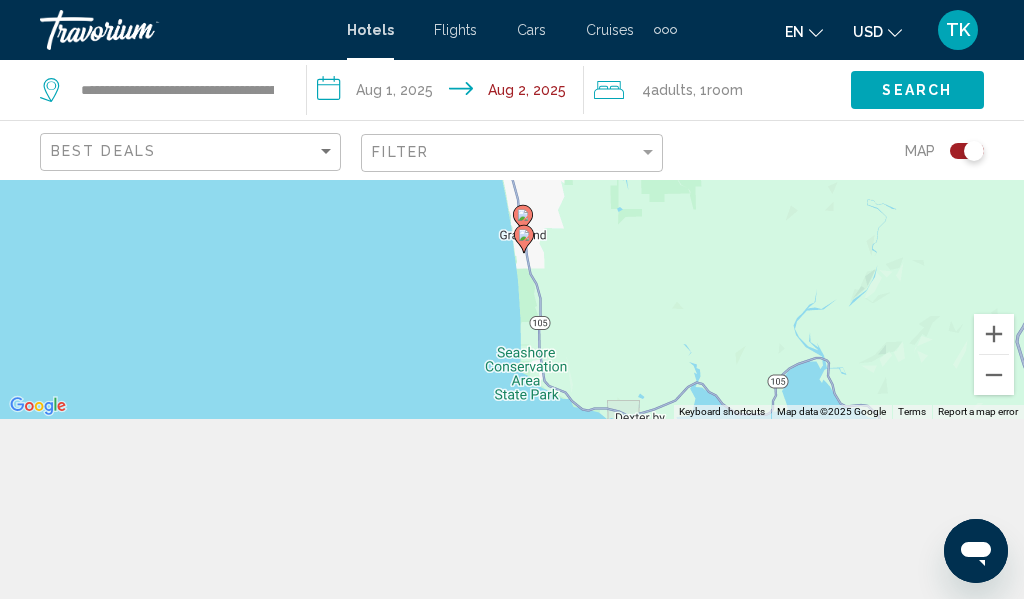 click on "To activate drag with keyboard, press Alt + Enter. Once in keyboard drag state, use the arrow keys to move the marker. To complete the drag, press the Enter key. To cancel, press Escape." at bounding box center [512, 209] 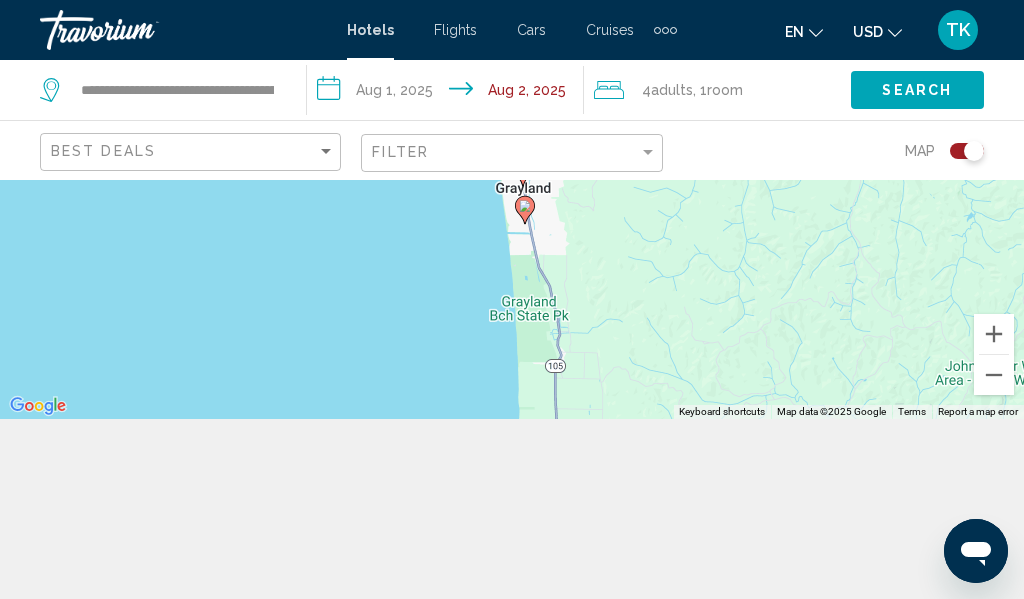 click on "To activate drag with keyboard, press Alt + Enter. Once in keyboard drag state, use the arrow keys to move the marker. To complete the drag, press the Enter key. To cancel, press Escape." at bounding box center [512, 209] 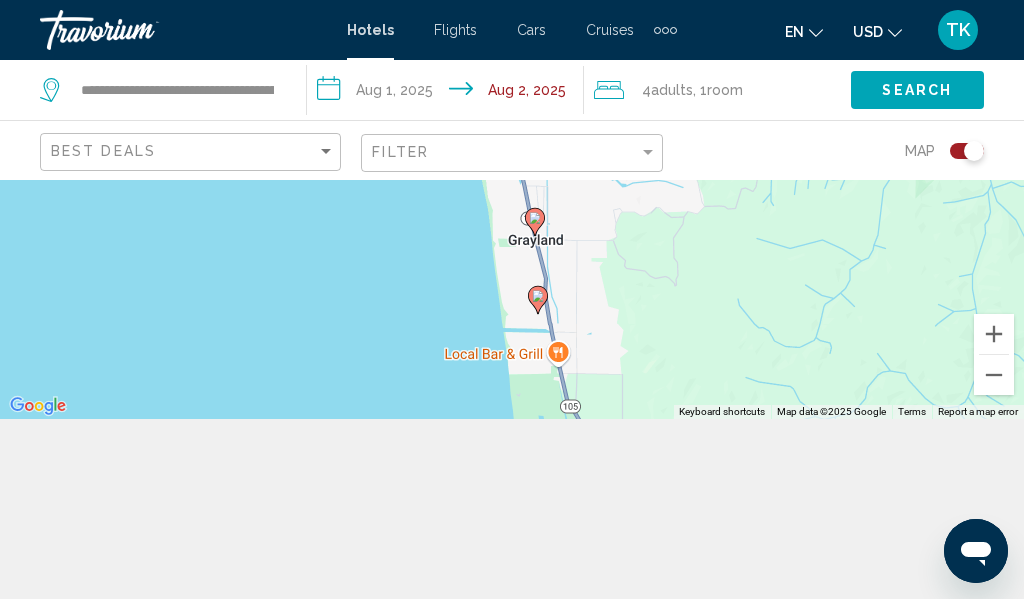 drag, startPoint x: 480, startPoint y: 275, endPoint x: 446, endPoint y: 426, distance: 154.78049 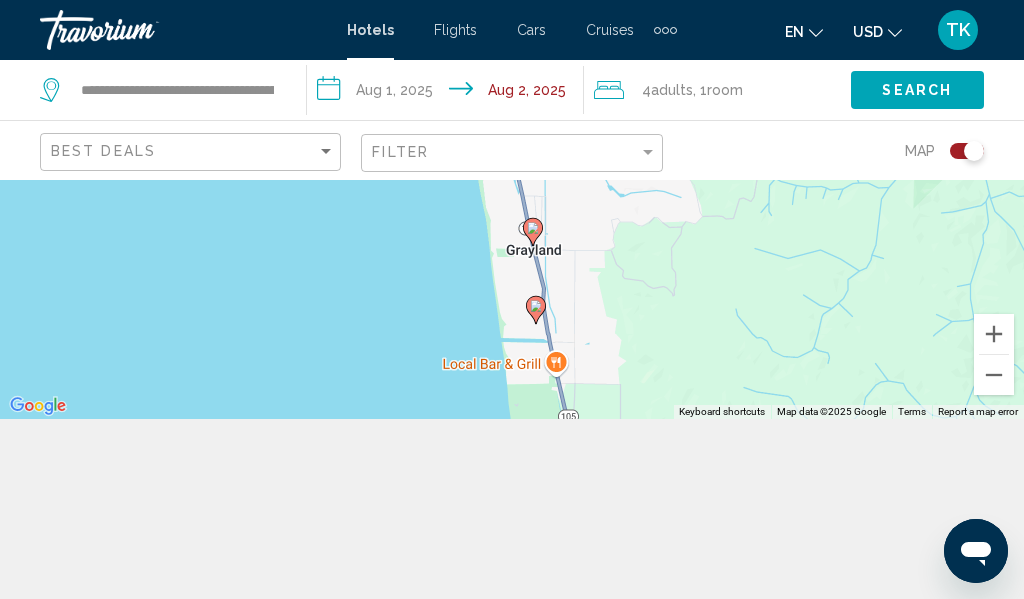 click on "To activate drag with keyboard, press Alt + Enter. Once in keyboard drag state, use the arrow keys to move the marker. To complete the drag, press the Enter key. To cancel, press Escape." at bounding box center (512, 209) 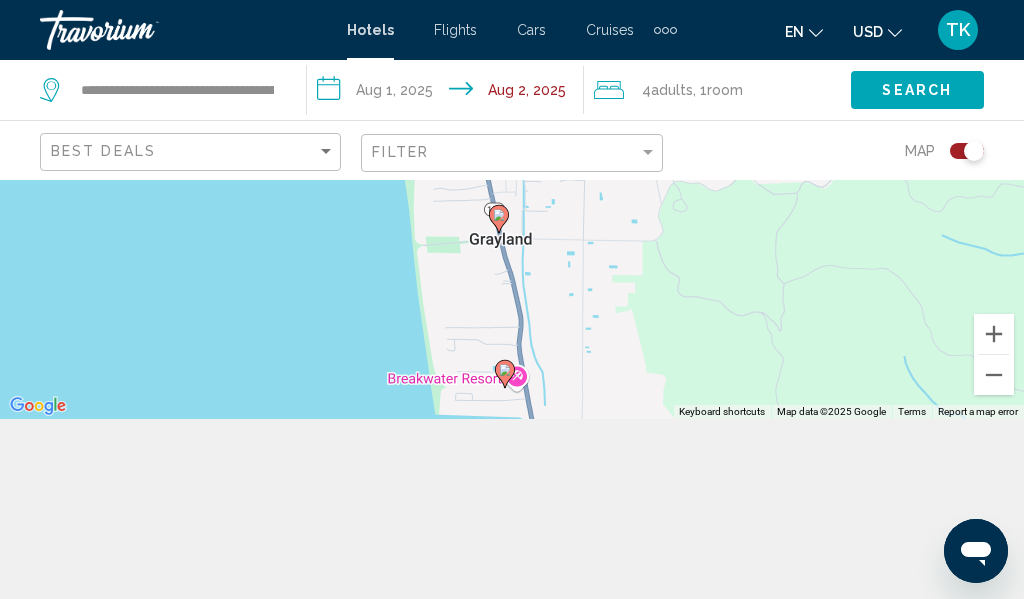 drag, startPoint x: 449, startPoint y: 303, endPoint x: 328, endPoint y: 345, distance: 128.082 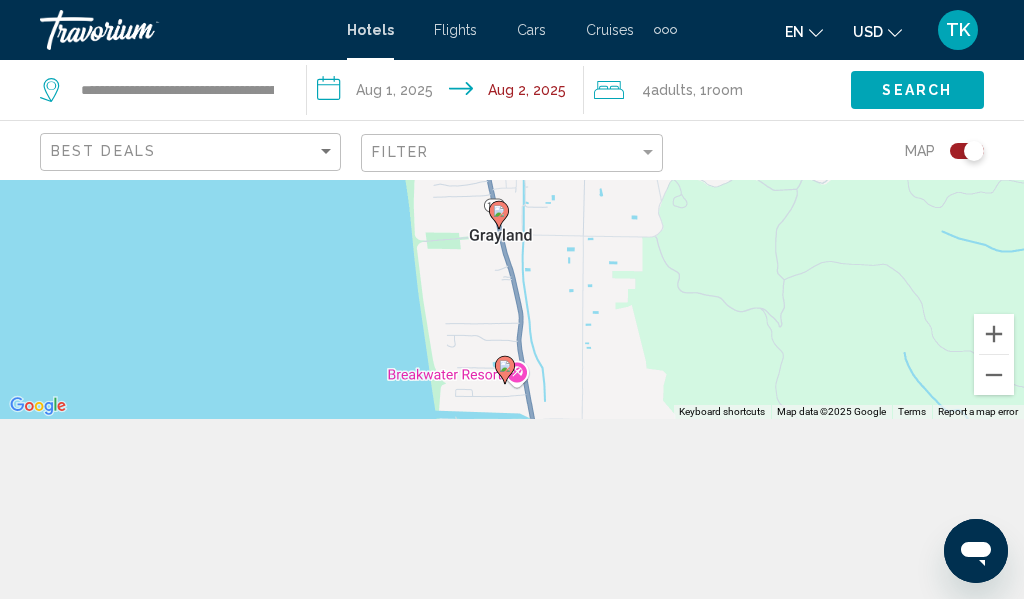 click on "To activate drag with keyboard, press Alt + Enter. Once in keyboard drag state, use the arrow keys to move the marker. To complete the drag, press the Enter key. To cancel, press Escape." at bounding box center (512, 209) 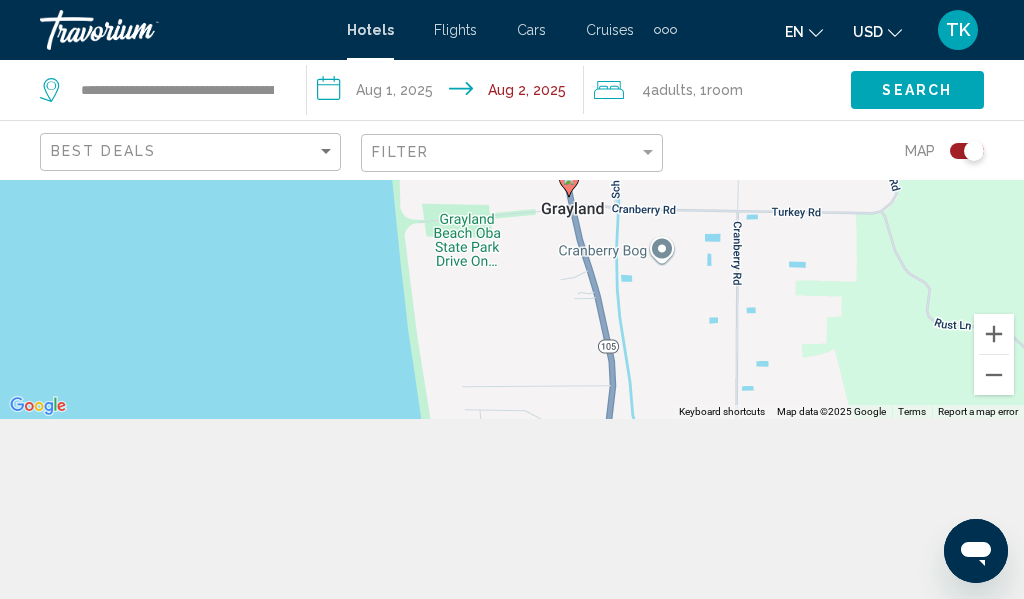 click on "To activate drag with keyboard, press Alt + Enter. Once in keyboard drag state, use the arrow keys to move the marker. To complete the drag, press the Enter key. To cancel, press Escape." at bounding box center (512, 209) 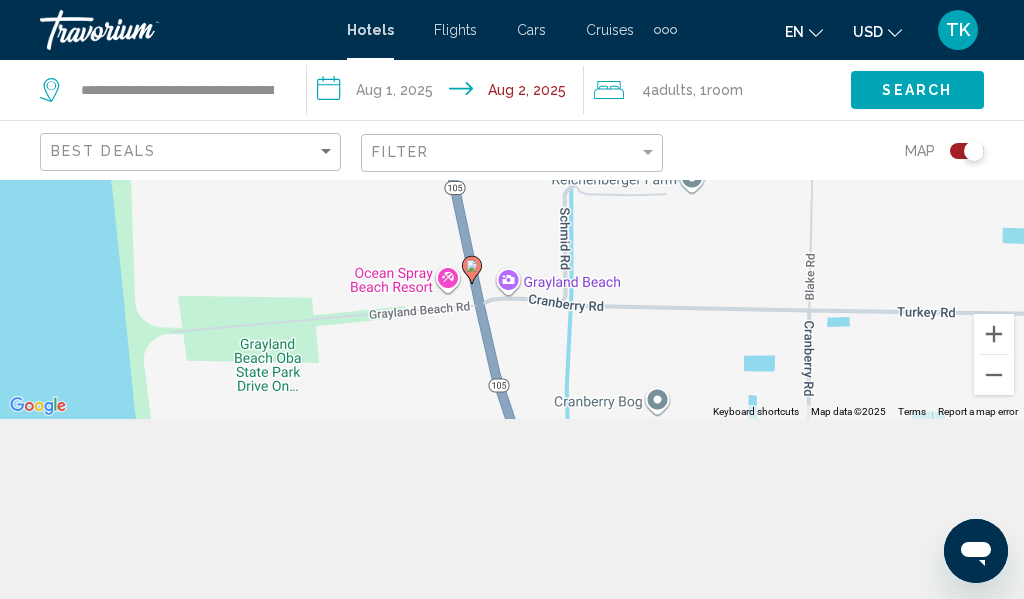 drag, startPoint x: 526, startPoint y: 259, endPoint x: 385, endPoint y: 407, distance: 204.4138 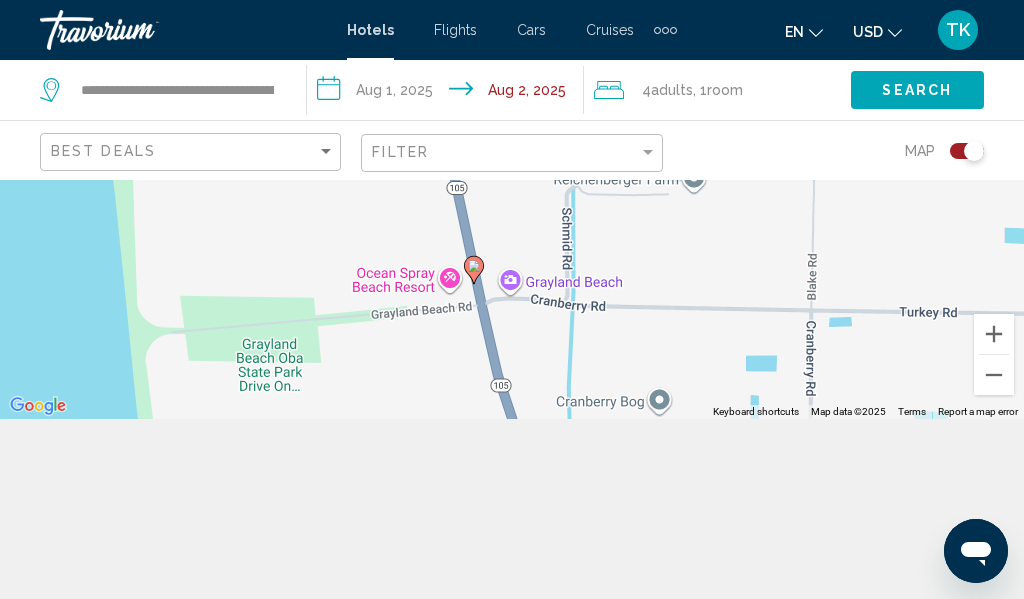 click on "To activate drag with keyboard, press Alt + Enter. Once in keyboard drag state, use the arrow keys to move the marker. To complete the drag, press the Enter key. To cancel, press Escape." at bounding box center [512, 209] 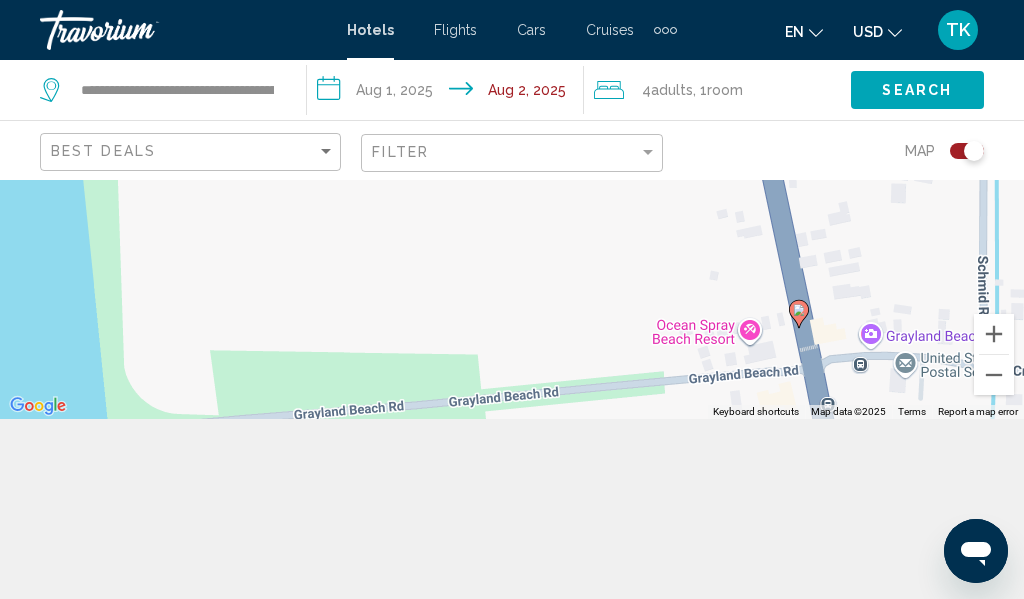 drag, startPoint x: 387, startPoint y: 336, endPoint x: 668, endPoint y: 445, distance: 301.40005 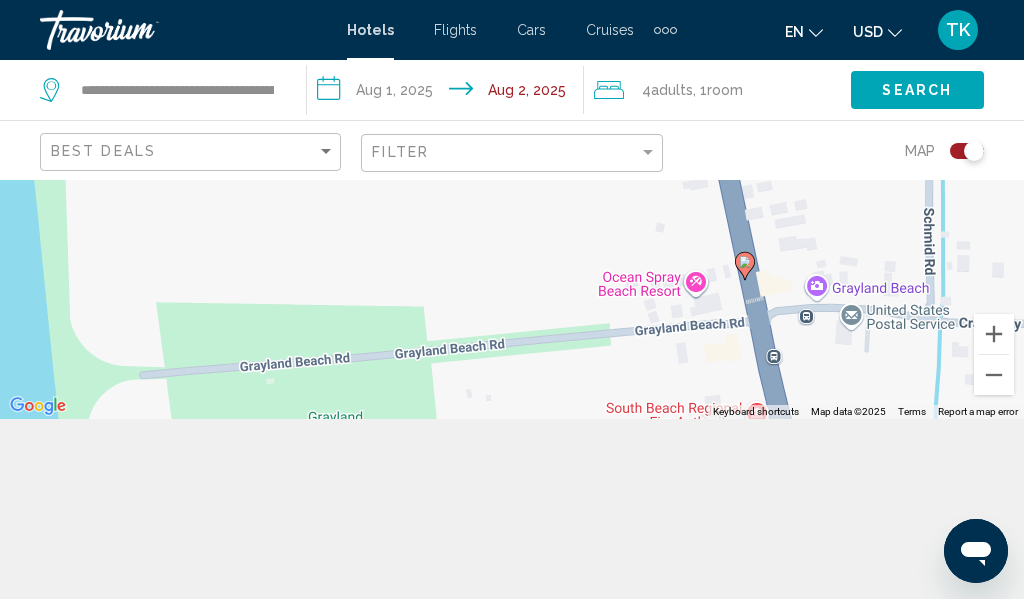 drag, startPoint x: 553, startPoint y: 273, endPoint x: 498, endPoint y: 229, distance: 70.434364 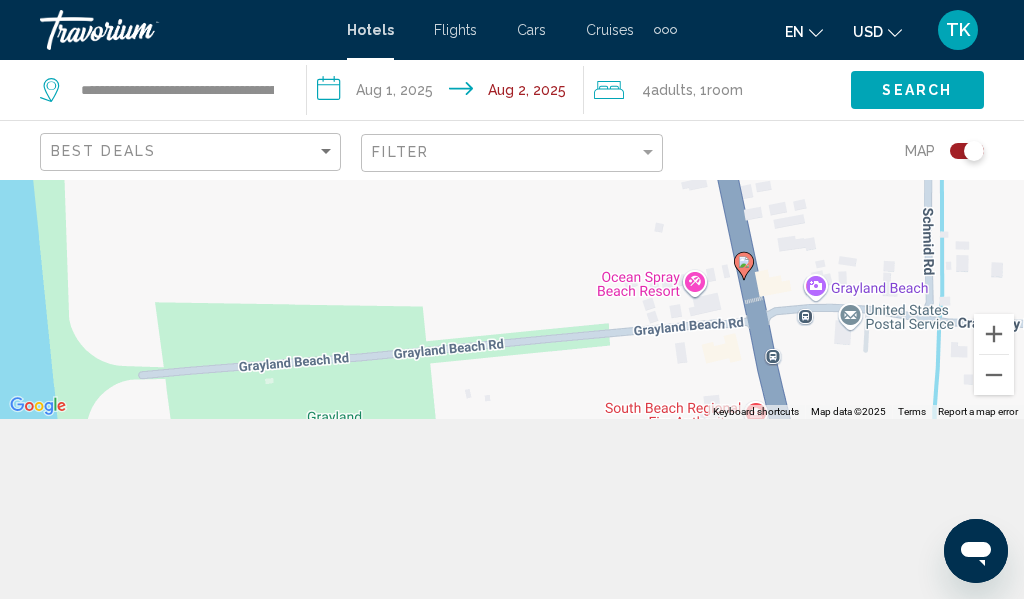 click on "To activate drag with keyboard, press Alt + Enter. Once in keyboard drag state, use the arrow keys to move the marker. To complete the drag, press the Enter key. To cancel, press Escape." at bounding box center [512, 209] 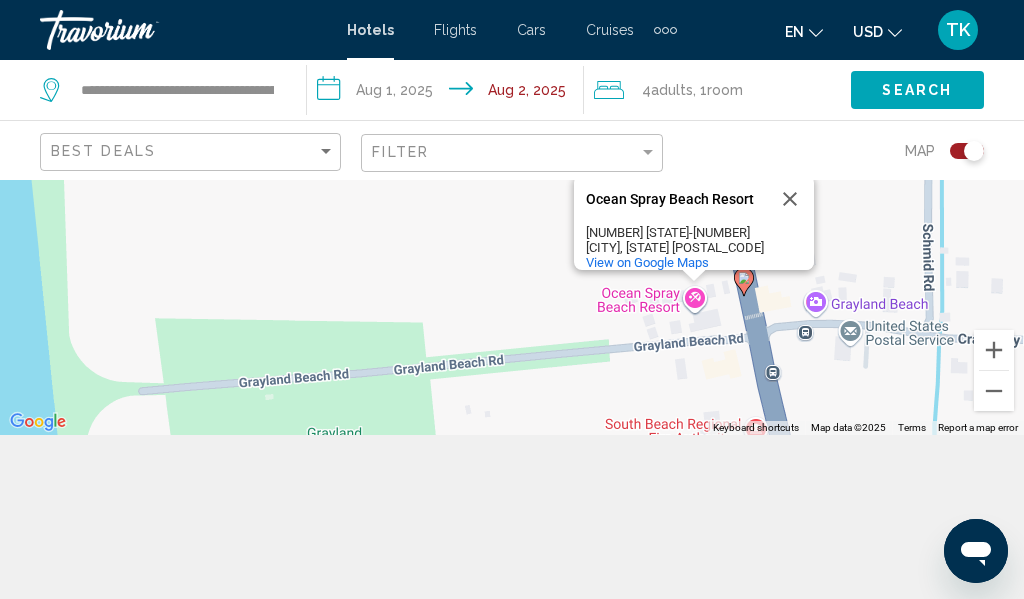 scroll, scrollTop: 180, scrollLeft: 0, axis: vertical 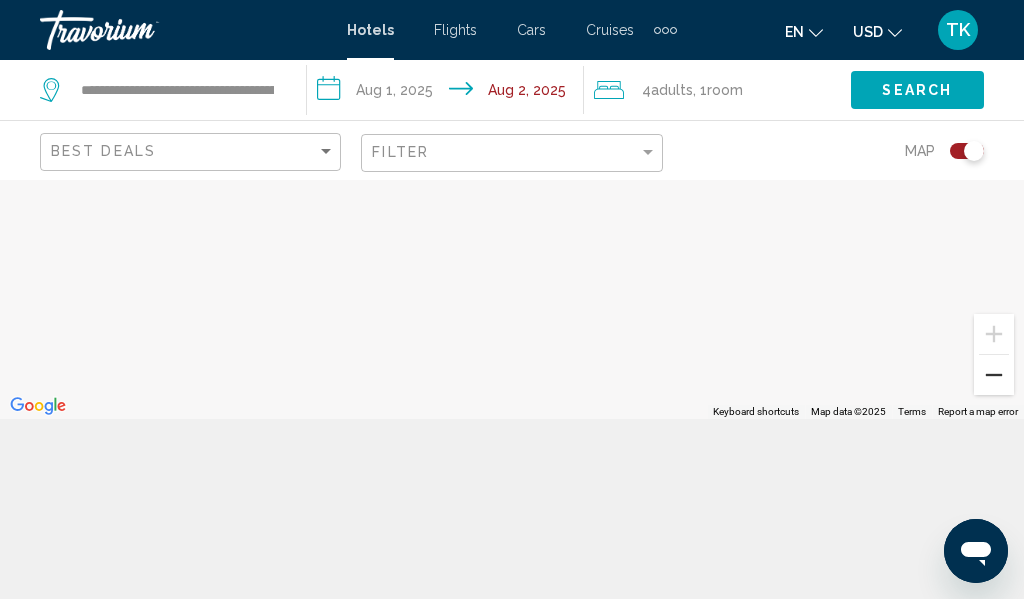 click at bounding box center [994, 375] 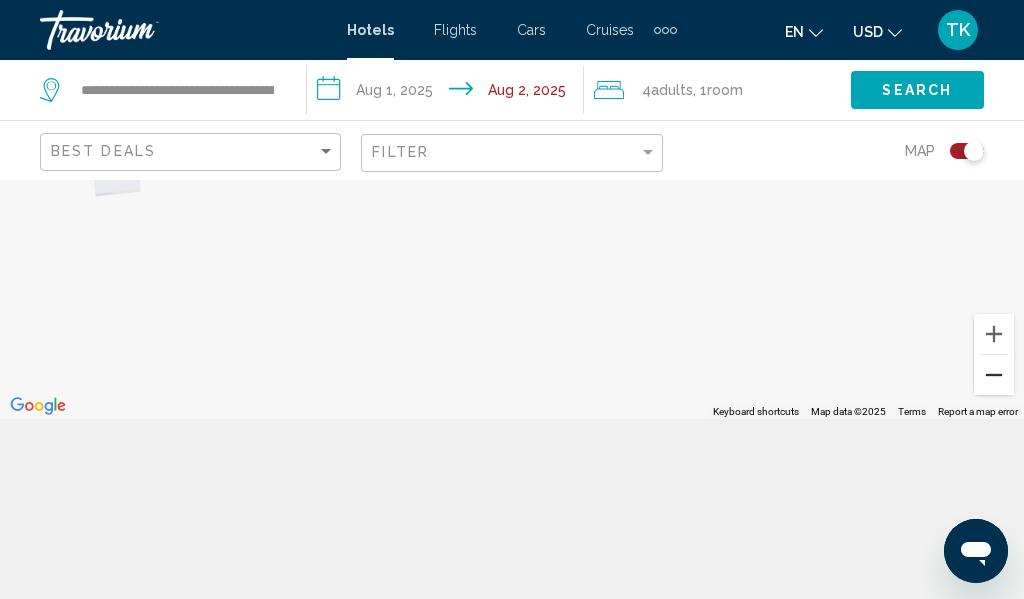 click at bounding box center (994, 375) 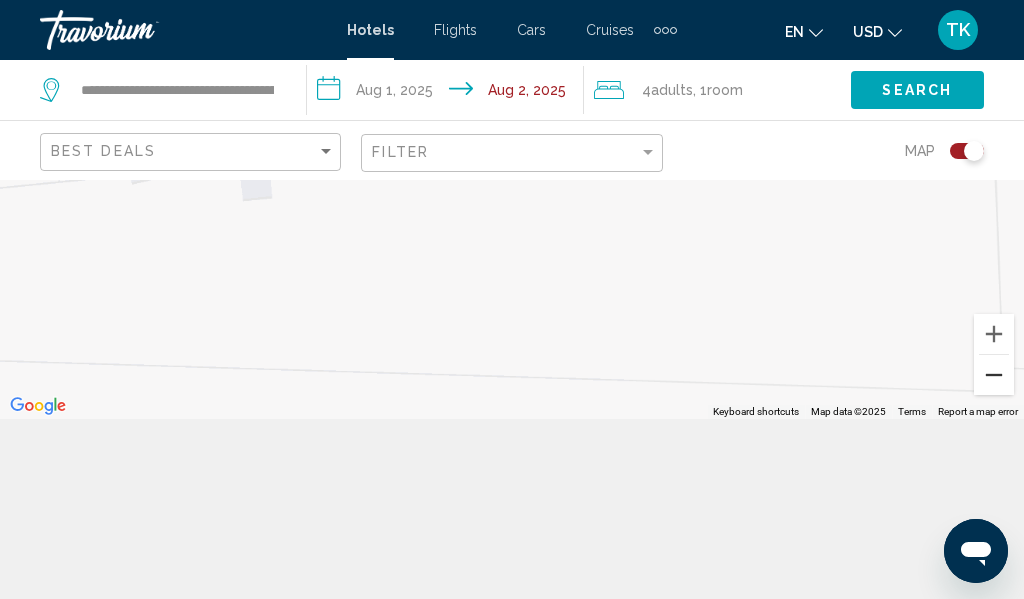 click at bounding box center (994, 375) 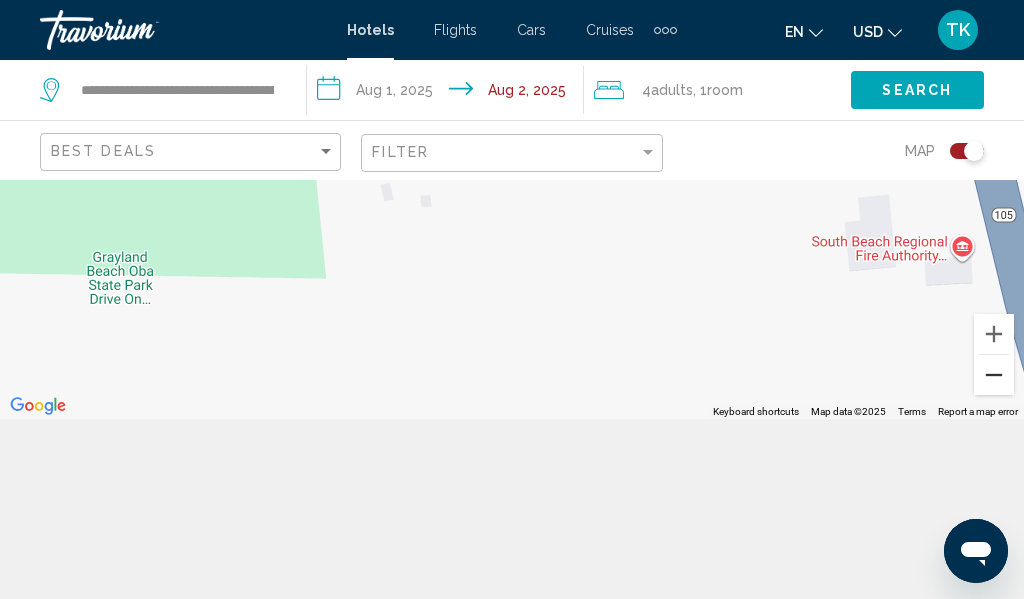 click at bounding box center (994, 375) 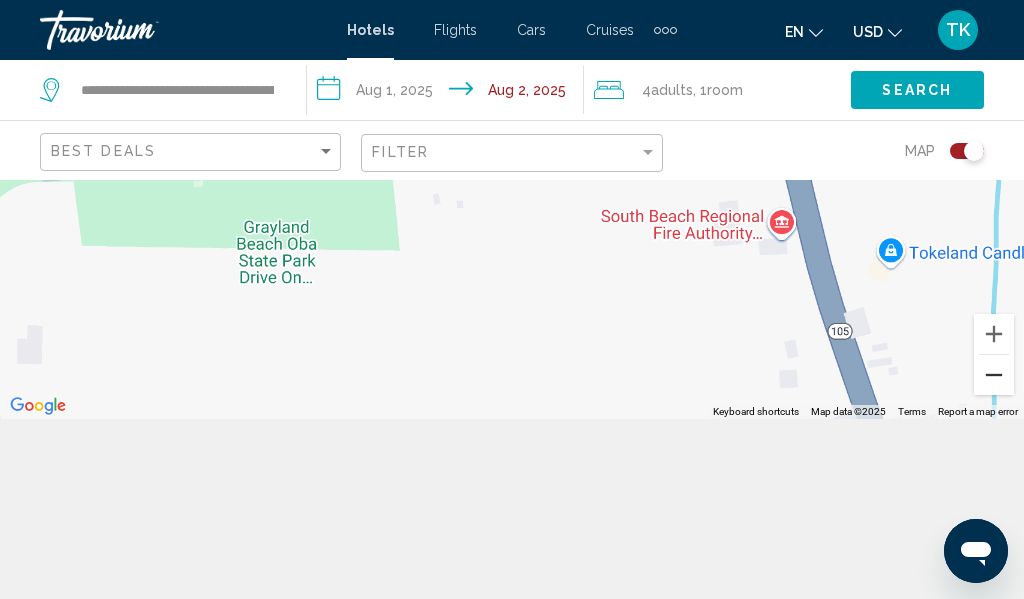 click at bounding box center [994, 375] 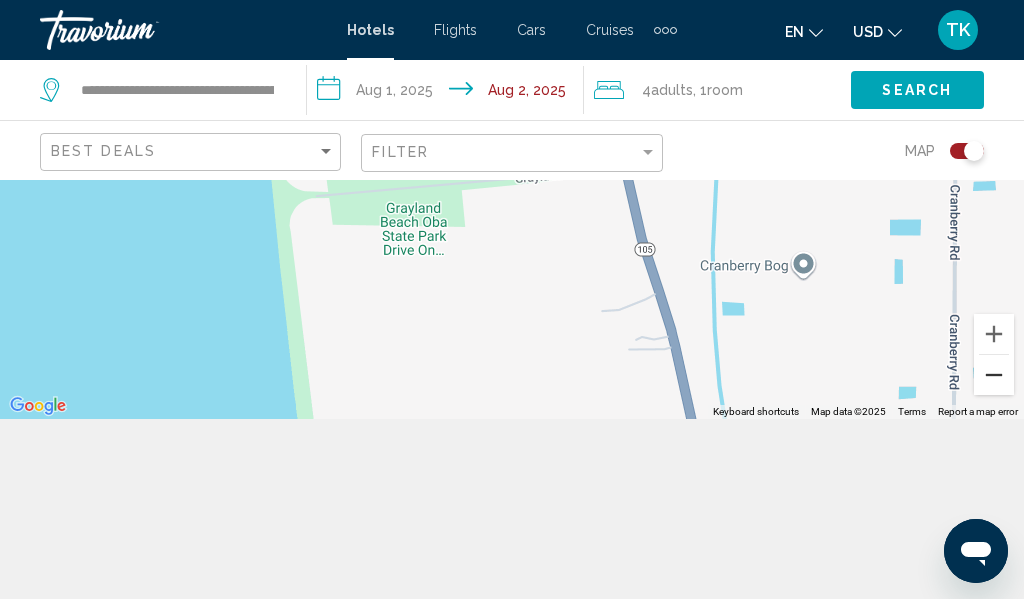 click at bounding box center (994, 375) 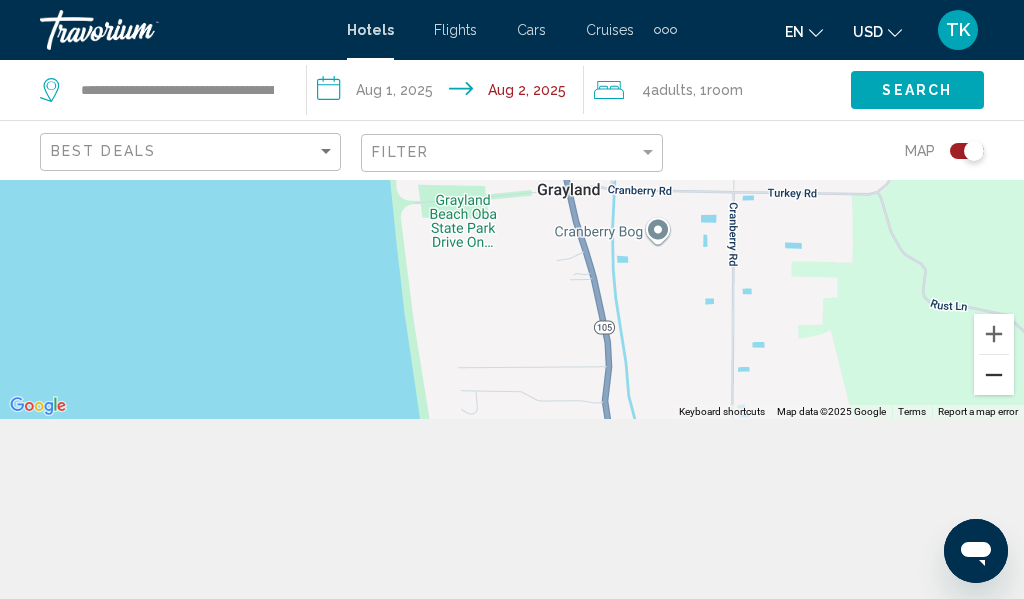 click at bounding box center (994, 375) 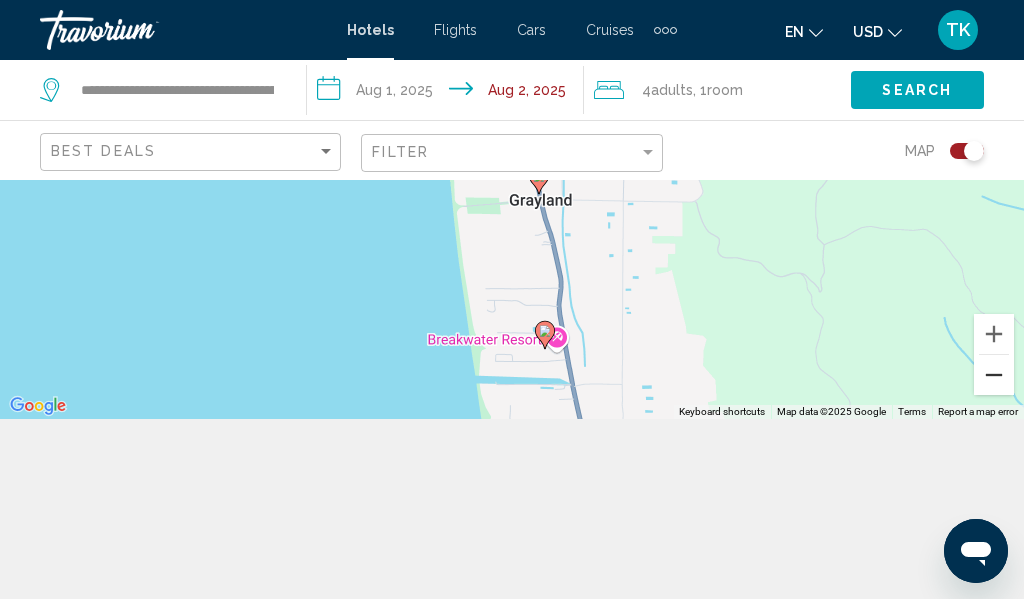 click at bounding box center [994, 375] 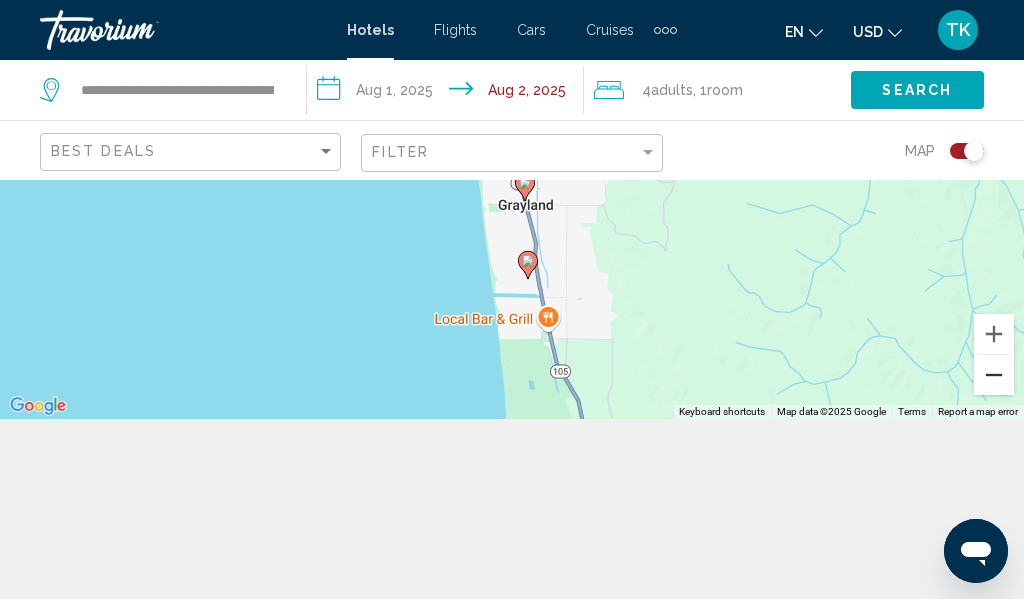 click at bounding box center (994, 375) 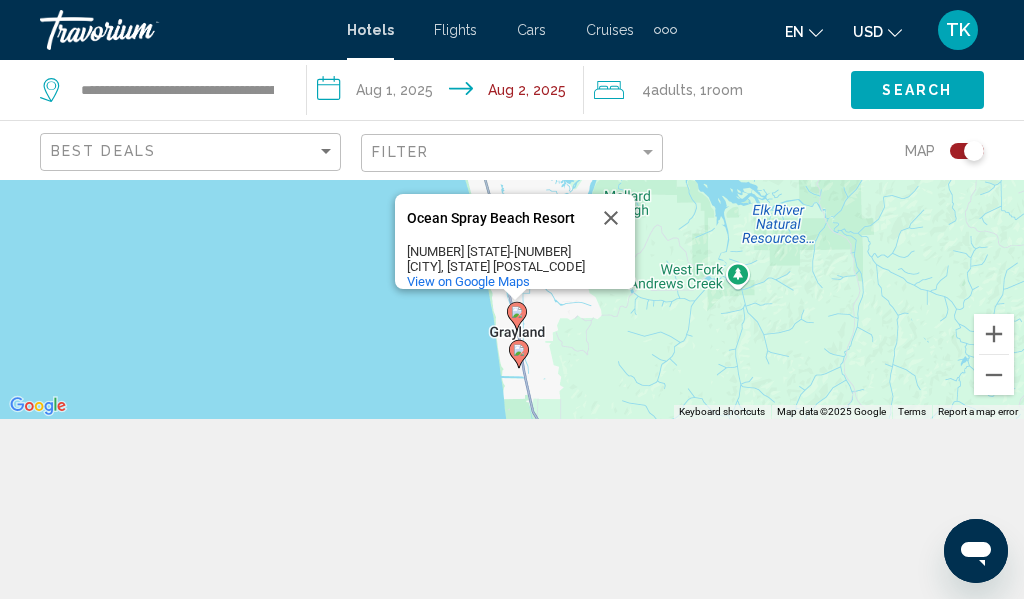 drag, startPoint x: 449, startPoint y: 255, endPoint x: 447, endPoint y: 381, distance: 126.01587 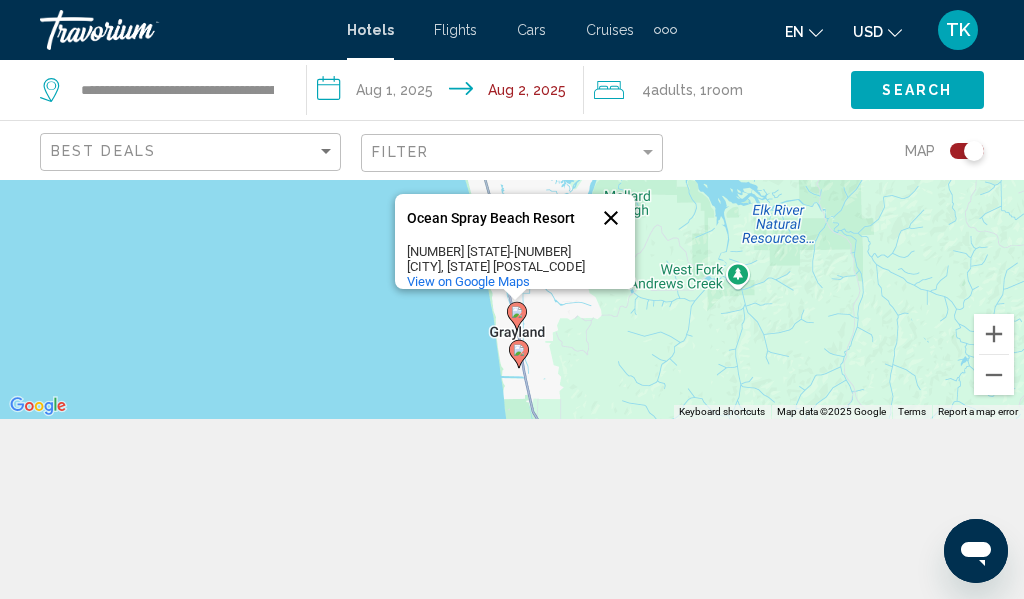 click at bounding box center [611, 218] 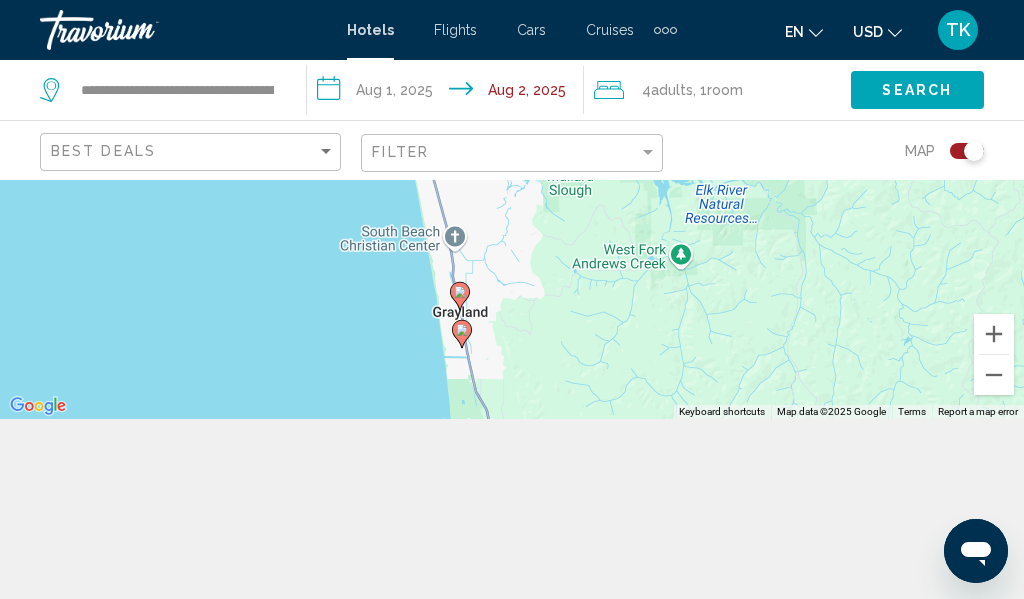 drag, startPoint x: 328, startPoint y: 285, endPoint x: 268, endPoint y: 267, distance: 62.641838 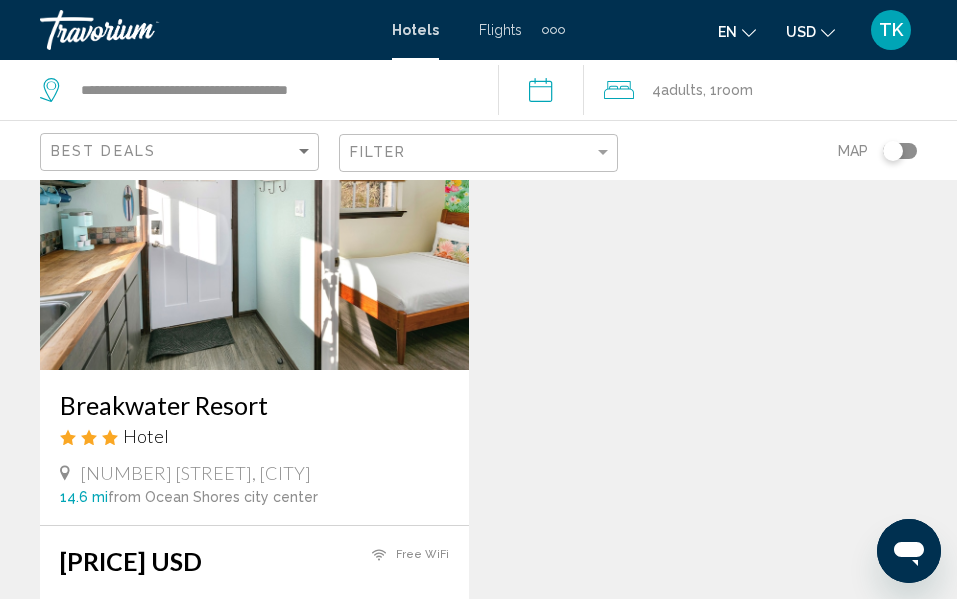 scroll, scrollTop: 903, scrollLeft: 0, axis: vertical 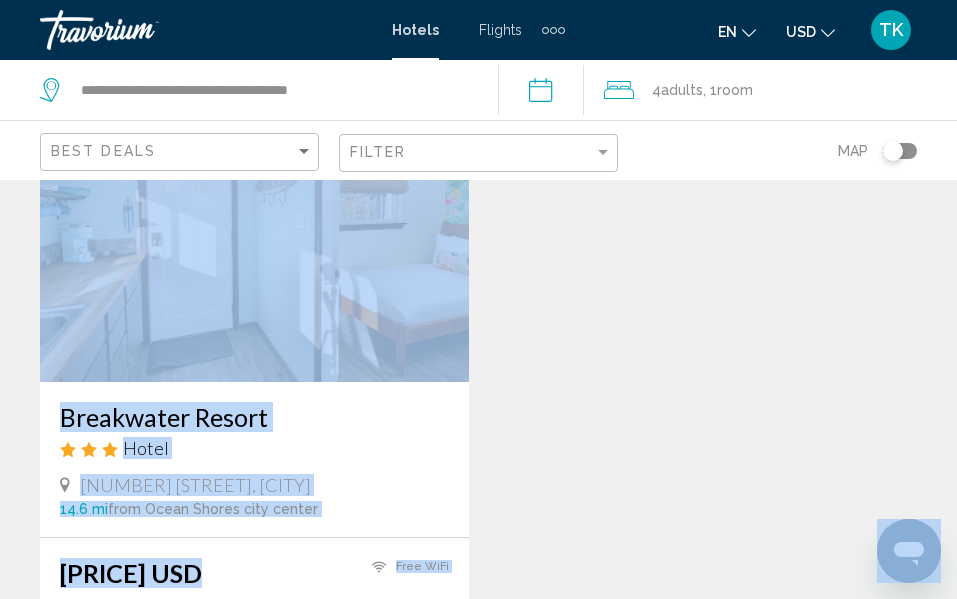 drag, startPoint x: 1603, startPoint y: 861, endPoint x: 931, endPoint y: 574, distance: 730.7209 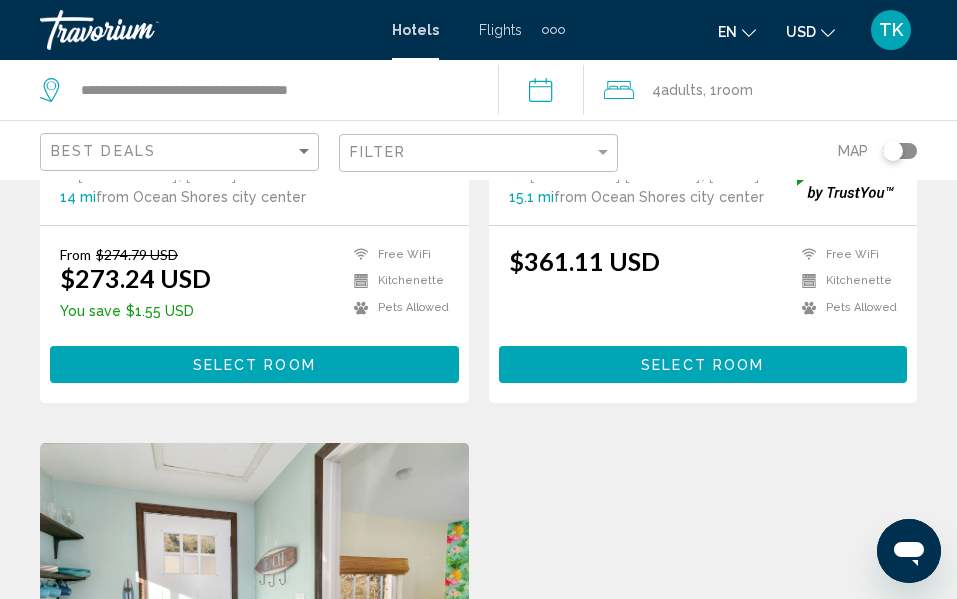 scroll, scrollTop: 0, scrollLeft: 0, axis: both 